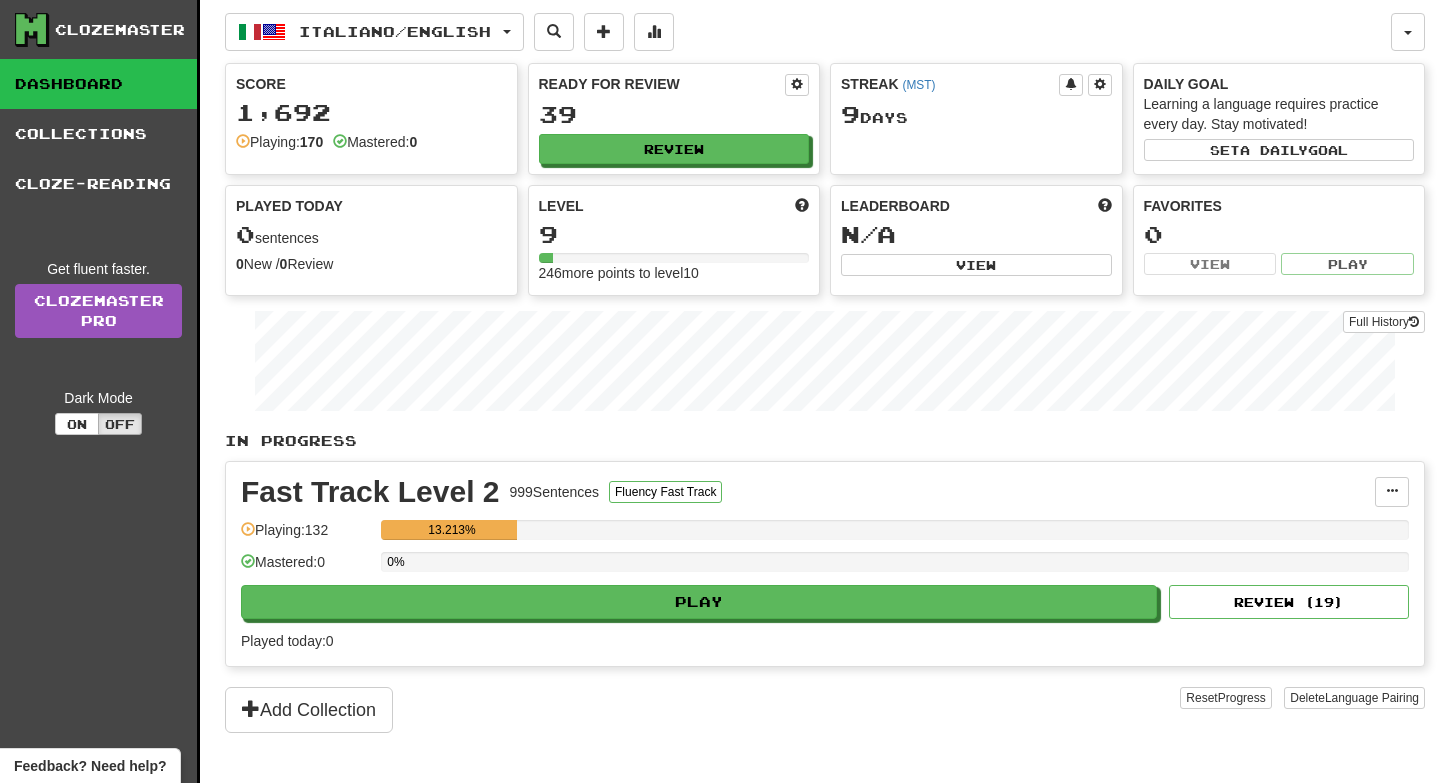 scroll, scrollTop: 0, scrollLeft: 0, axis: both 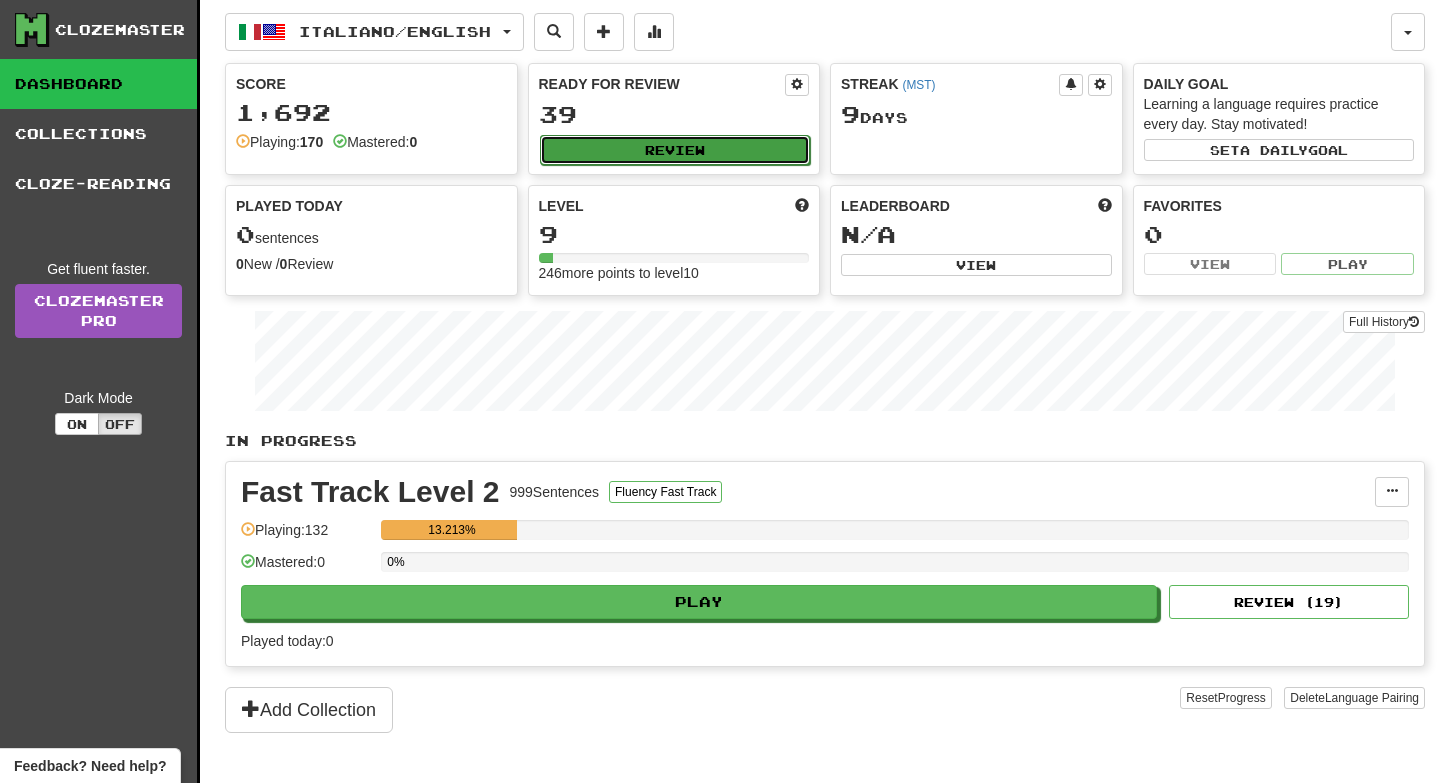click on "Review" at bounding box center (675, 150) 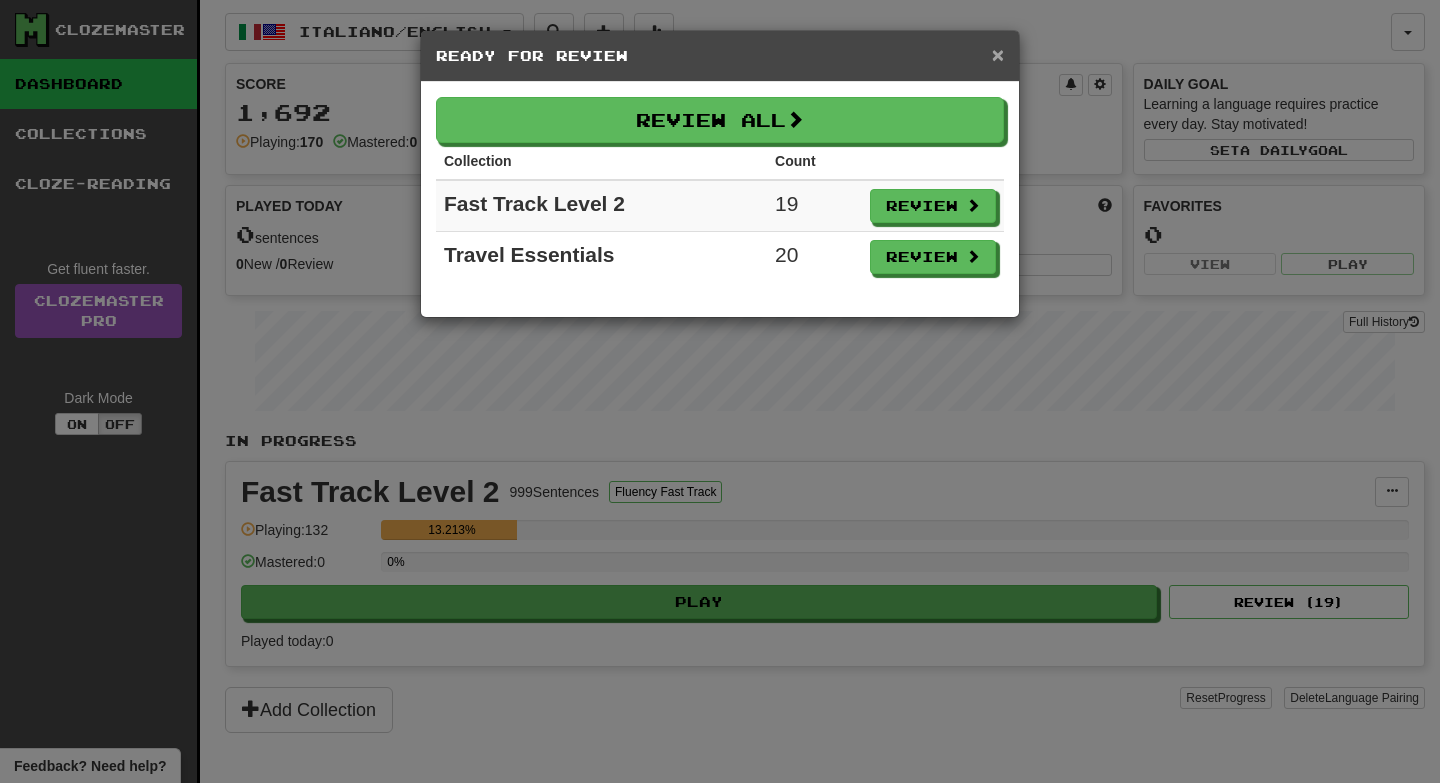 click on "×" at bounding box center [998, 54] 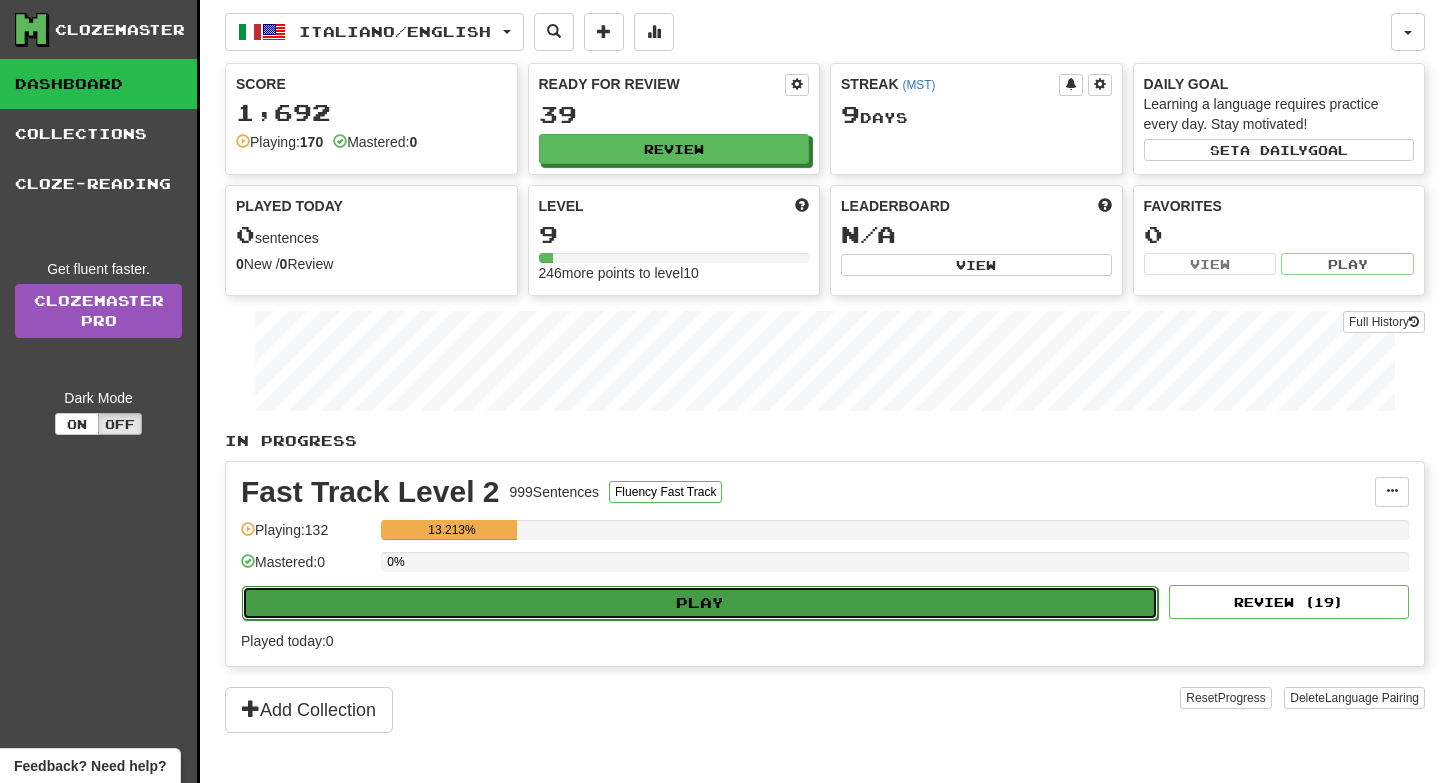 click on "Play" at bounding box center [700, 603] 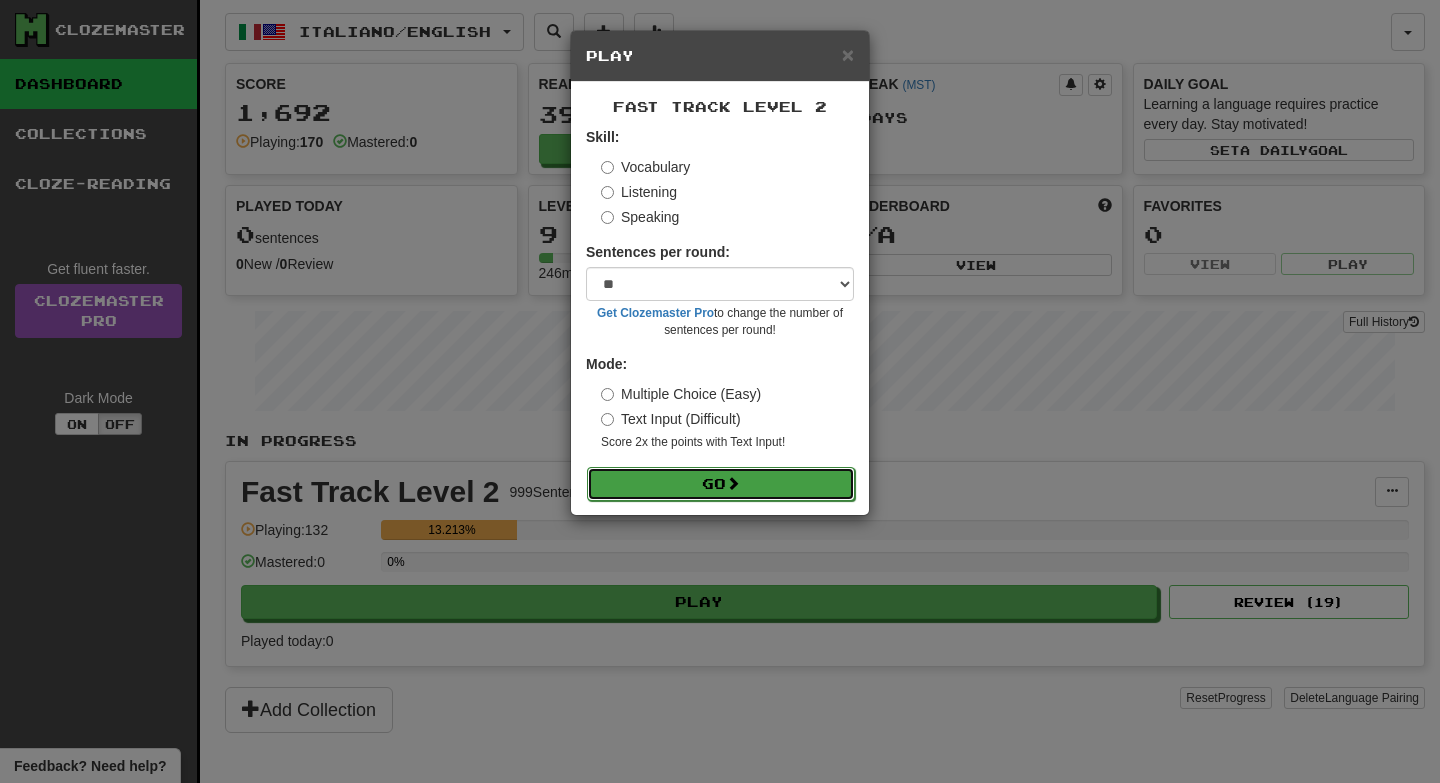 click on "Go" at bounding box center [721, 484] 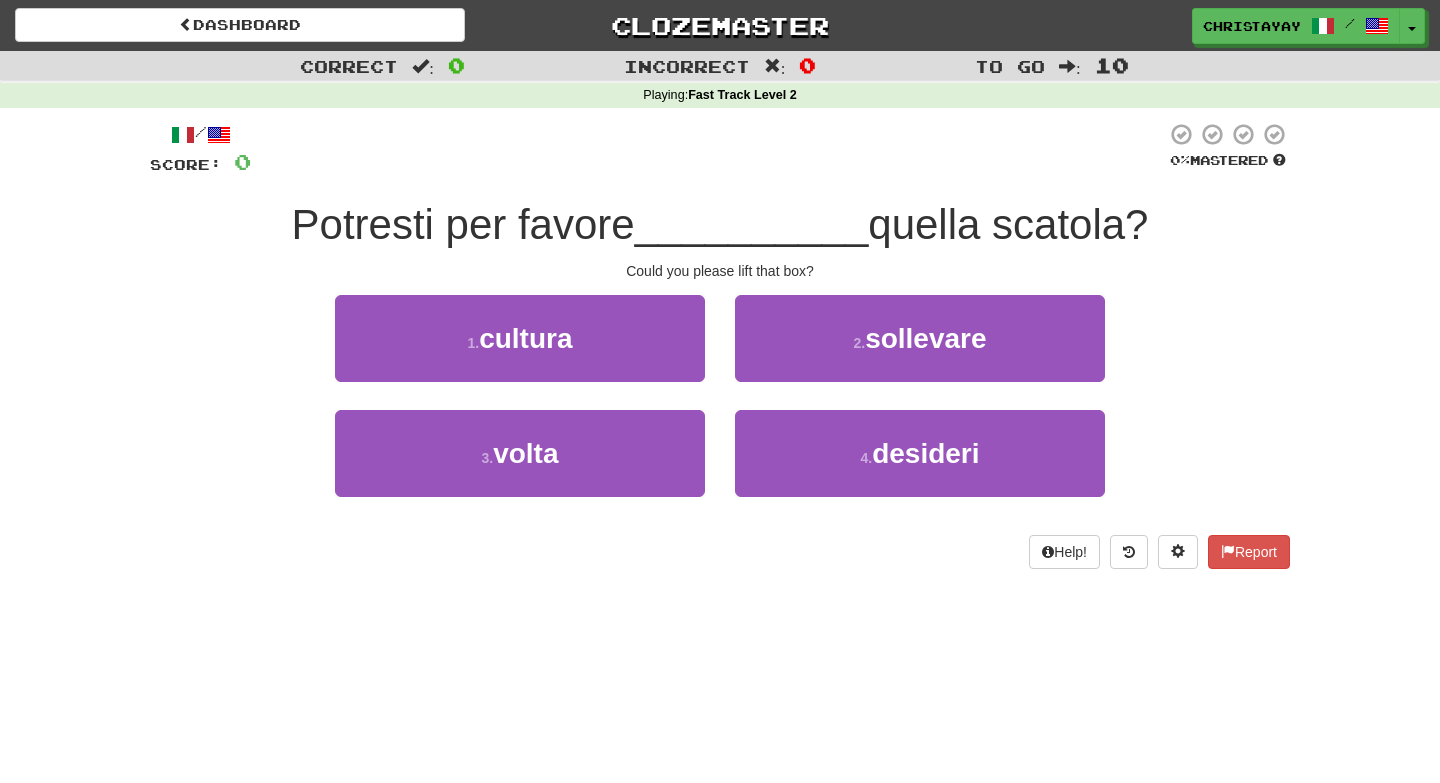 scroll, scrollTop: 0, scrollLeft: 0, axis: both 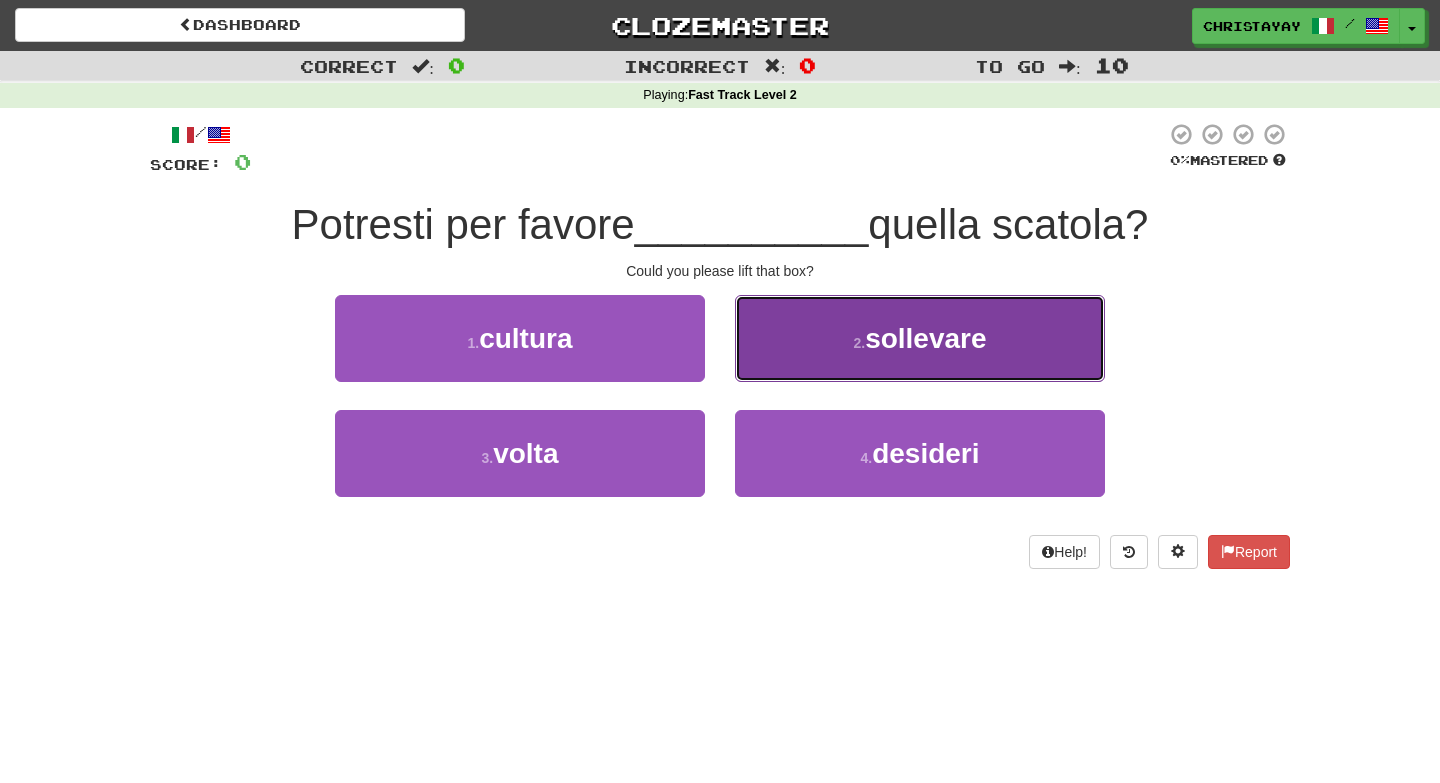 click on "2 .  sollevare" at bounding box center [920, 338] 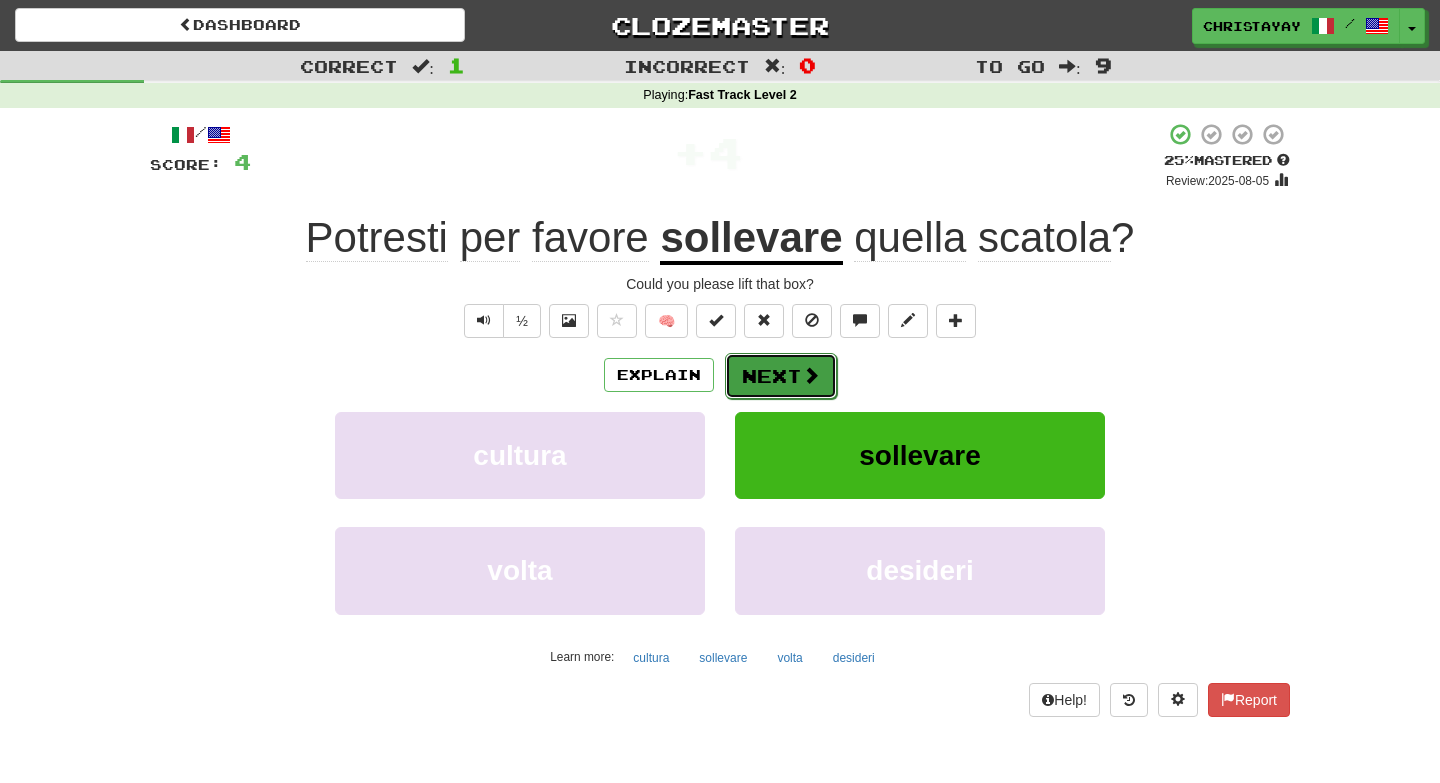 click on "Next" at bounding box center [781, 376] 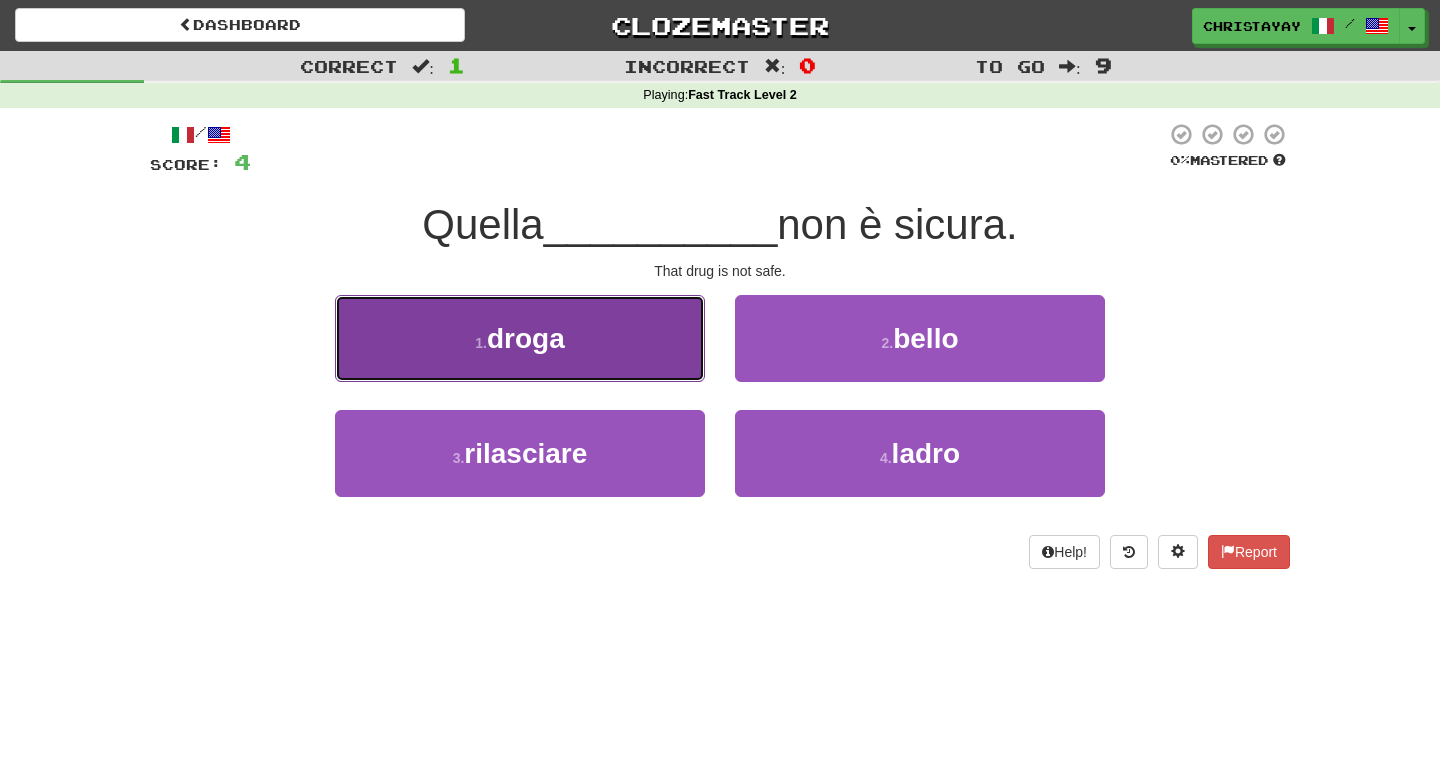 click on "1 .  droga" at bounding box center (520, 338) 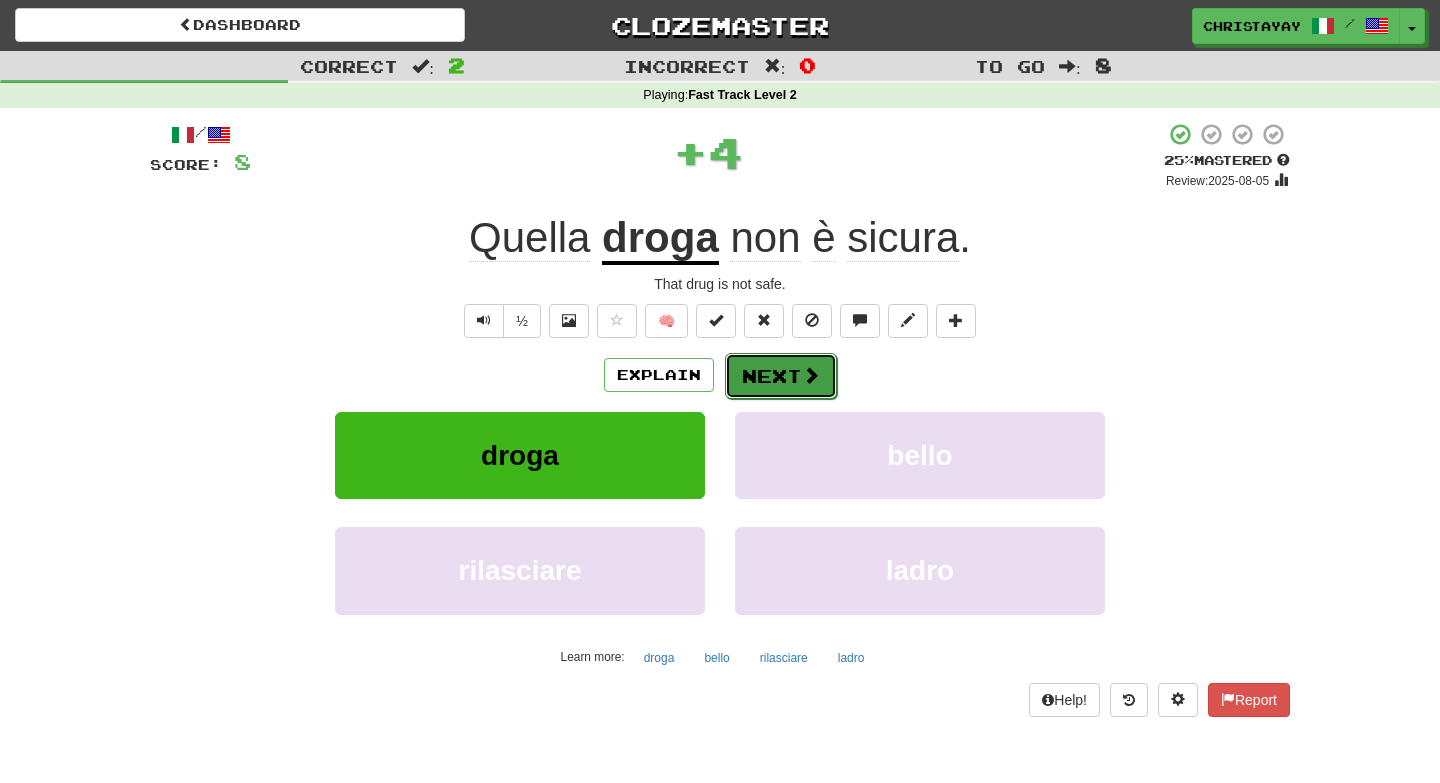 click on "Next" at bounding box center [781, 376] 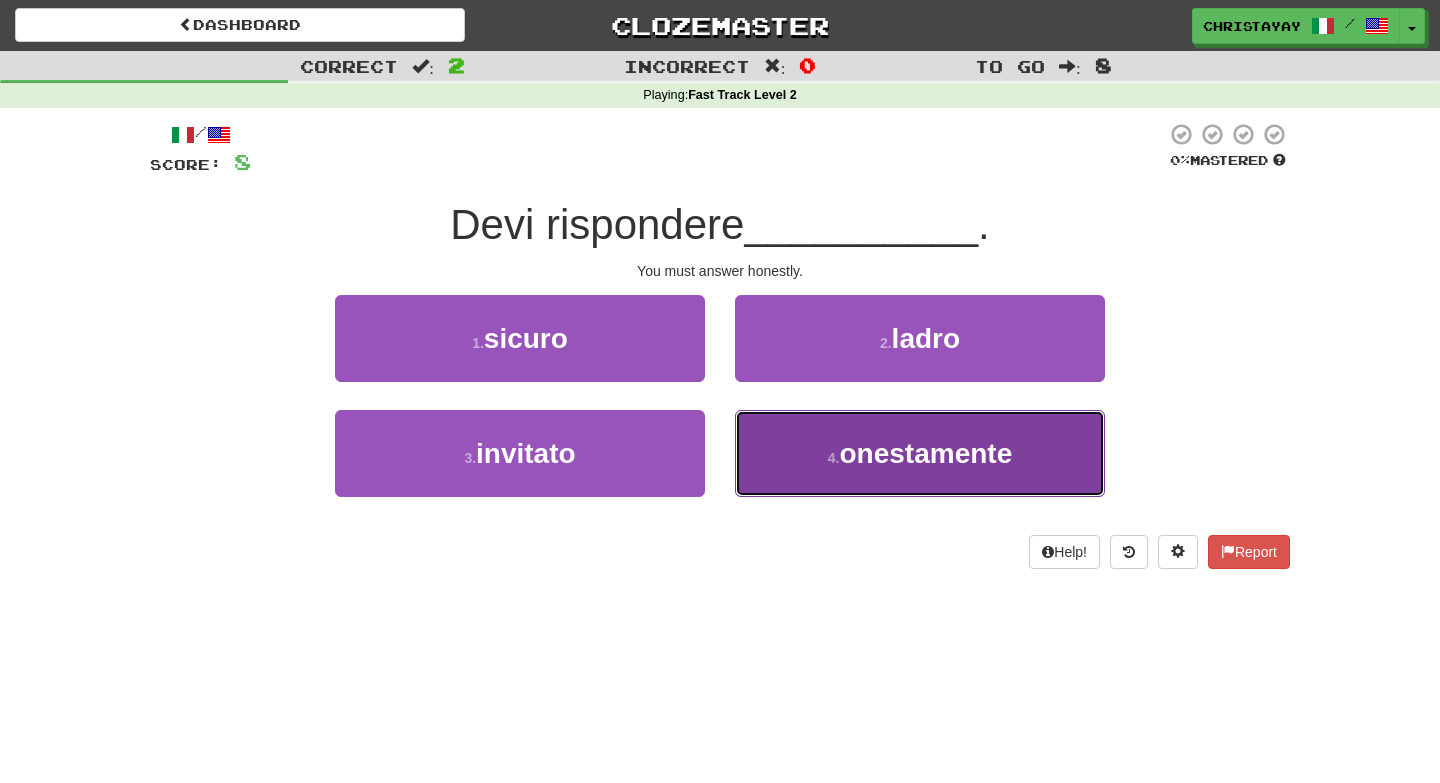 click on "4 .  onestamente" at bounding box center (920, 453) 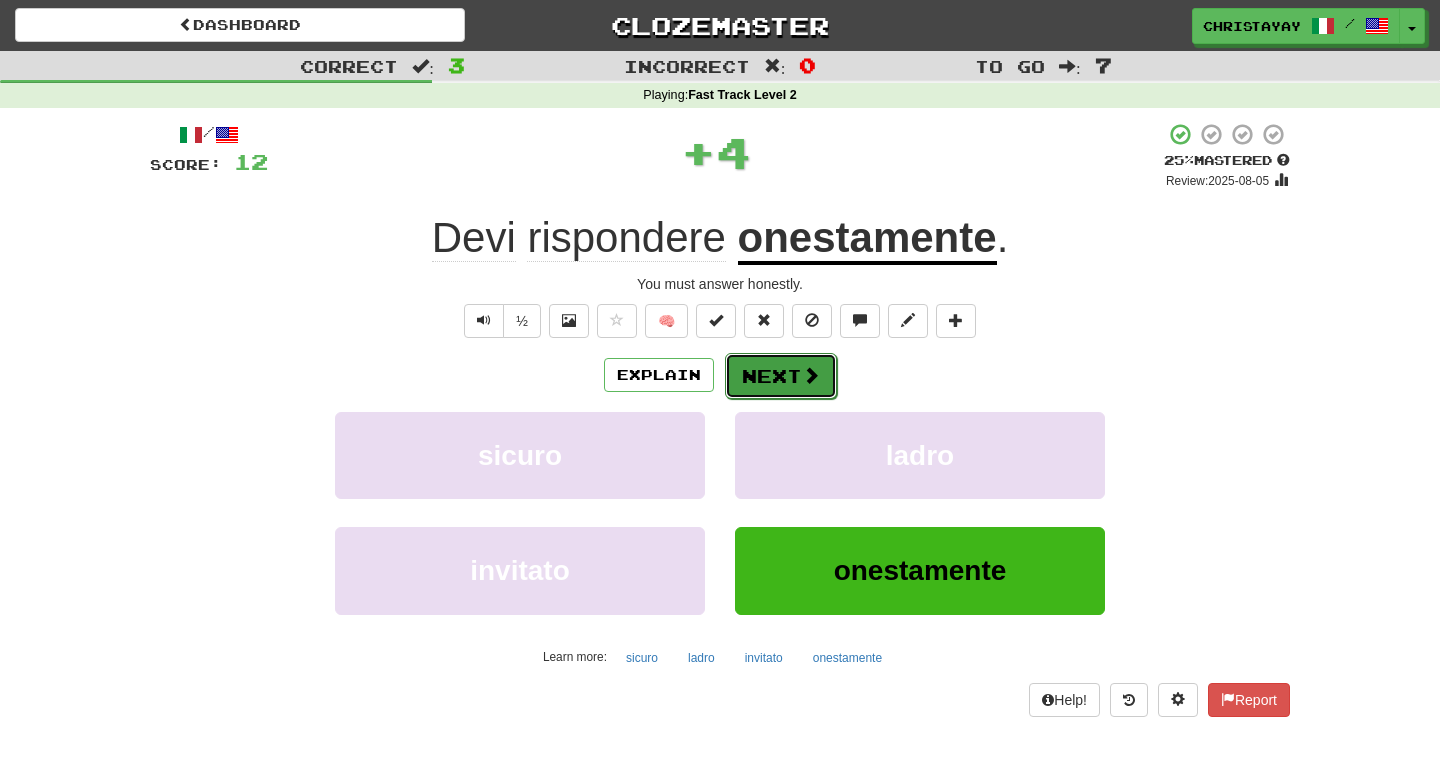 click on "Next" at bounding box center (781, 376) 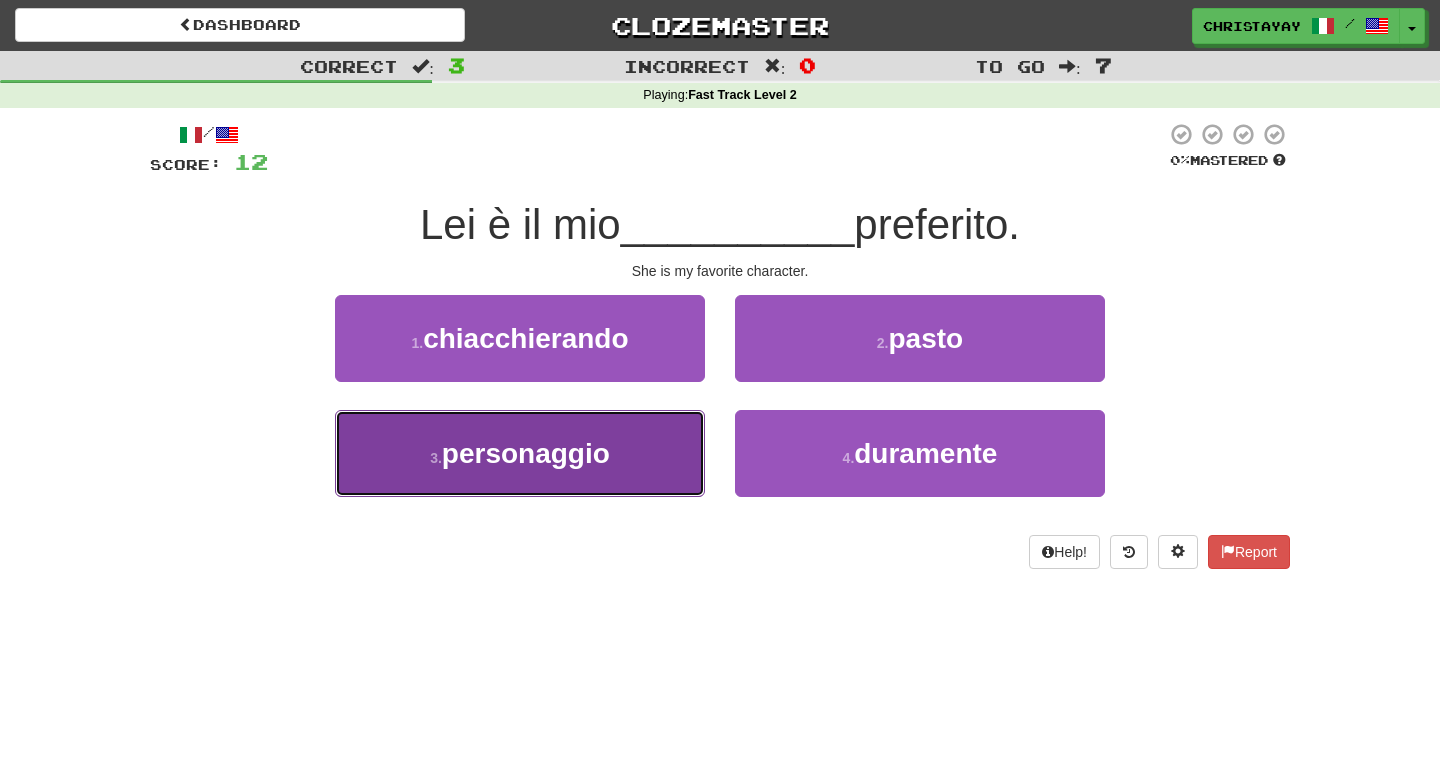 click on "3 .  personaggio" at bounding box center (520, 453) 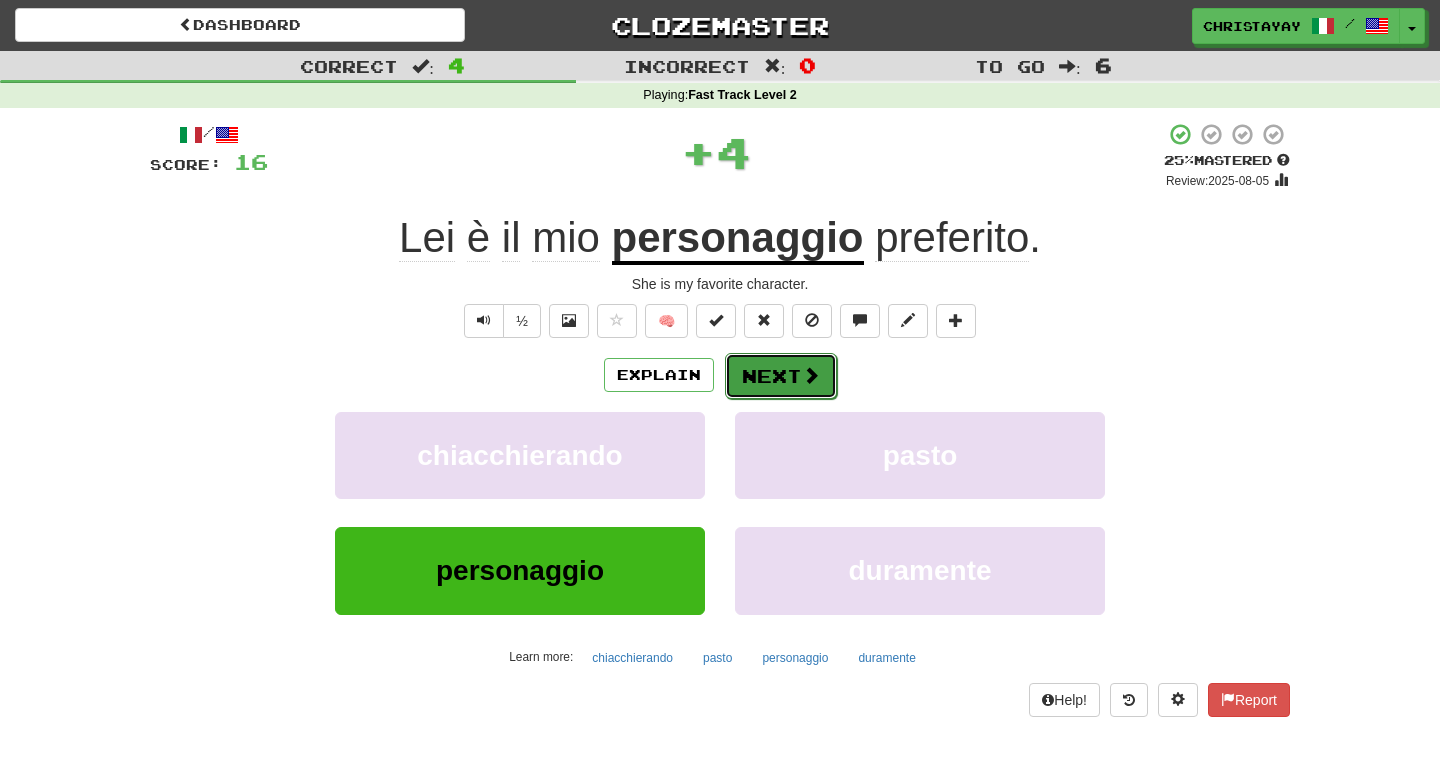 click on "Next" at bounding box center [781, 376] 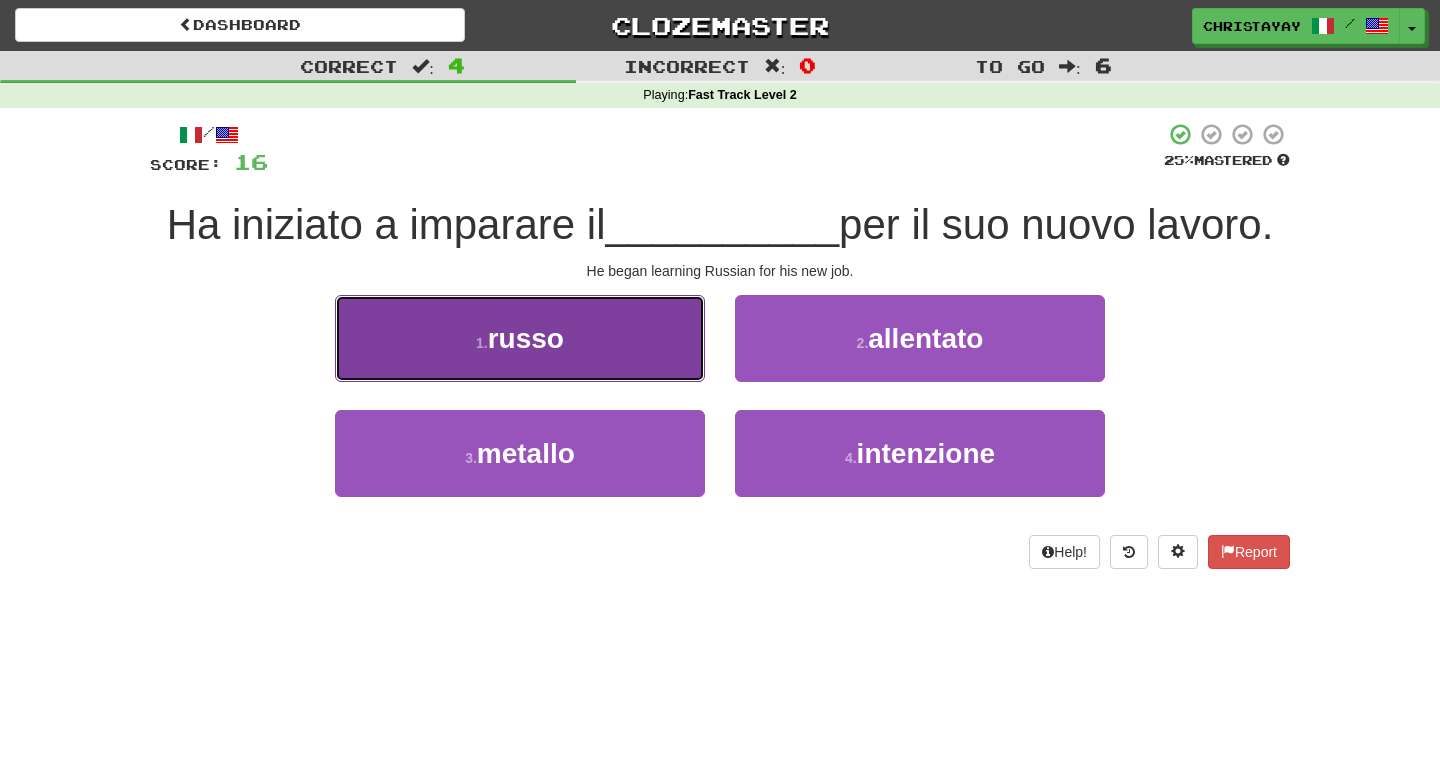 click on "1 .  russo" at bounding box center [520, 338] 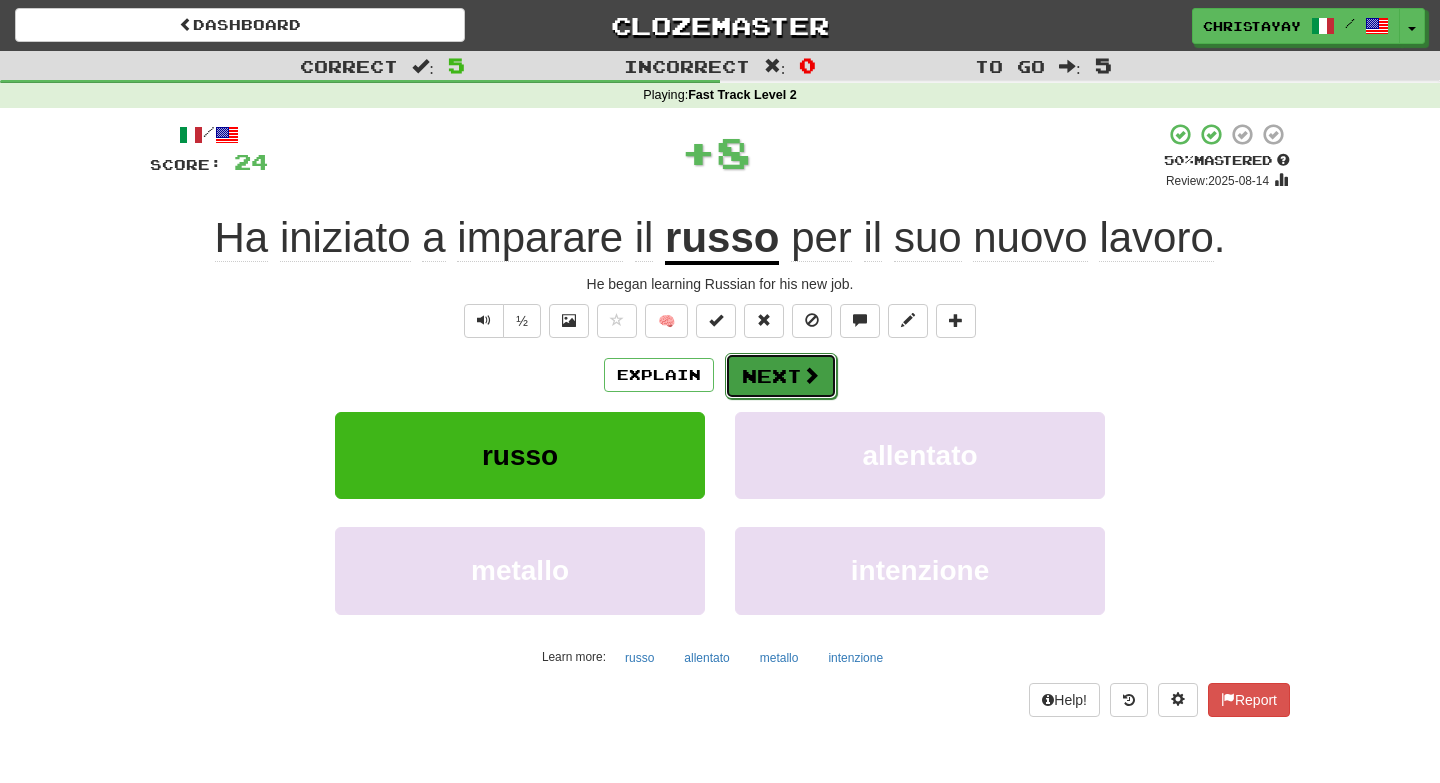 click on "Next" at bounding box center [781, 376] 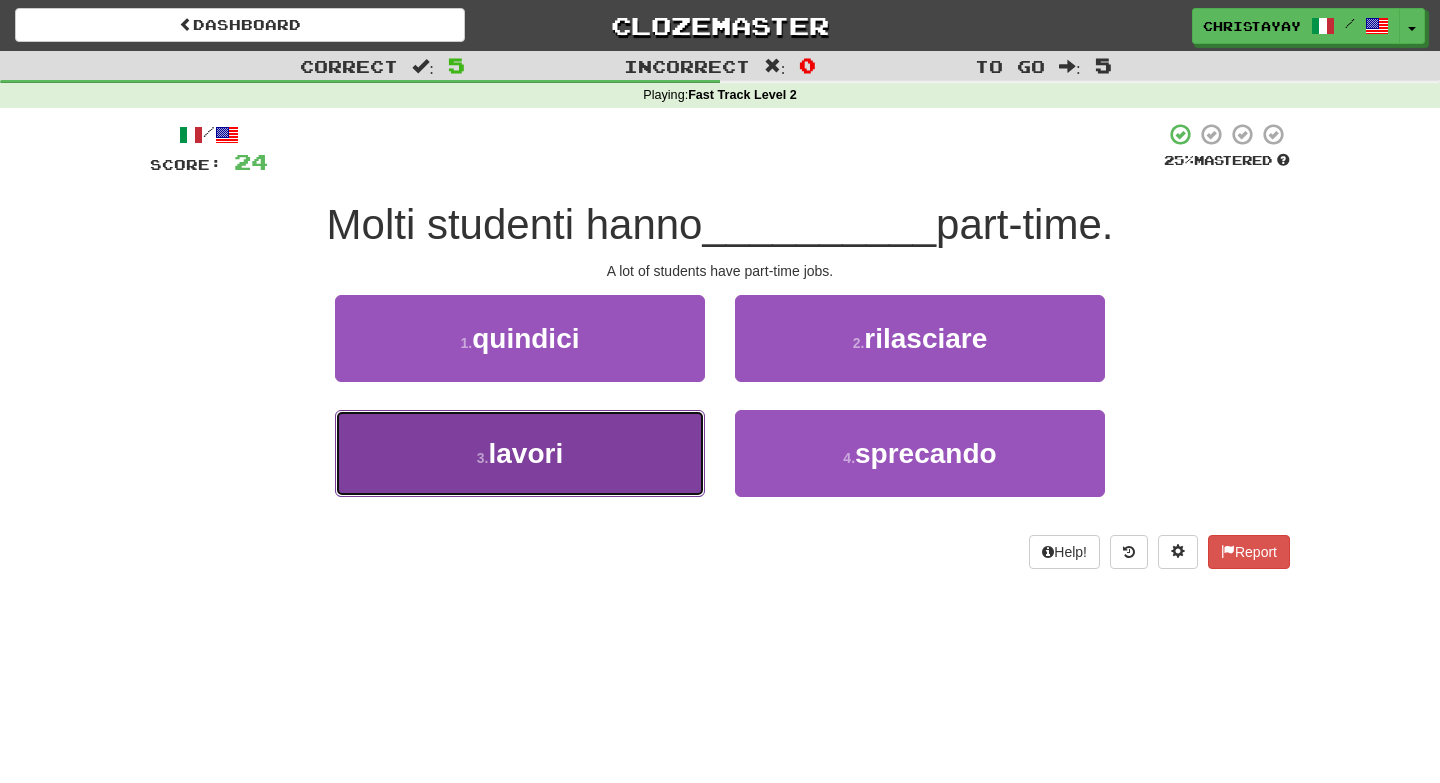 click on "3 .  lavori" at bounding box center [520, 453] 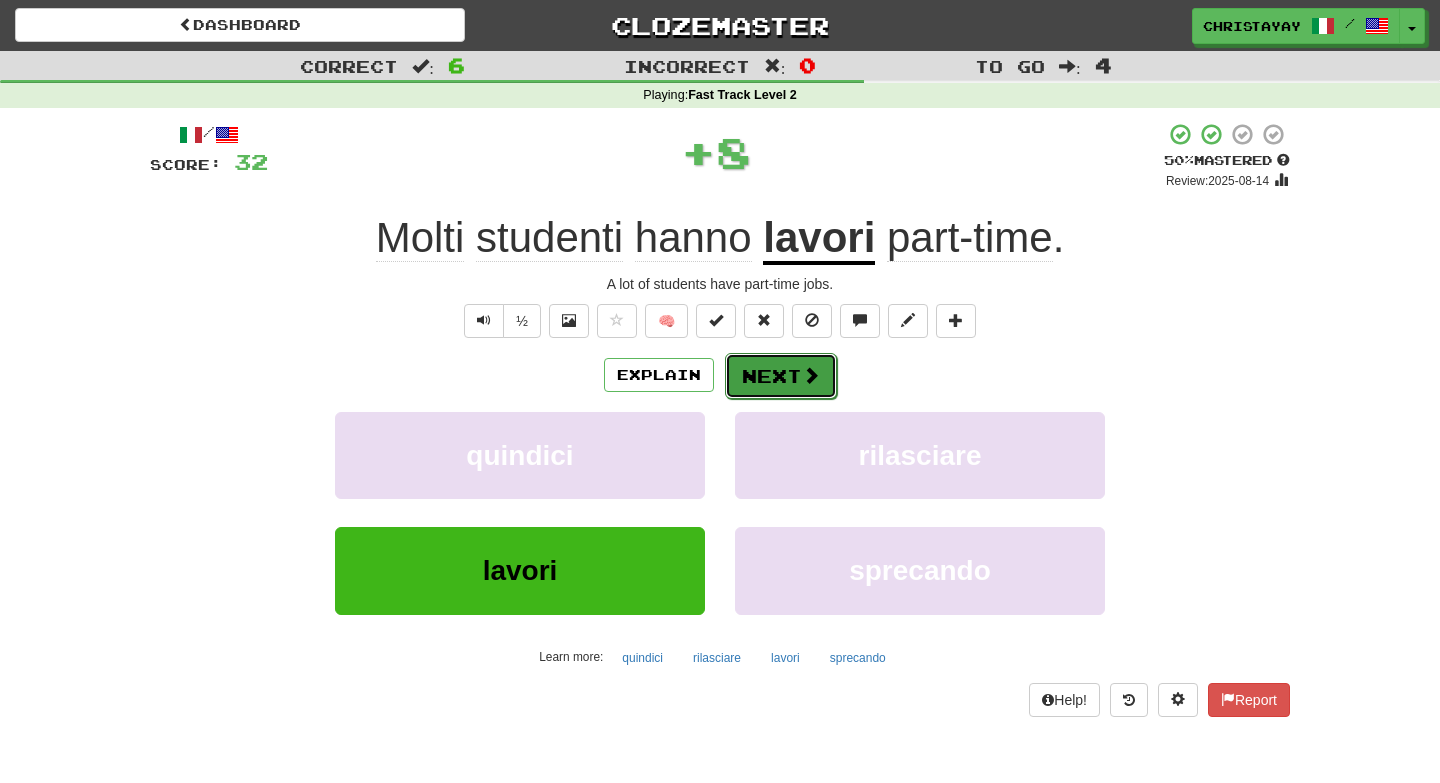 click on "Next" at bounding box center (781, 376) 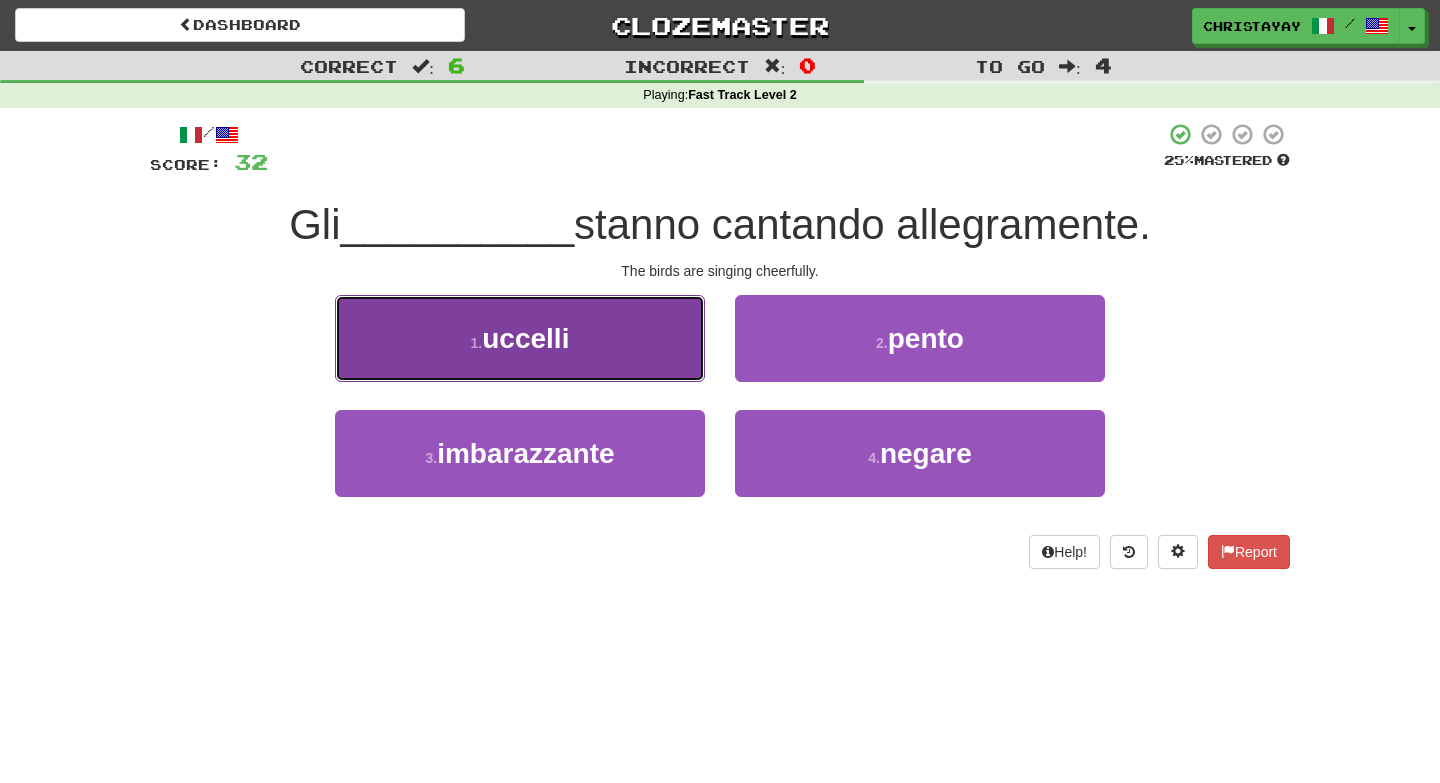 click on "1 .  uccelli" at bounding box center [520, 338] 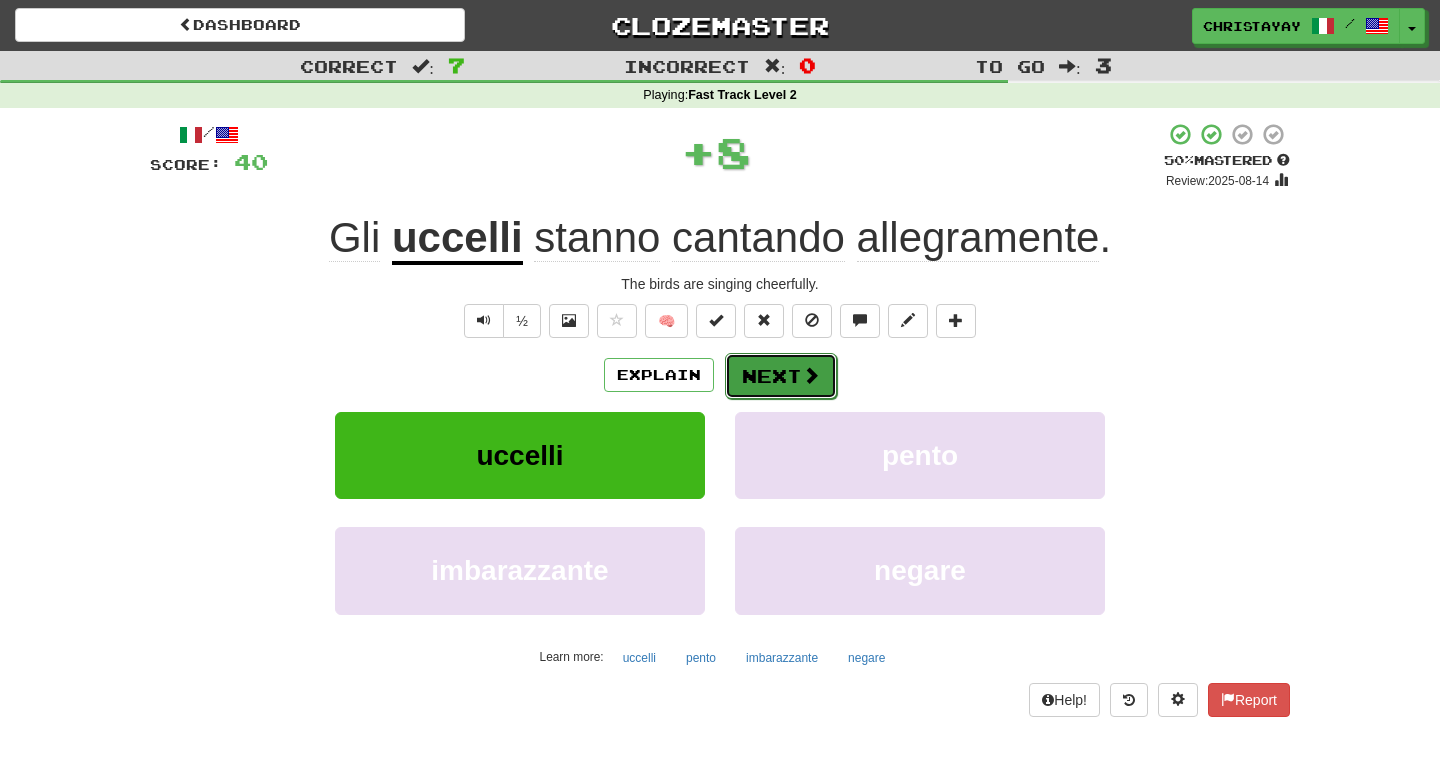 click on "Next" at bounding box center (781, 376) 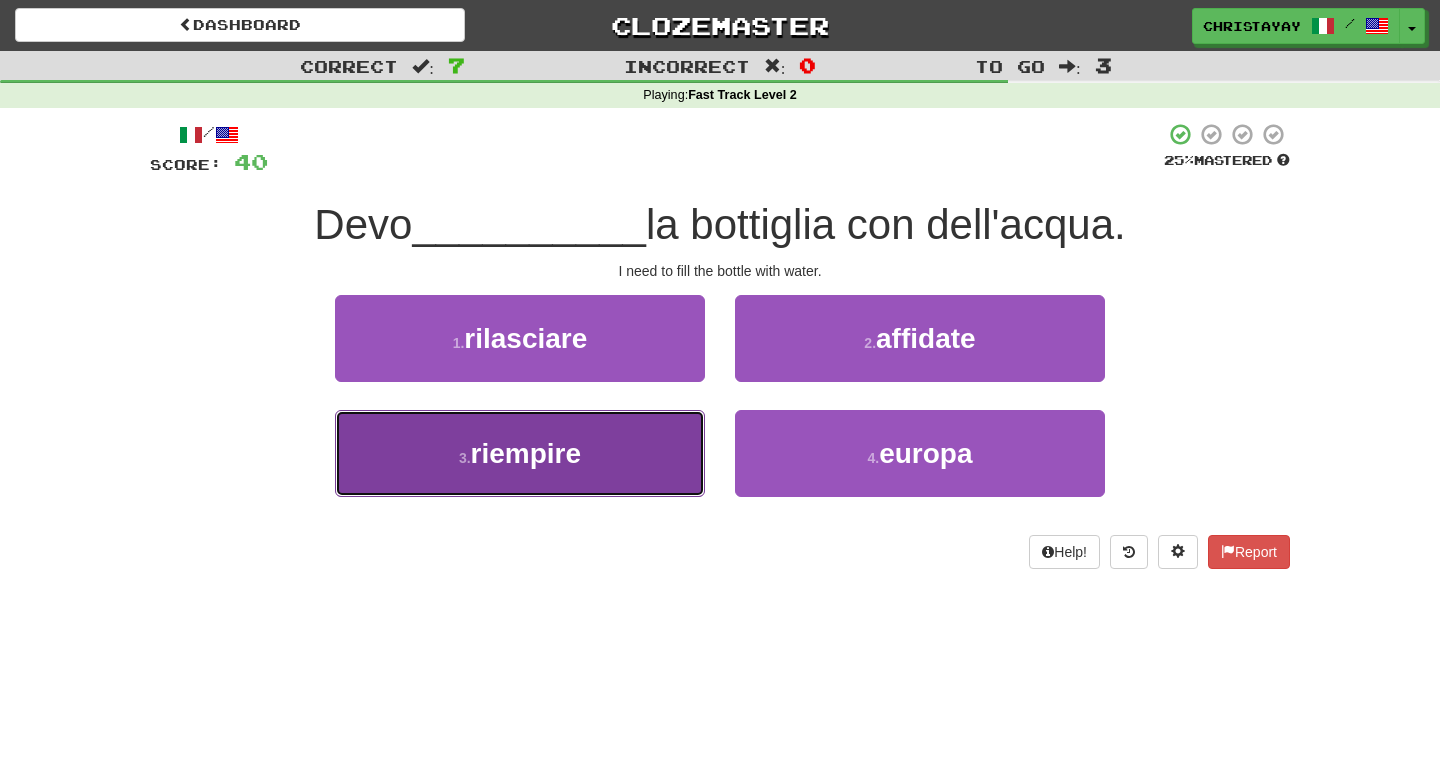 click on "3 .  riempire" at bounding box center (520, 453) 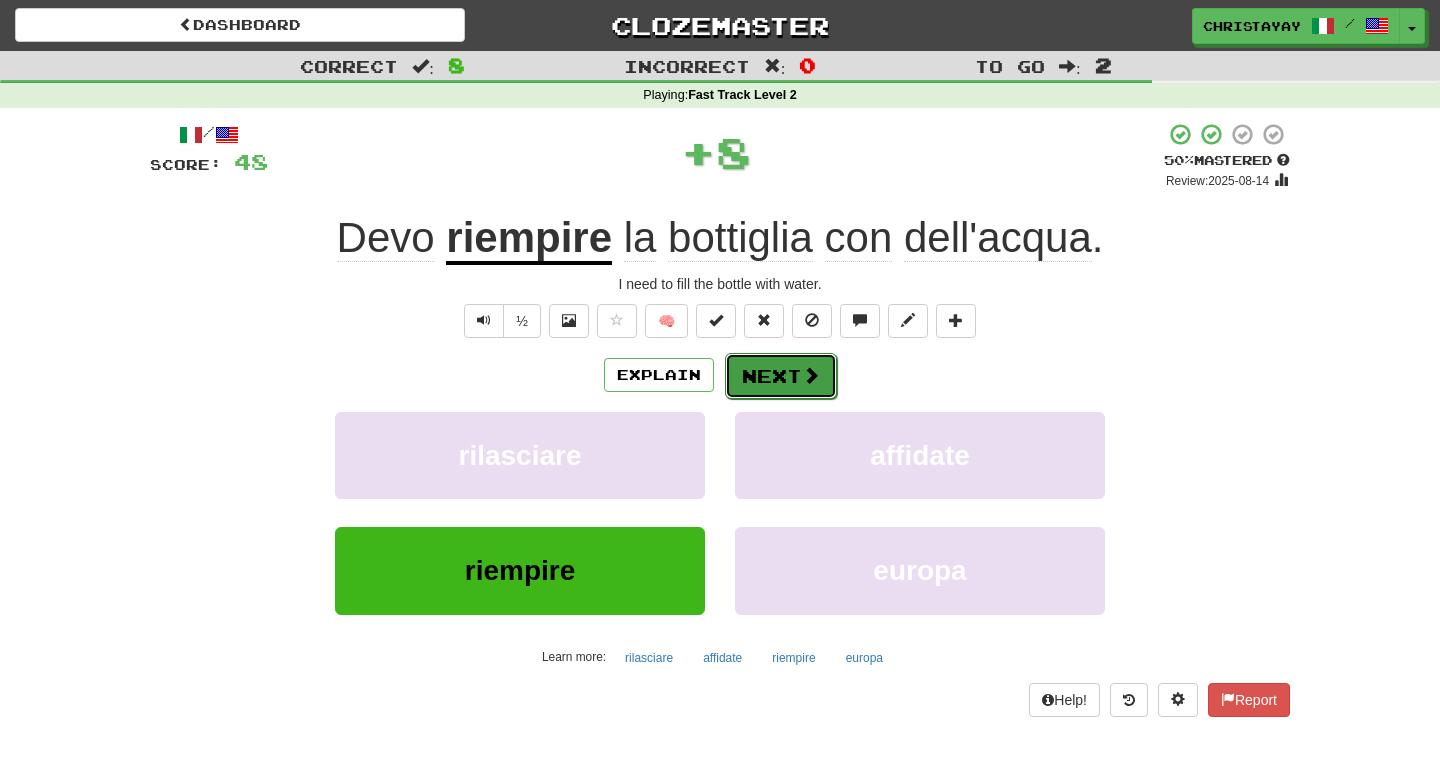 click on "Next" at bounding box center [781, 376] 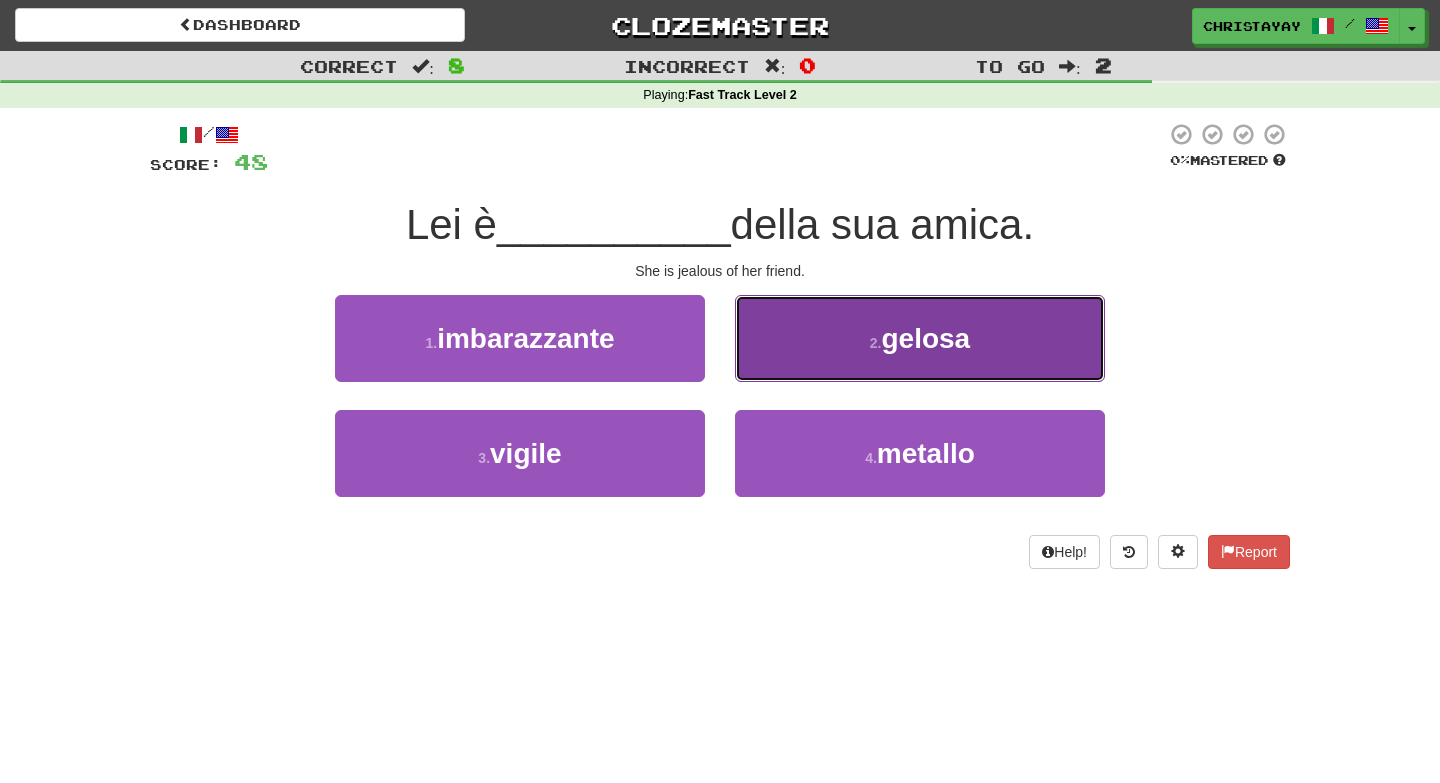 click on "2 .  gelosa" at bounding box center (920, 338) 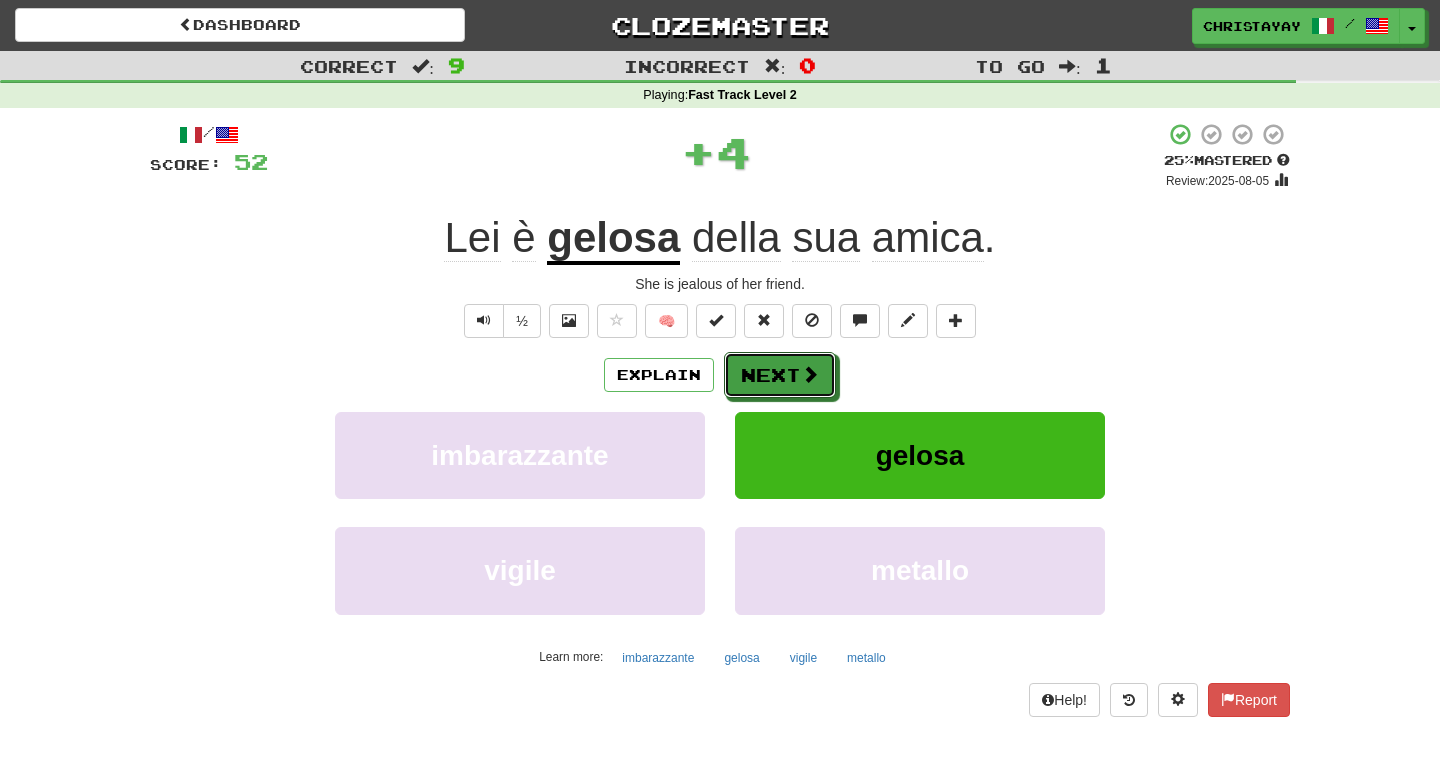 click on "Next" at bounding box center [780, 375] 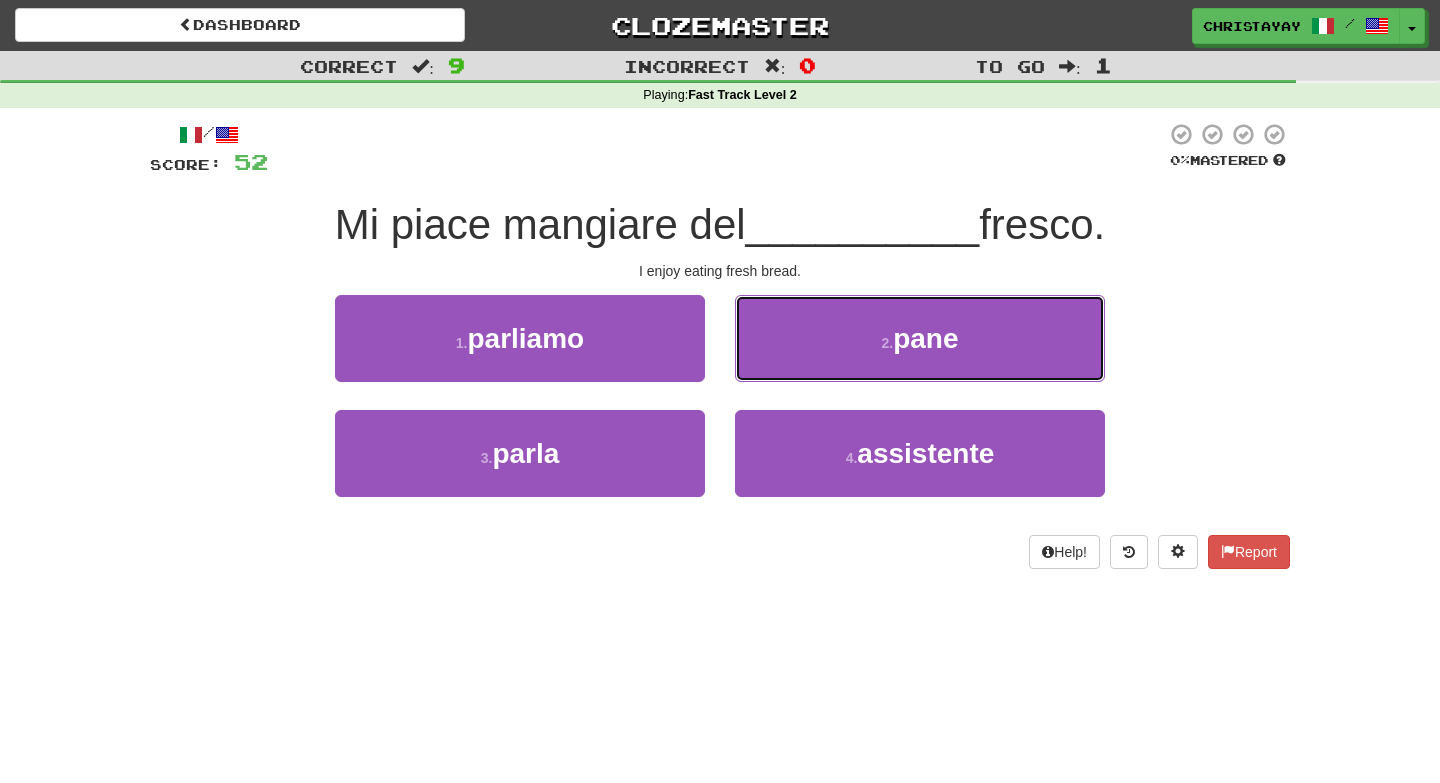 click on "2 .  pane" at bounding box center [920, 338] 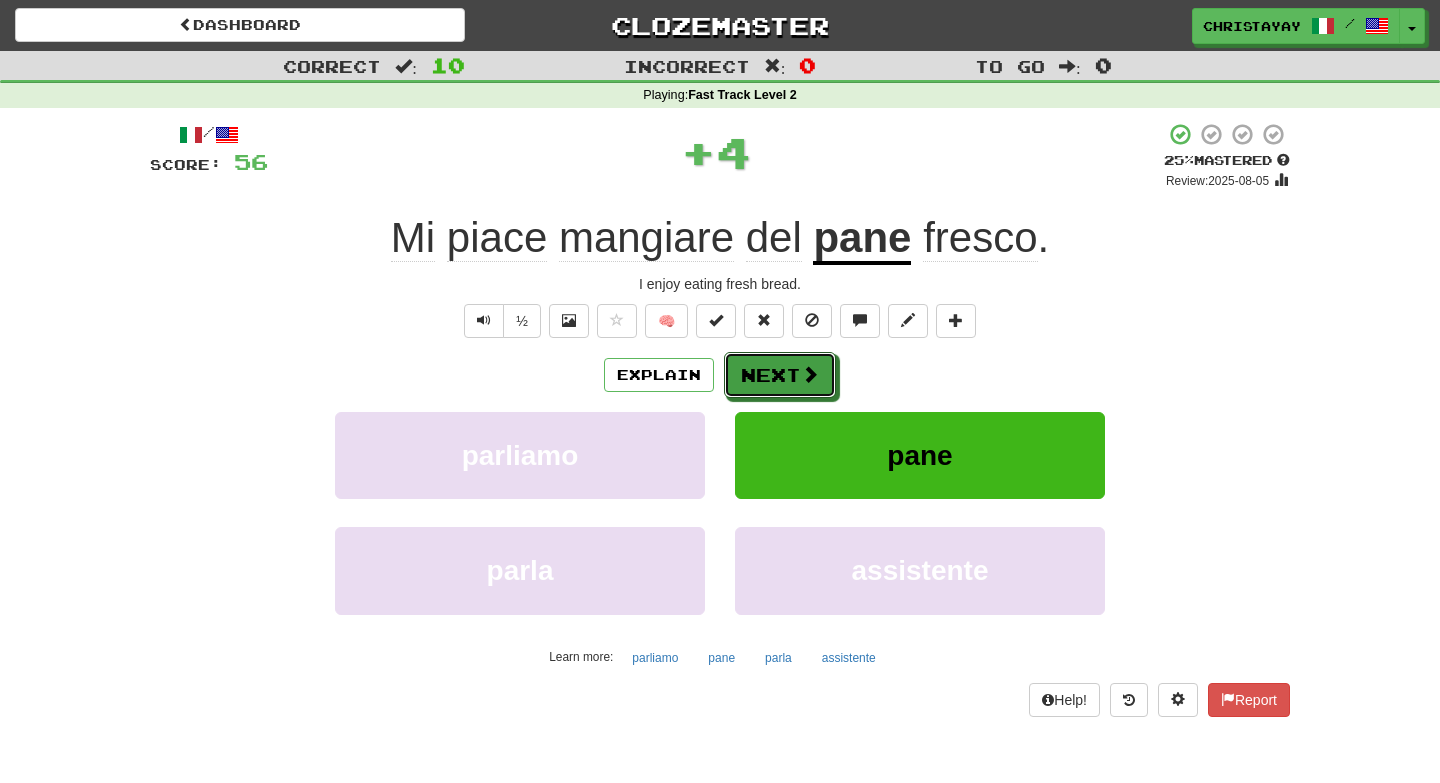 click on "Next" at bounding box center [780, 375] 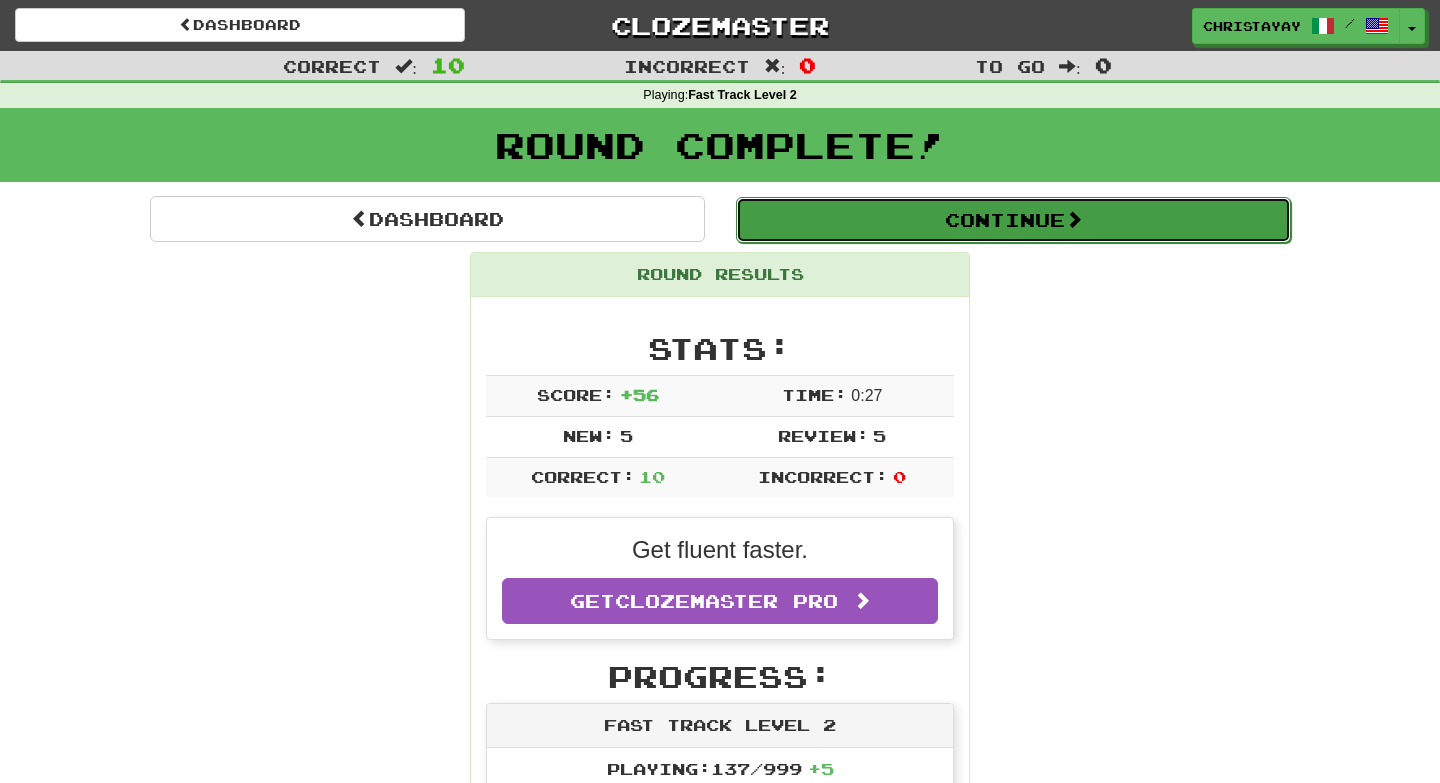 click on "Continue" at bounding box center (1013, 220) 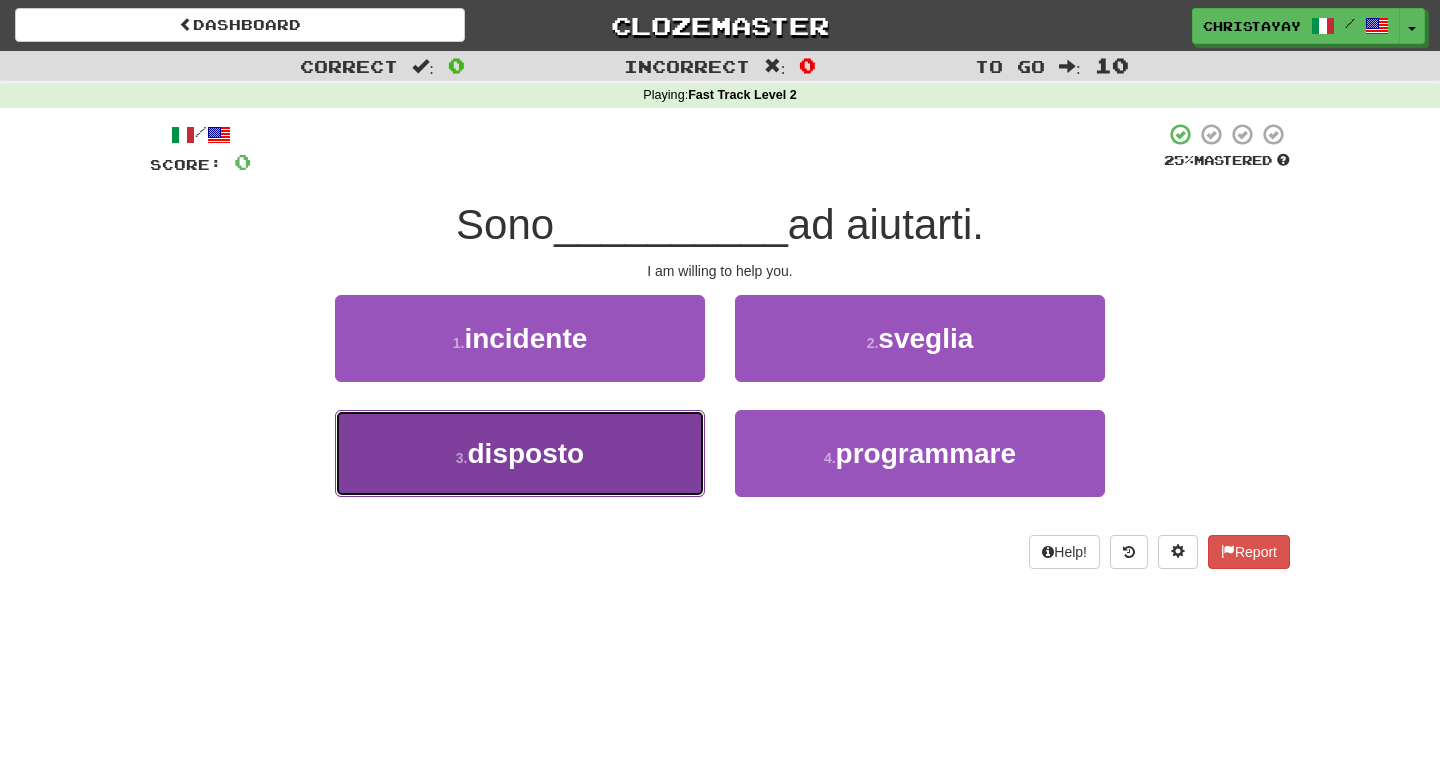 click on "3 .  disposto" at bounding box center (520, 453) 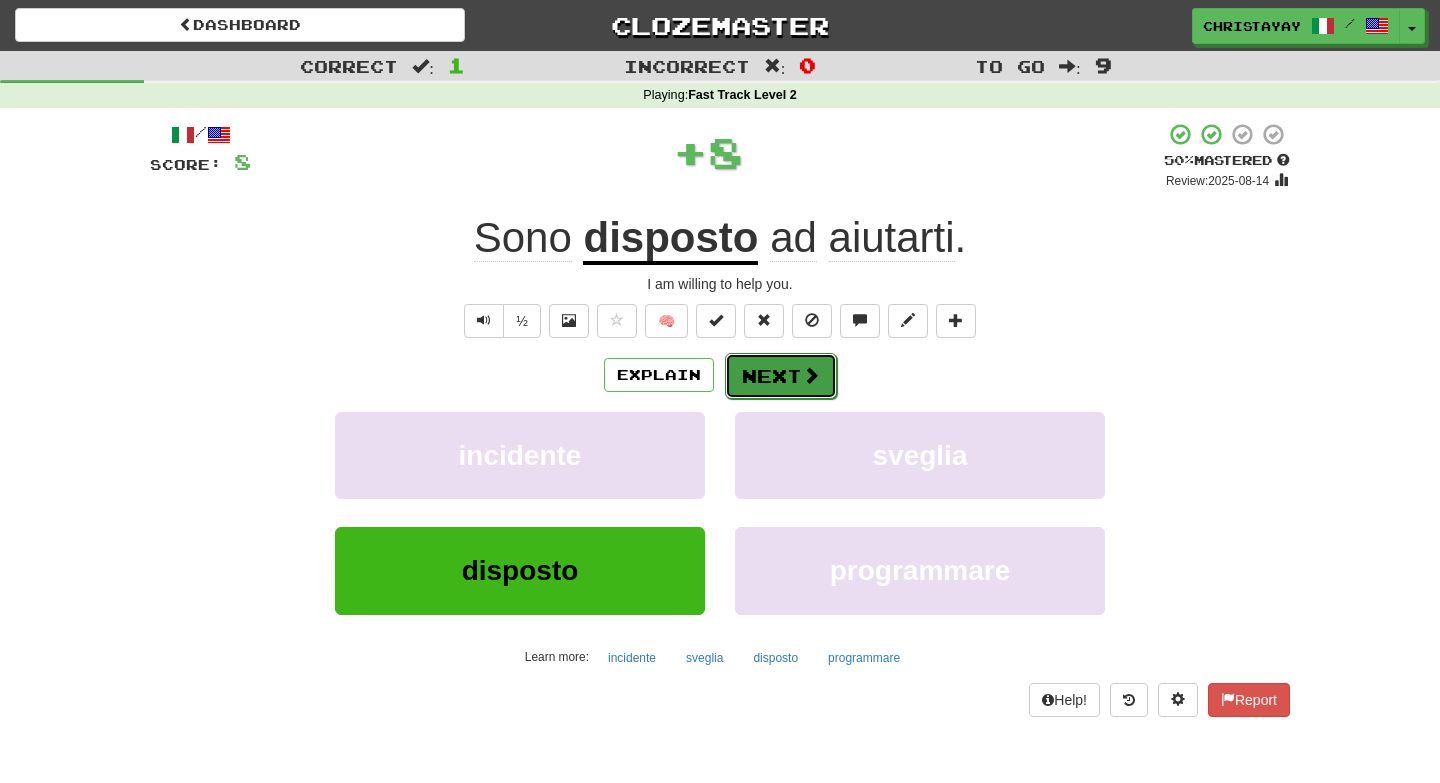 click on "Next" at bounding box center (781, 376) 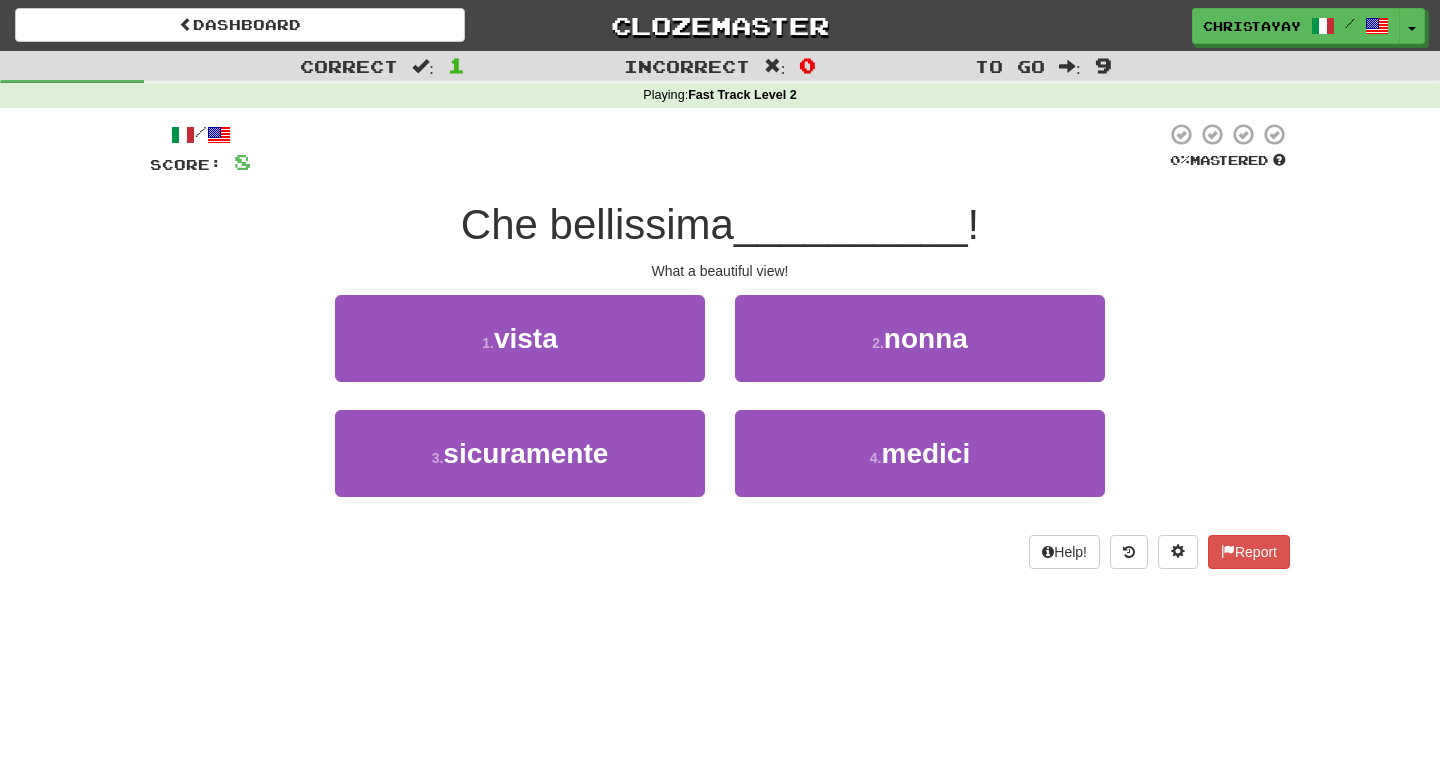 click on "1 .  vista" at bounding box center [520, 352] 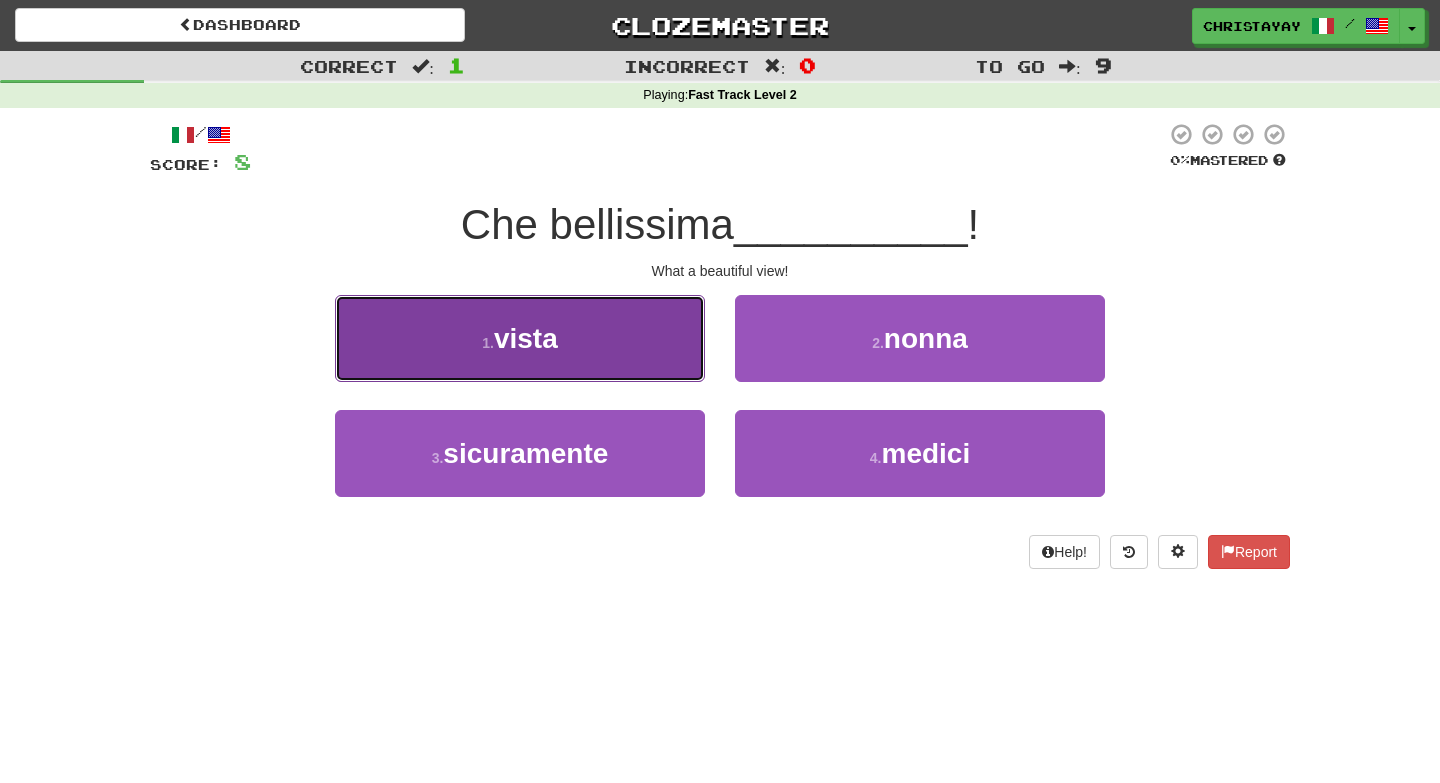 click on "1 .  vista" at bounding box center (520, 338) 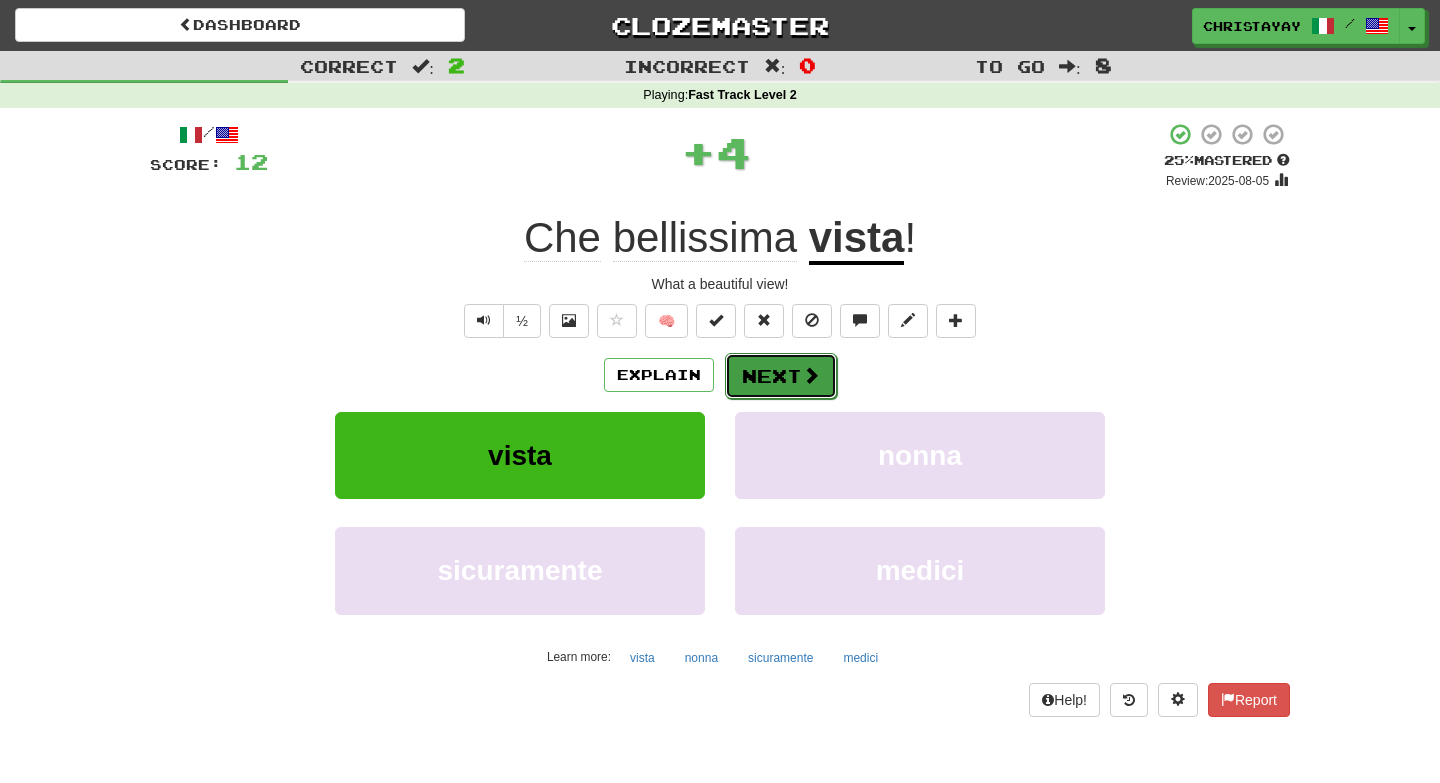 click on "Next" at bounding box center (781, 376) 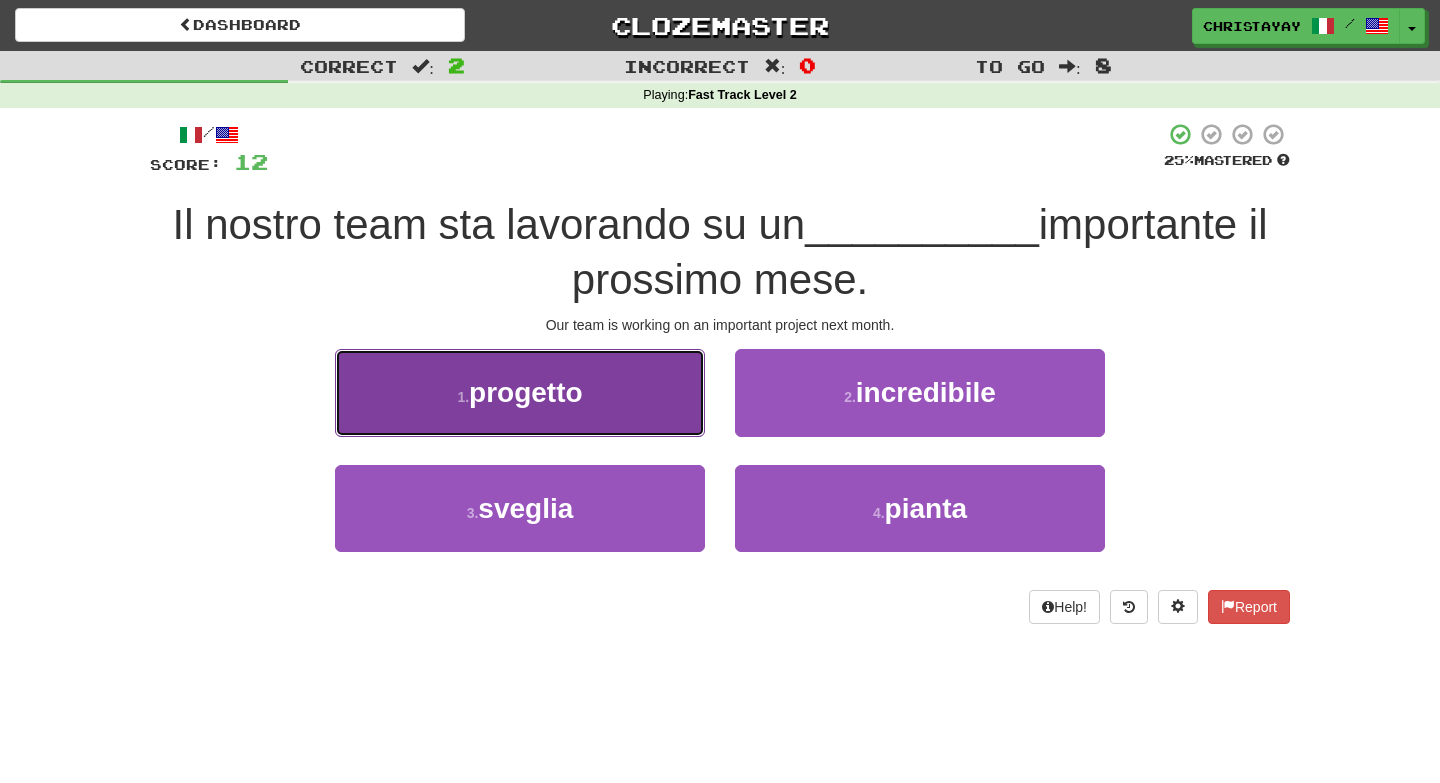 click on "1 .  progetto" at bounding box center (520, 392) 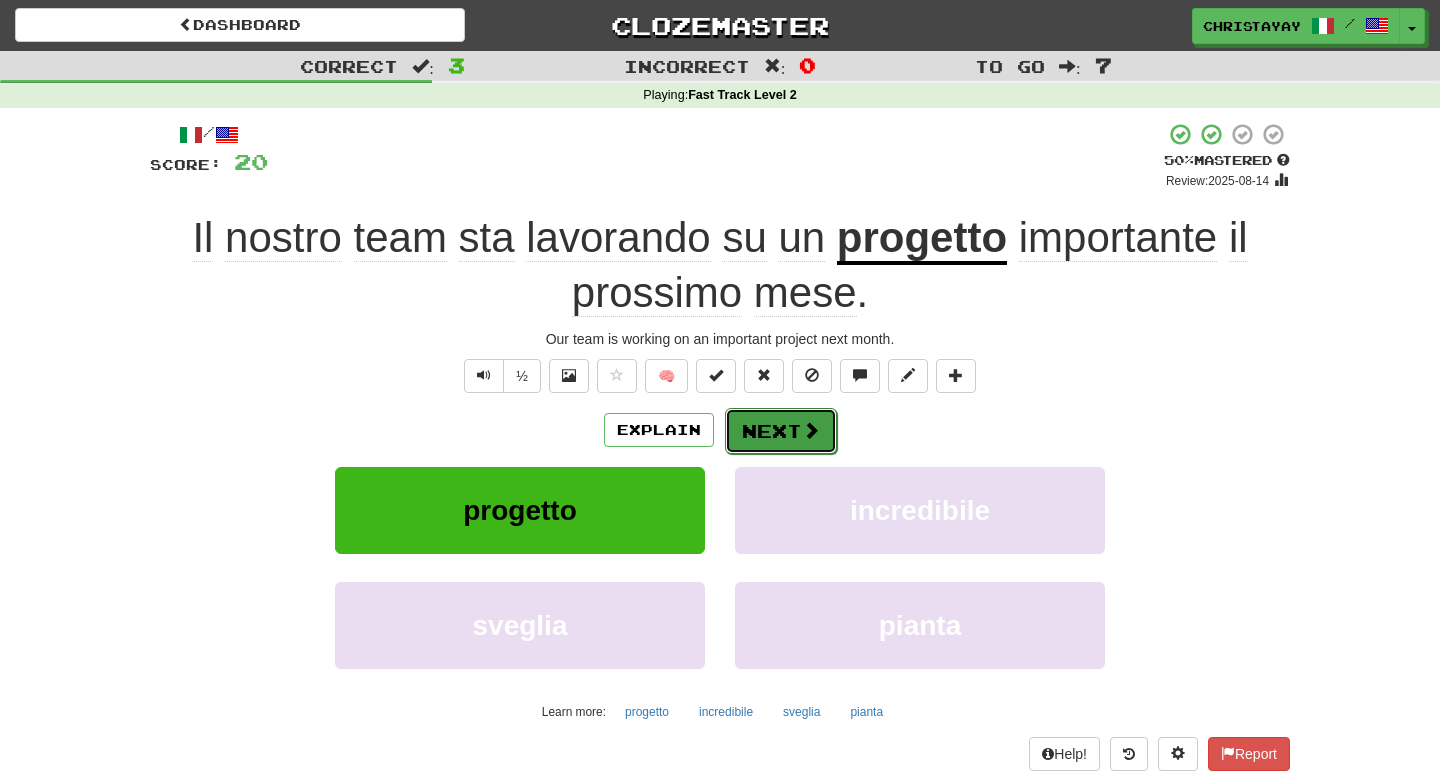click on "Next" at bounding box center [781, 431] 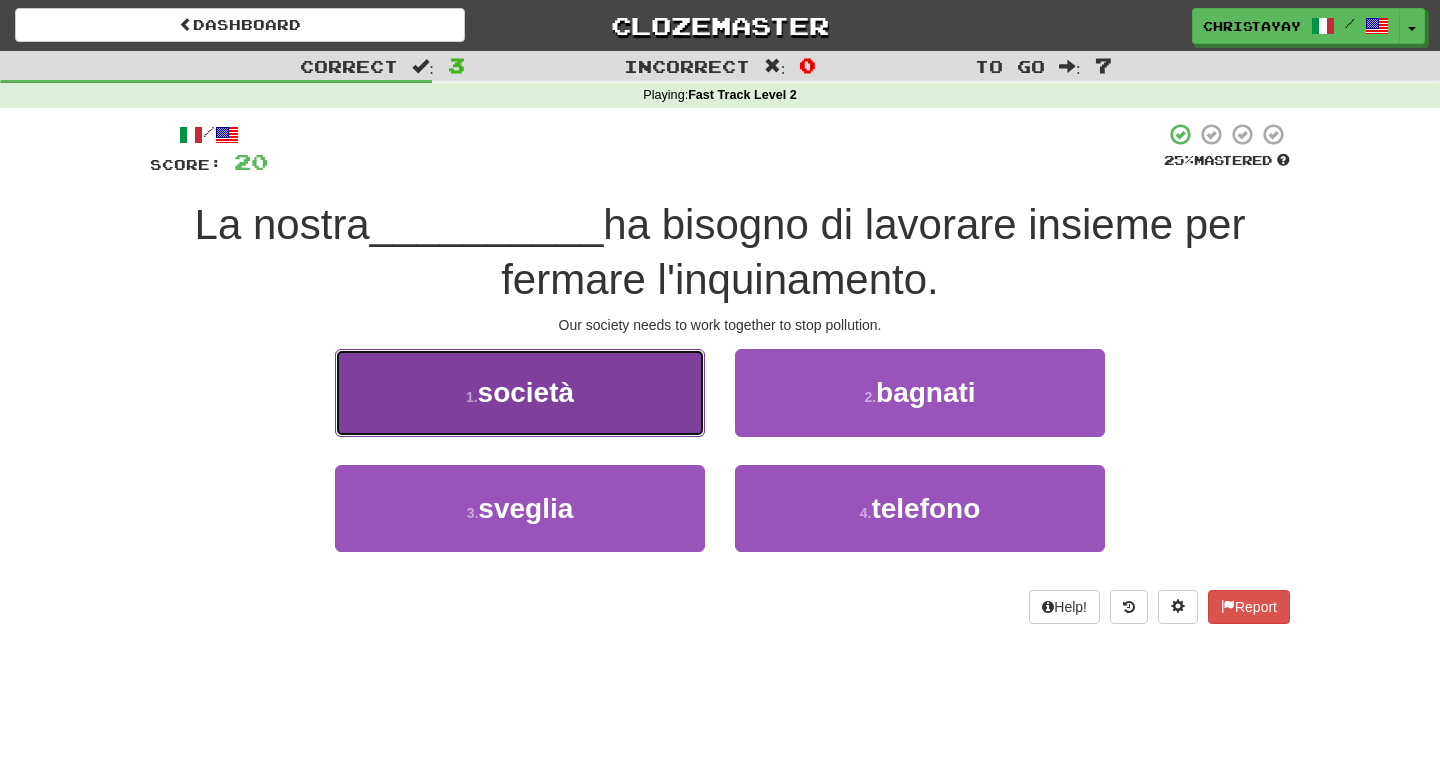 click on "1 .  società" at bounding box center [520, 392] 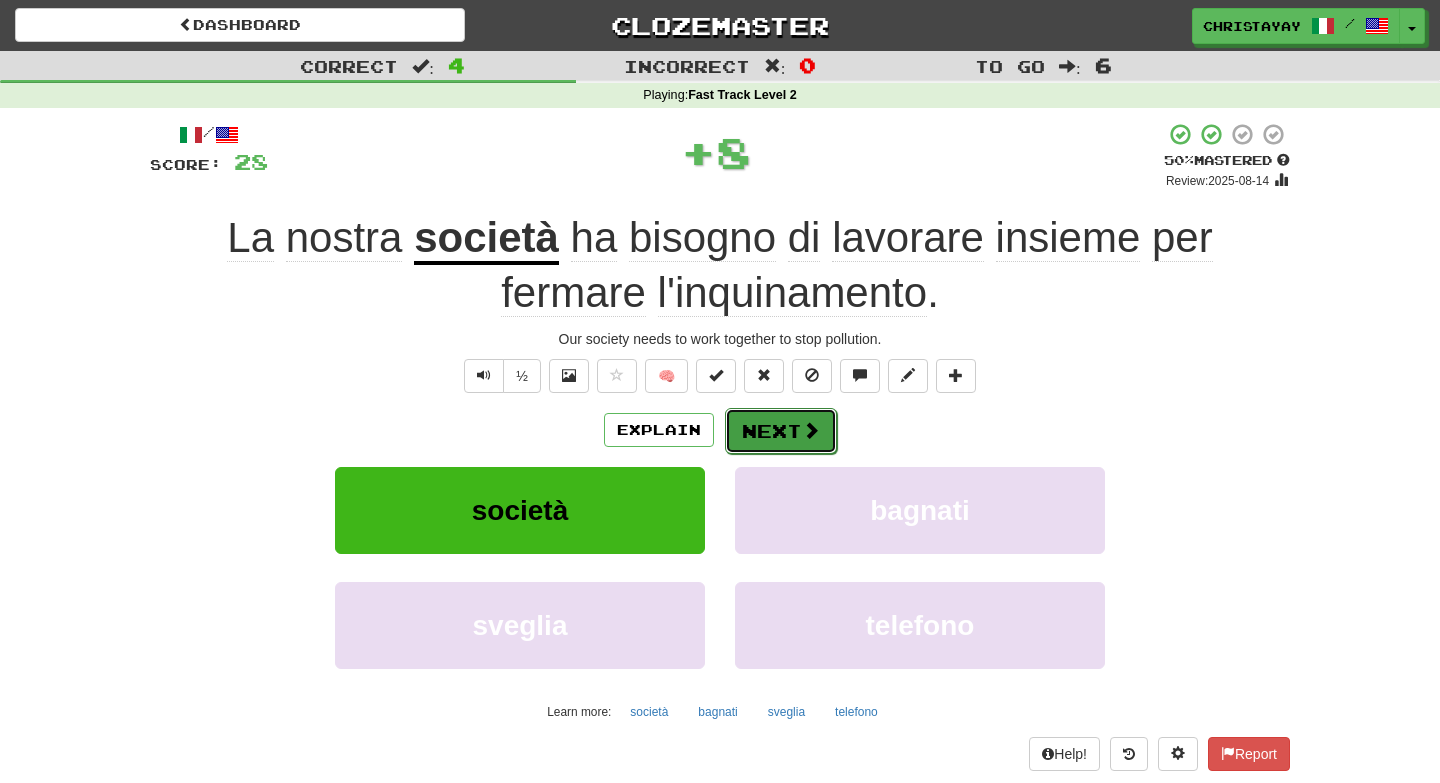 click on "Next" at bounding box center (781, 431) 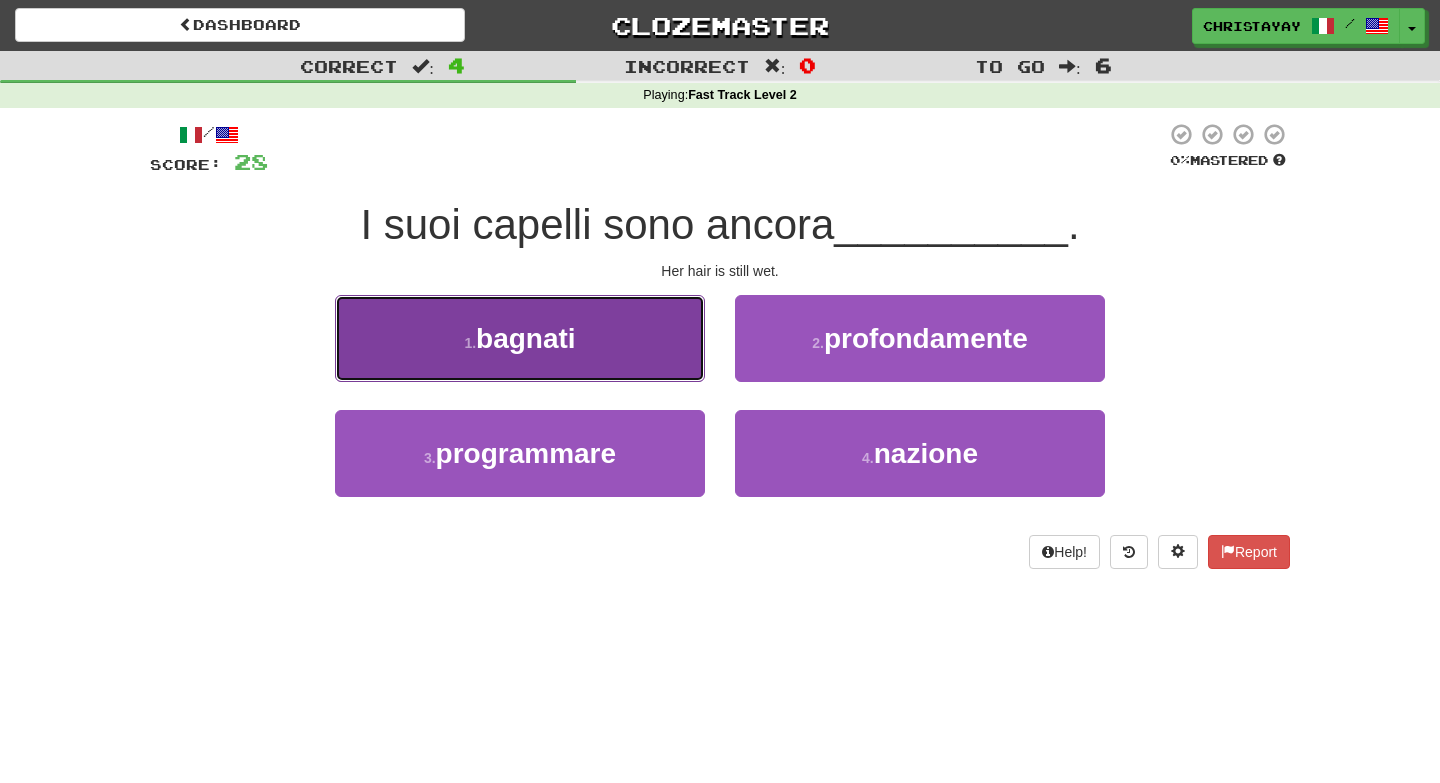click on "1 .  bagnati" at bounding box center [520, 338] 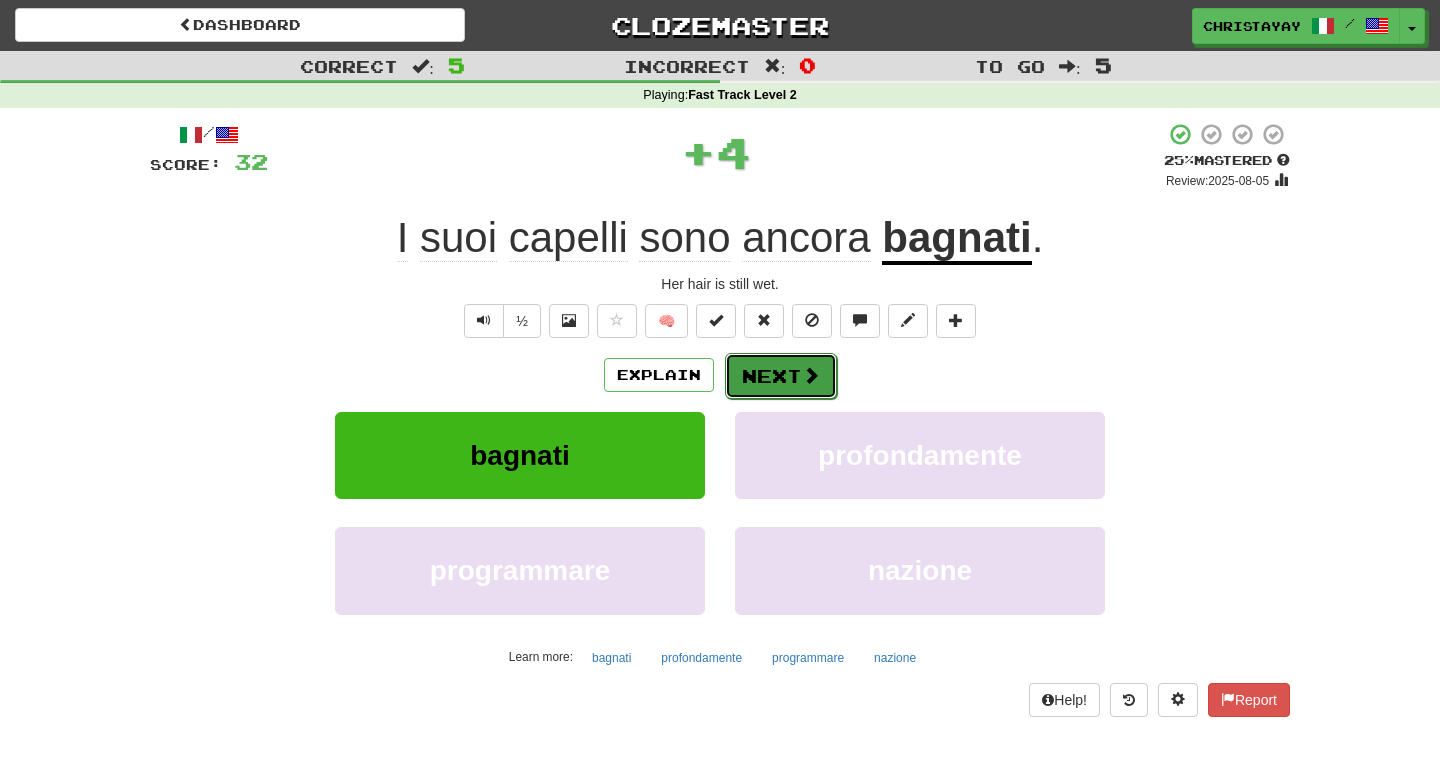 click on "Next" at bounding box center [781, 376] 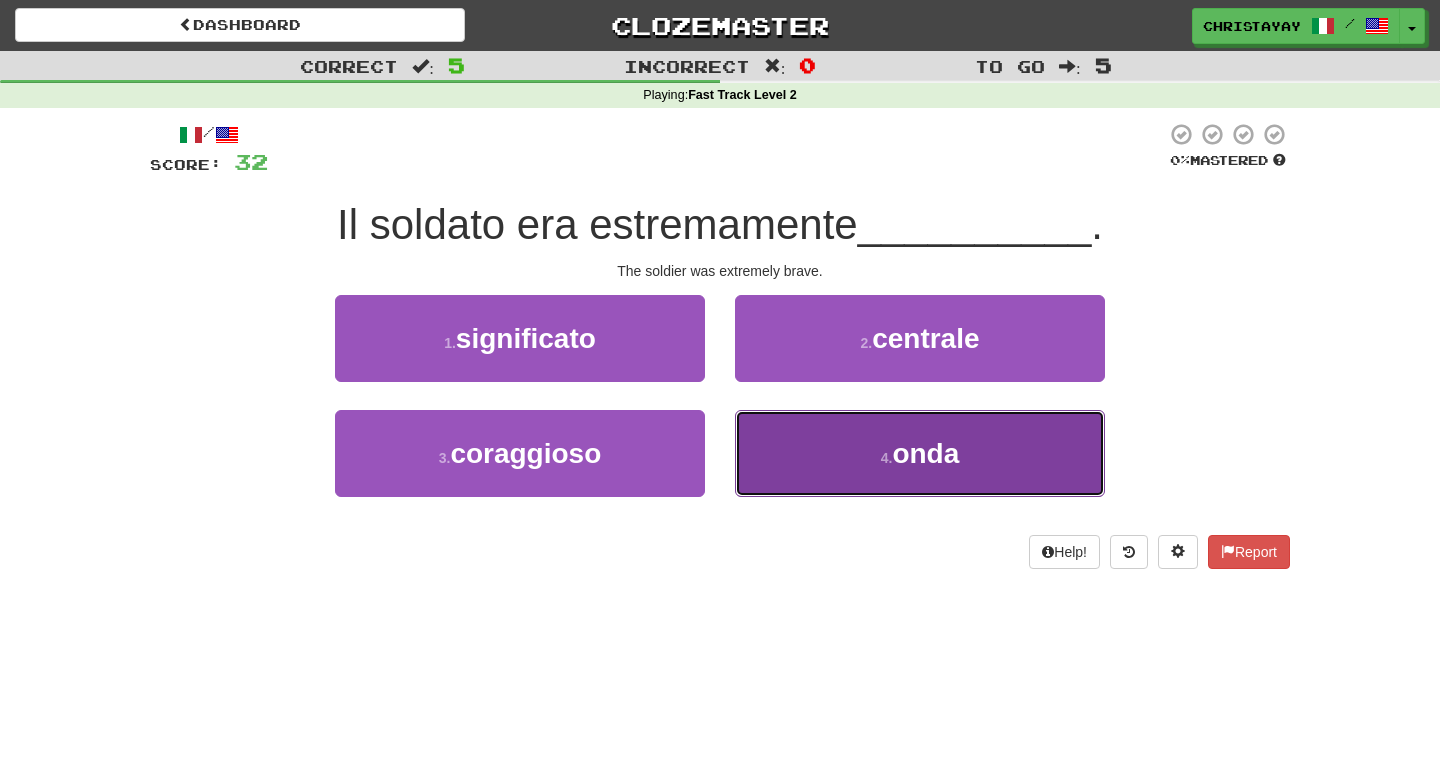 click on "4 .  onda" at bounding box center [920, 453] 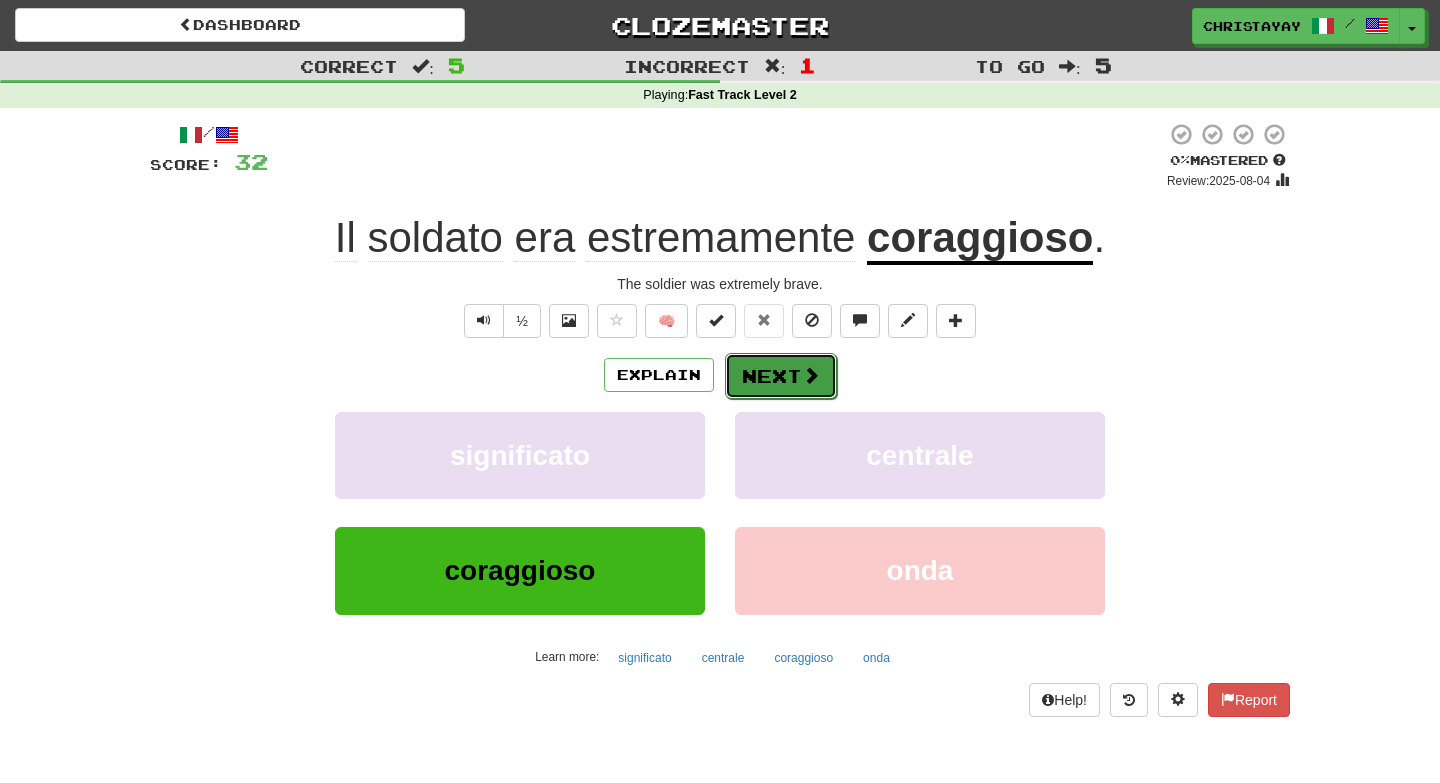 click on "Next" at bounding box center (781, 376) 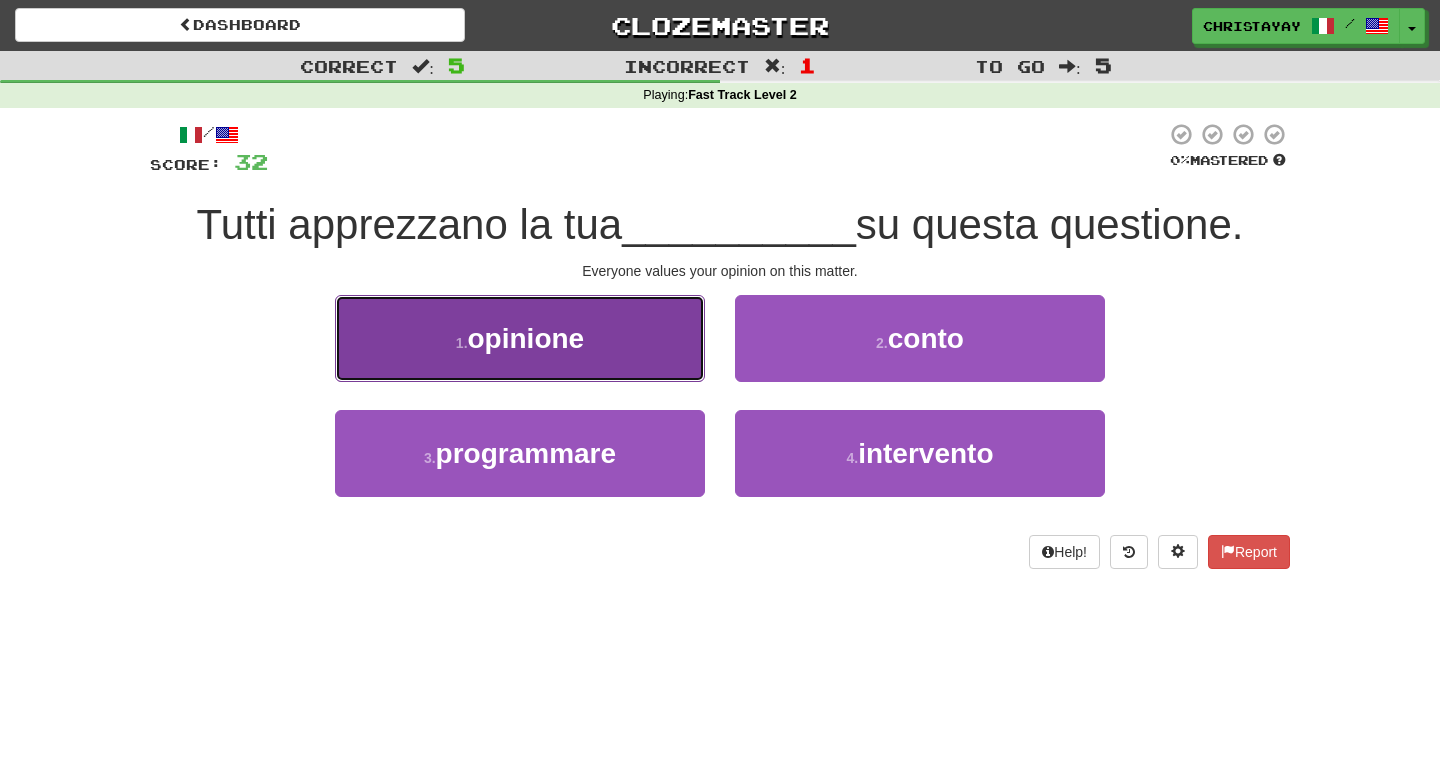 click on "1 .  opinione" at bounding box center [520, 338] 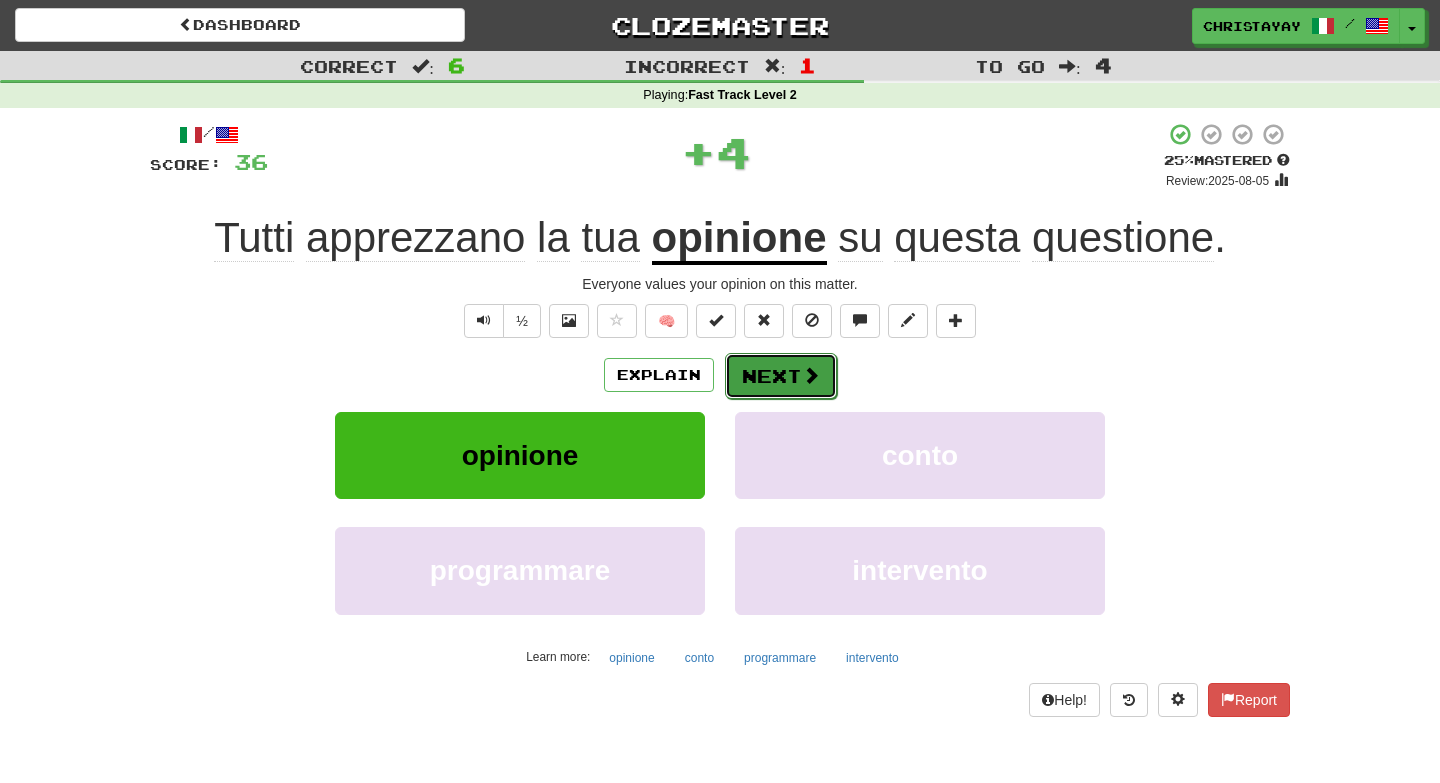 click on "Next" at bounding box center [781, 376] 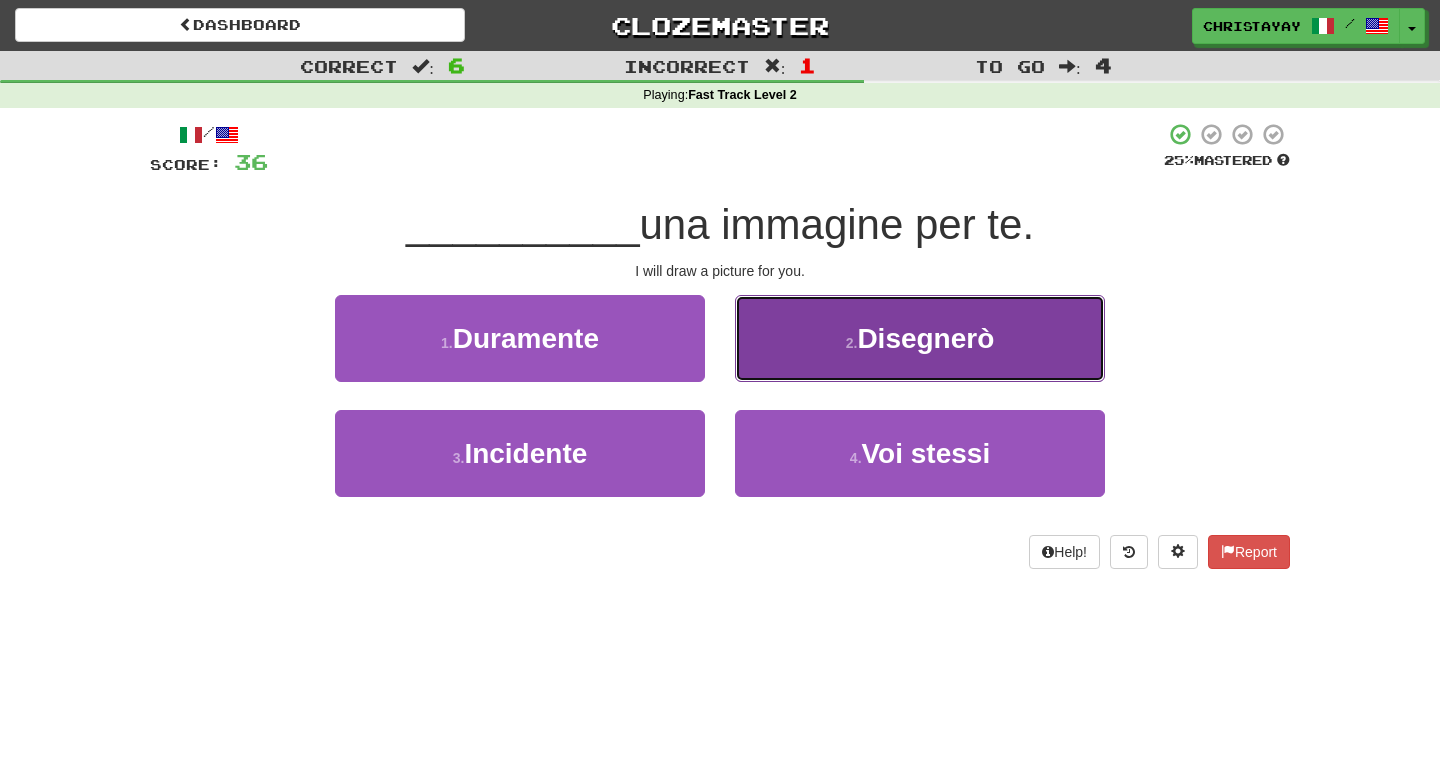 click on "2 .  Disegnerò" at bounding box center [920, 338] 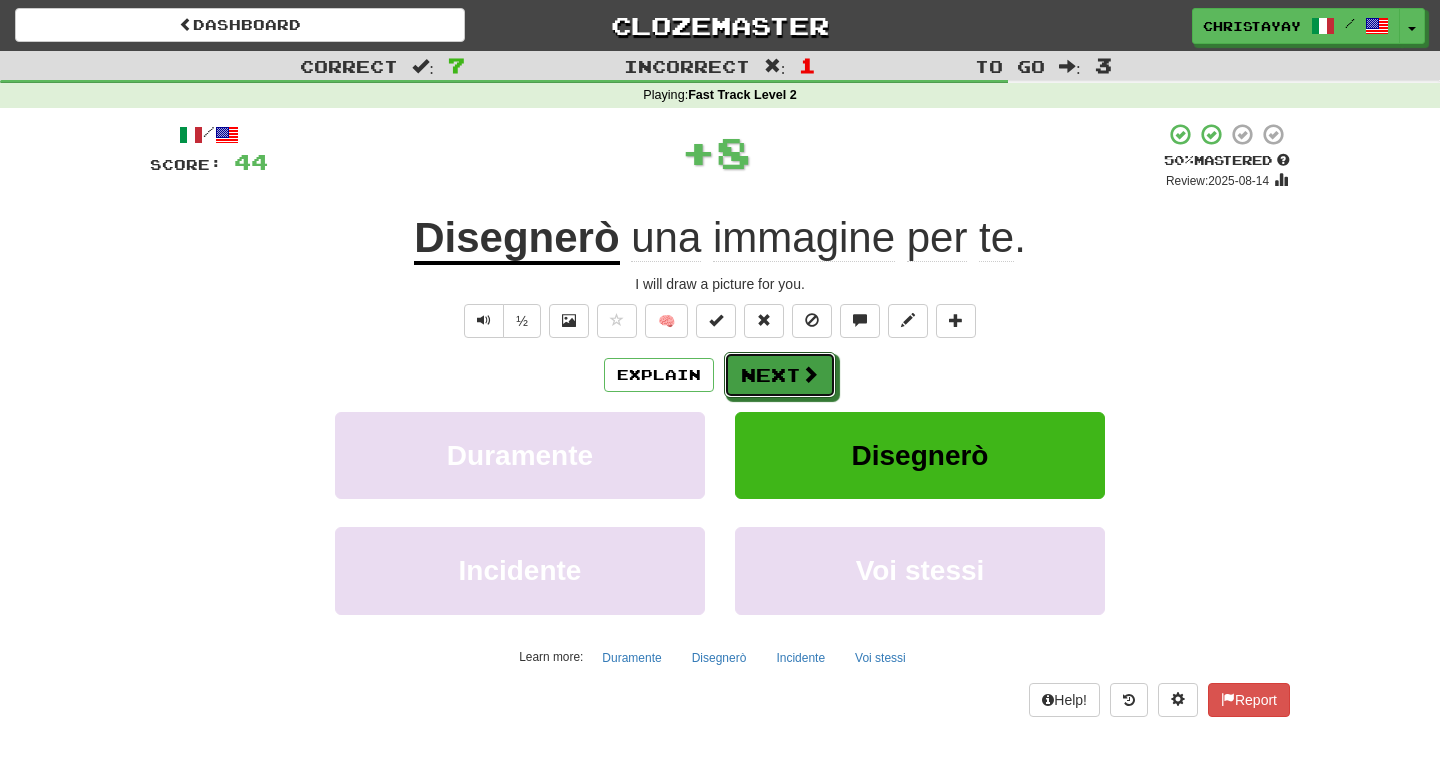click on "Next" at bounding box center [780, 375] 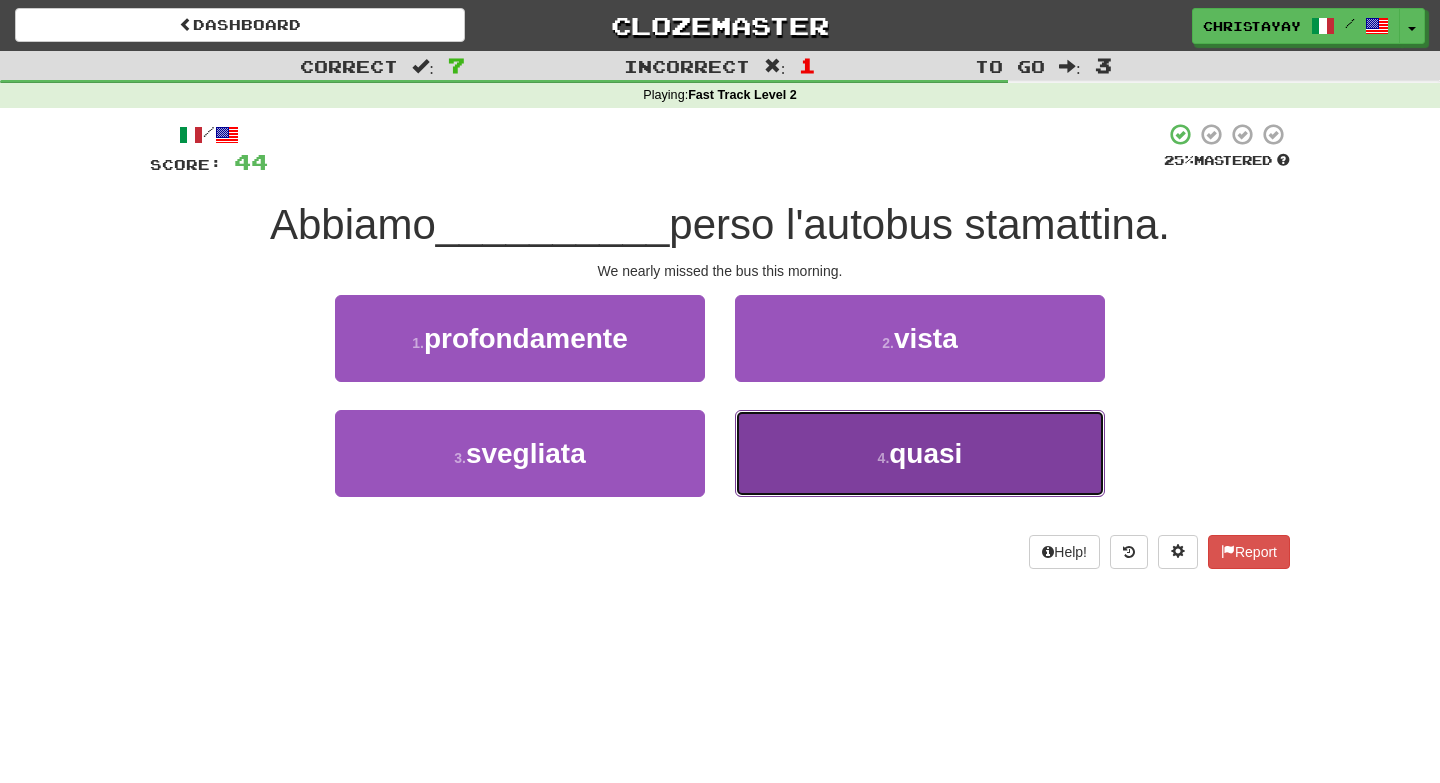 click on "4 .  quasi" at bounding box center (920, 453) 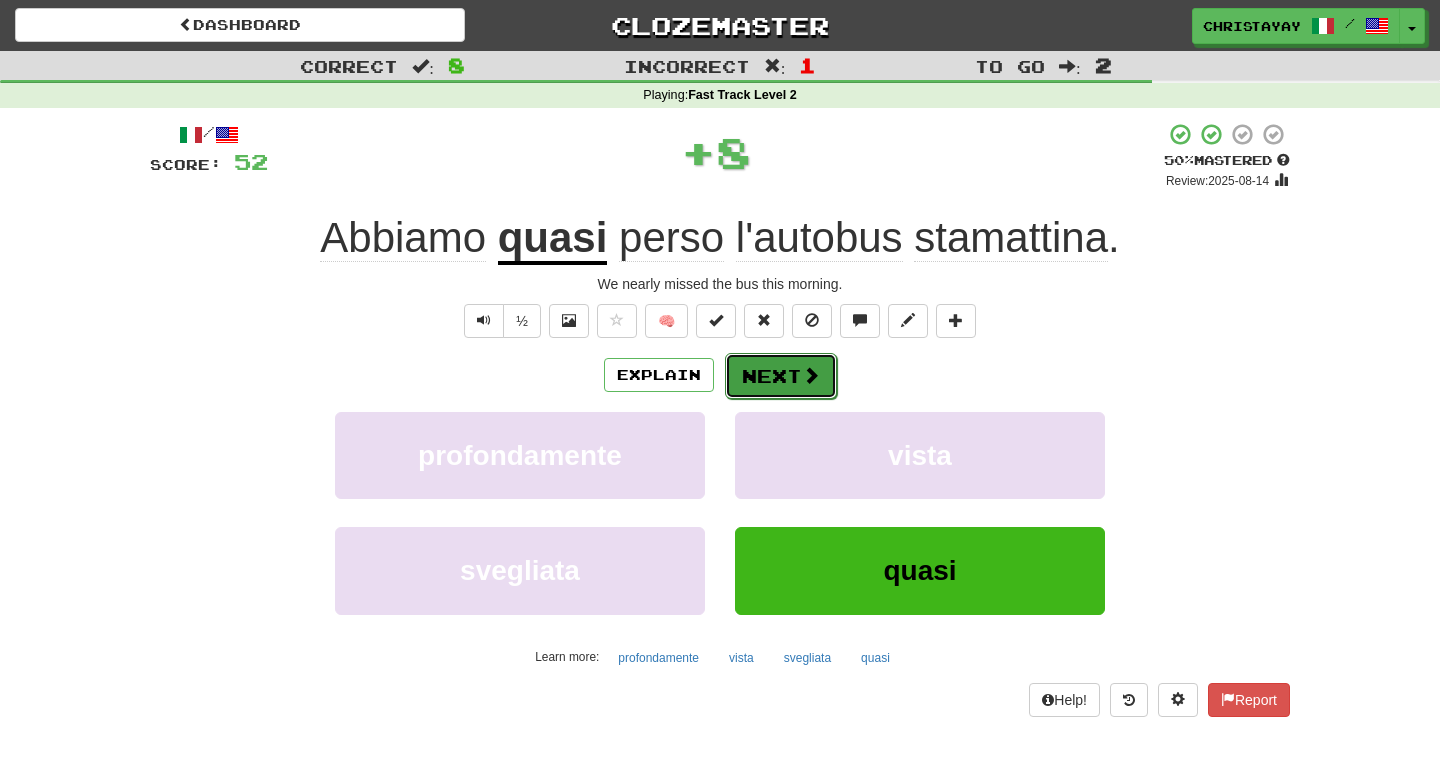 click on "Next" at bounding box center (781, 376) 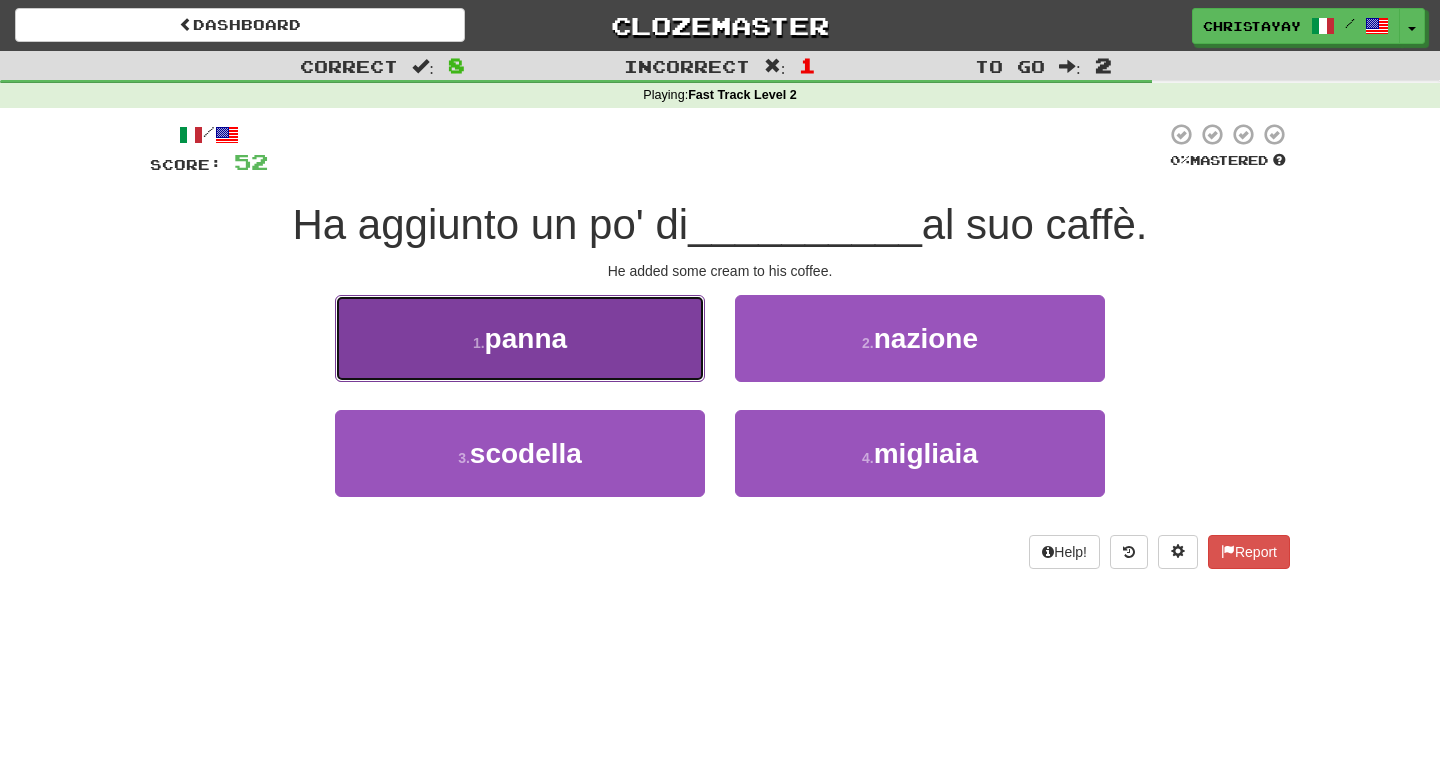 click on "1 .  panna" at bounding box center [520, 338] 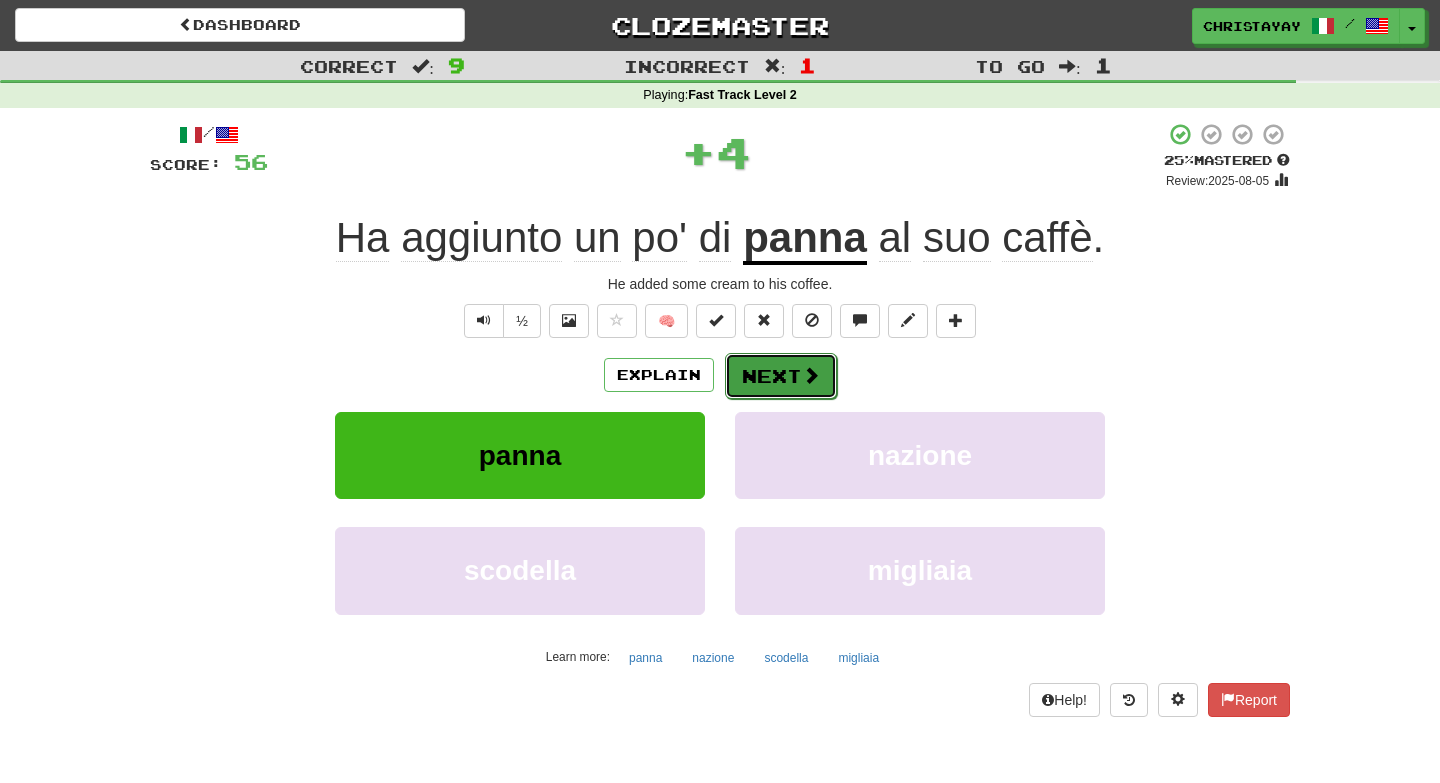 click on "Next" at bounding box center [781, 376] 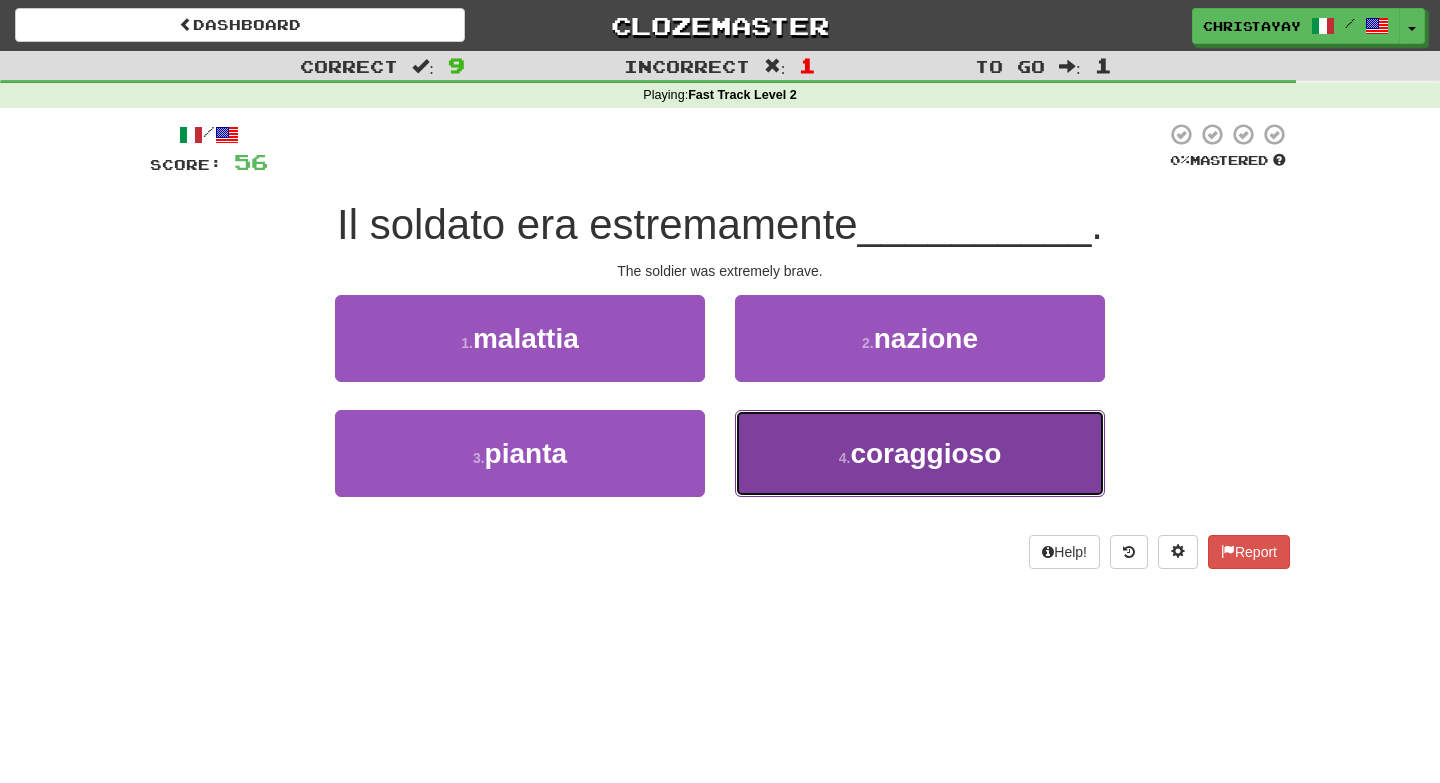 click on "4 .  coraggioso" at bounding box center [920, 453] 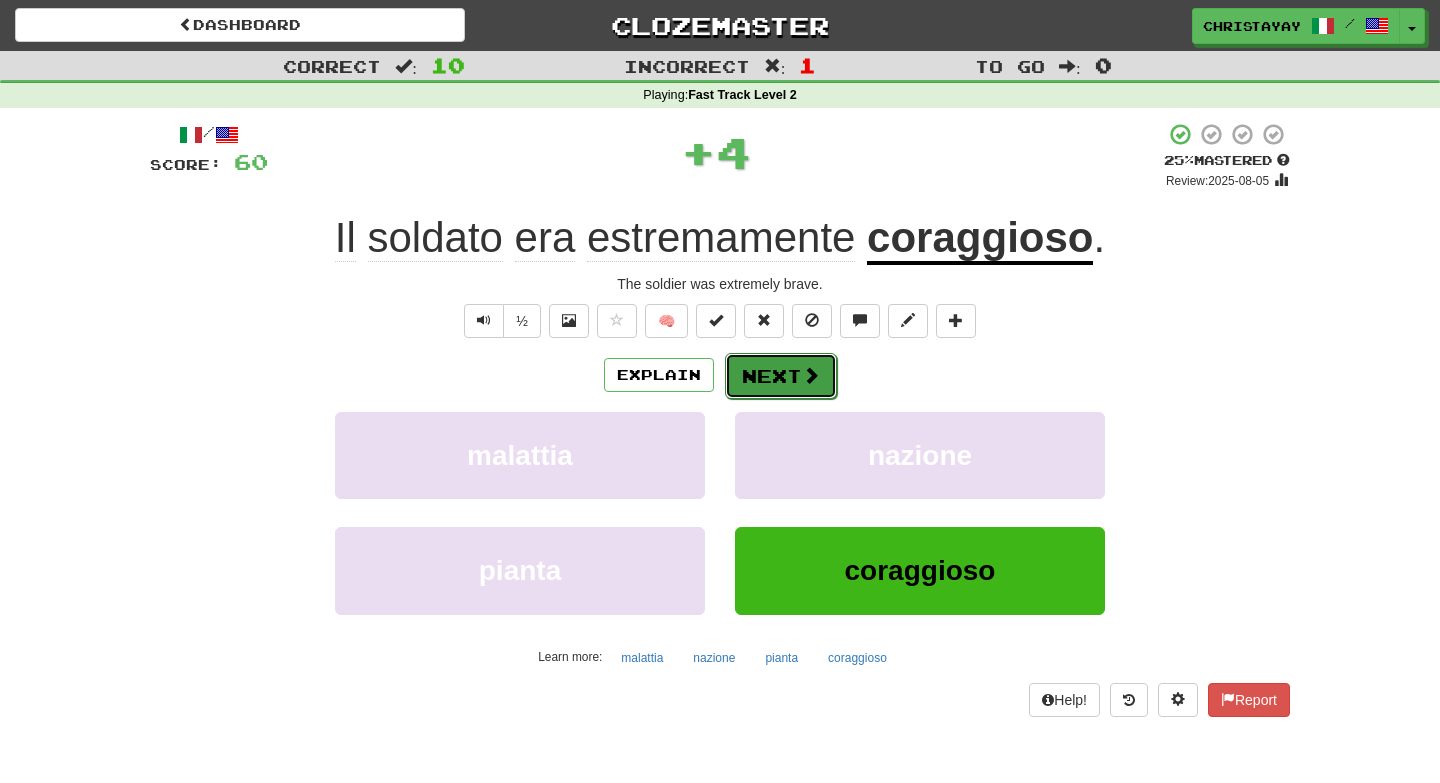 click on "Next" at bounding box center [781, 376] 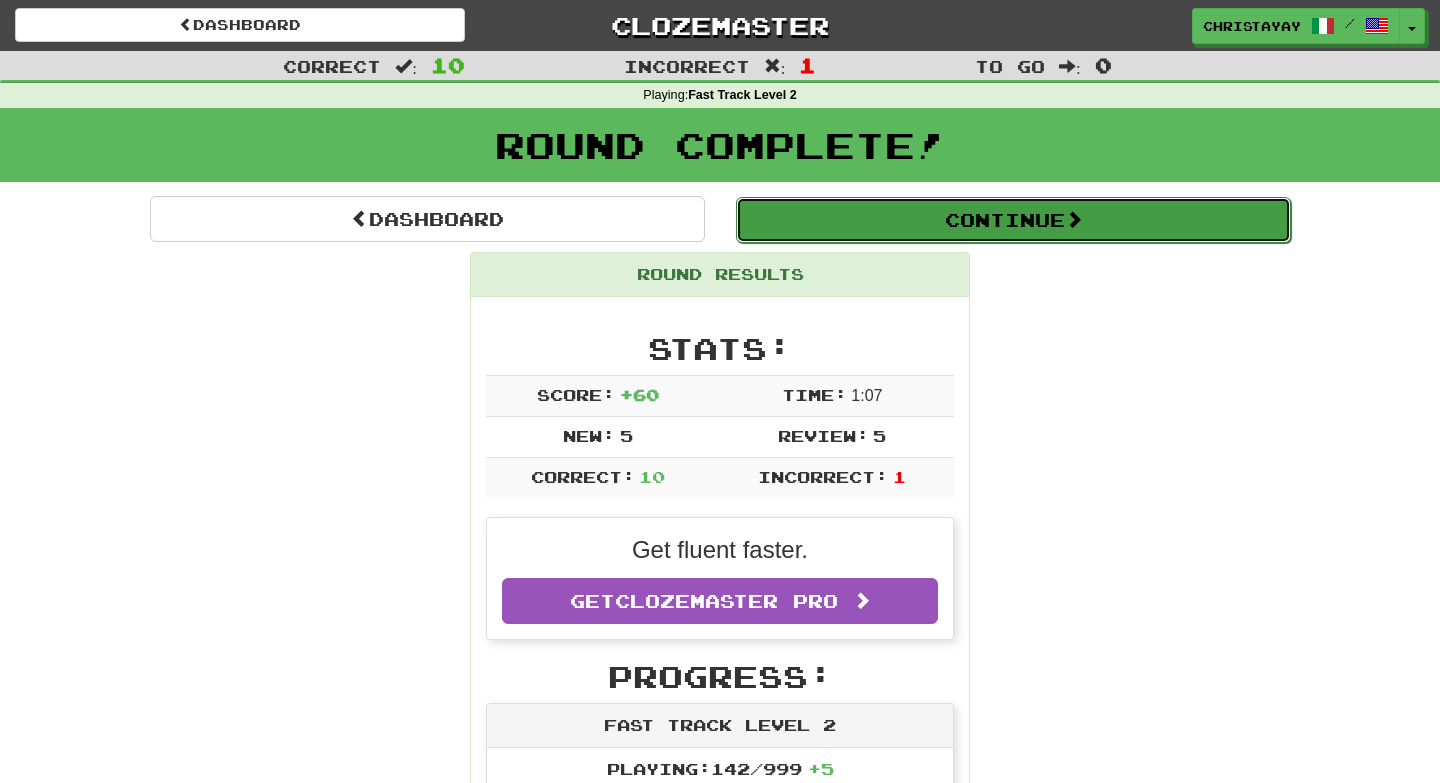 click on "Continue" at bounding box center (1013, 220) 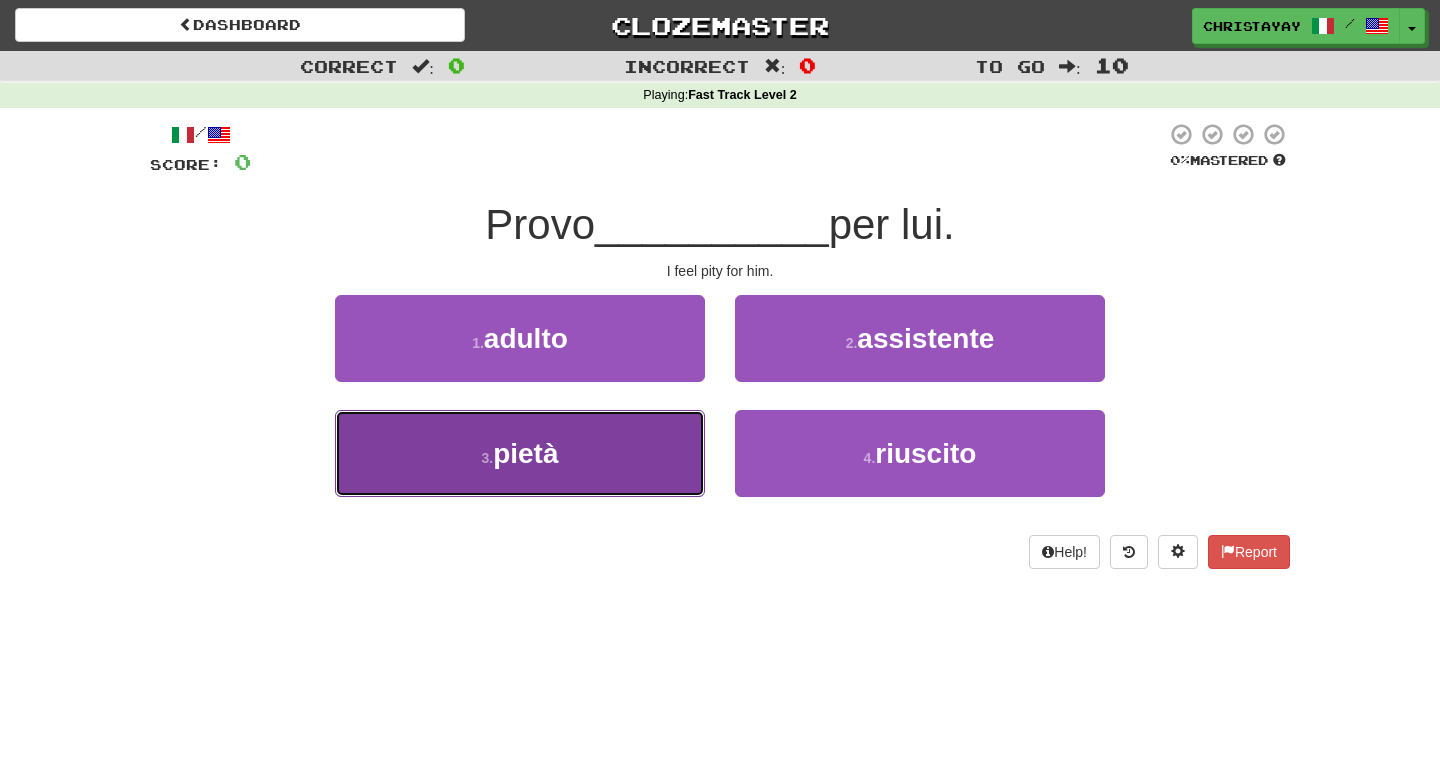 click on "3 .  pietà" at bounding box center [520, 453] 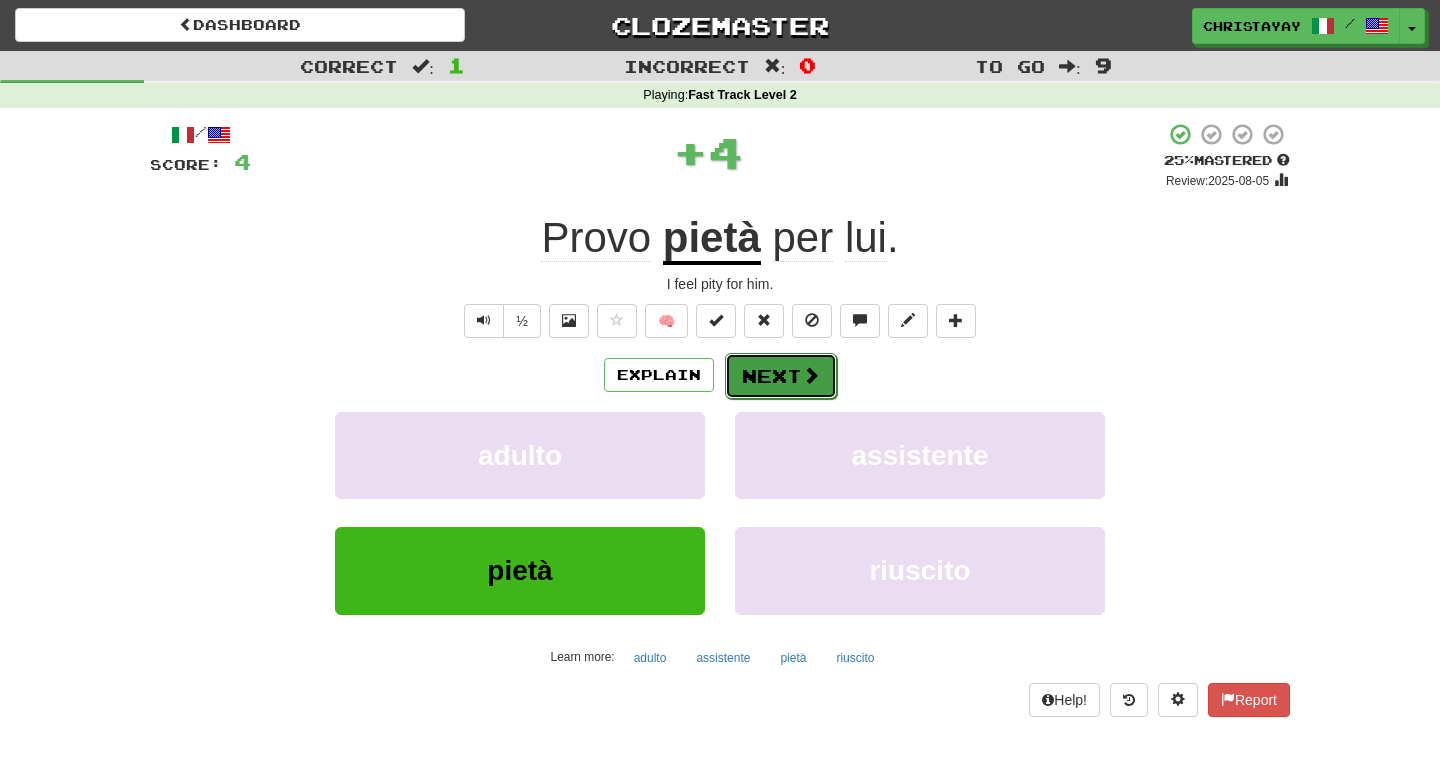 click on "Next" at bounding box center (781, 376) 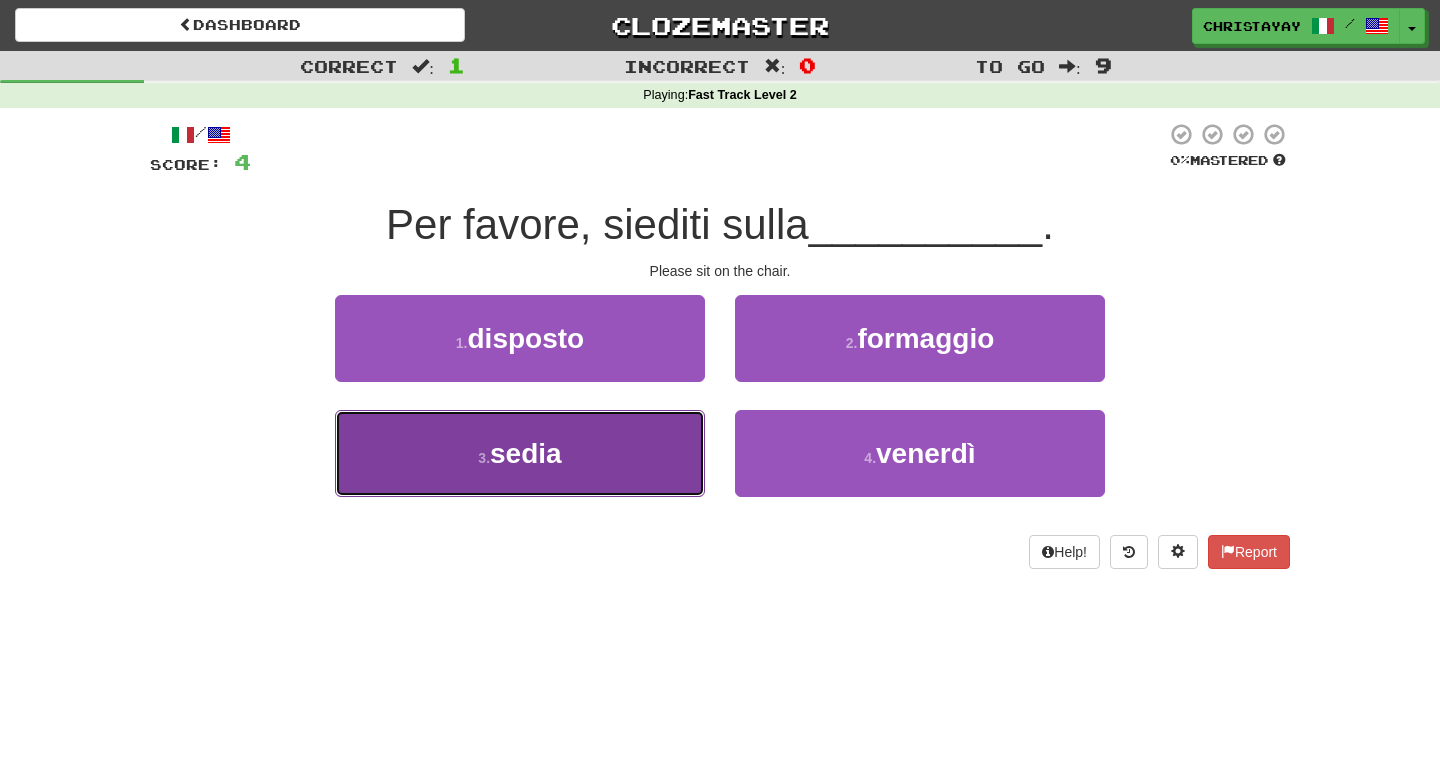 click on "3 .  sedia" at bounding box center (520, 453) 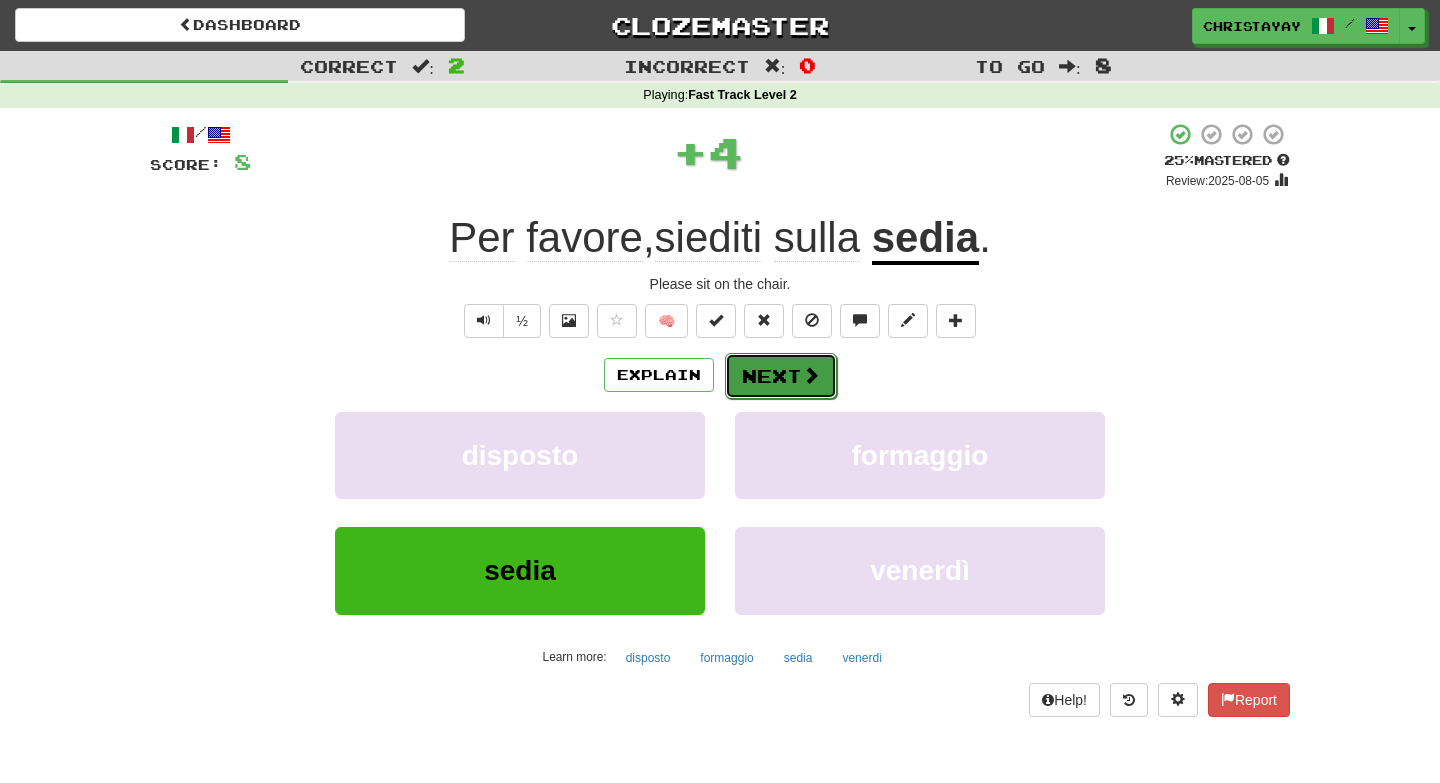 click on "Next" at bounding box center (781, 376) 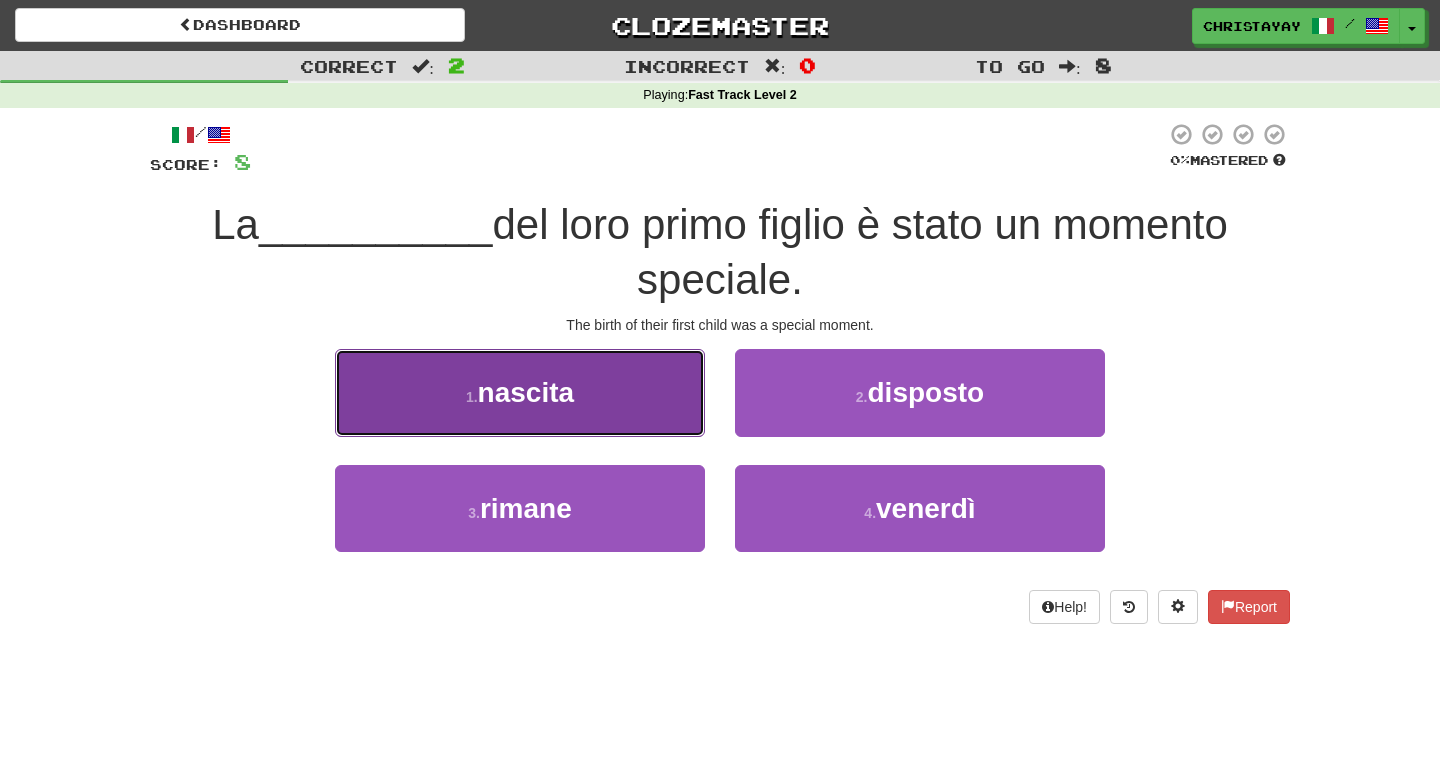 click on "1 .  nascita" at bounding box center [520, 392] 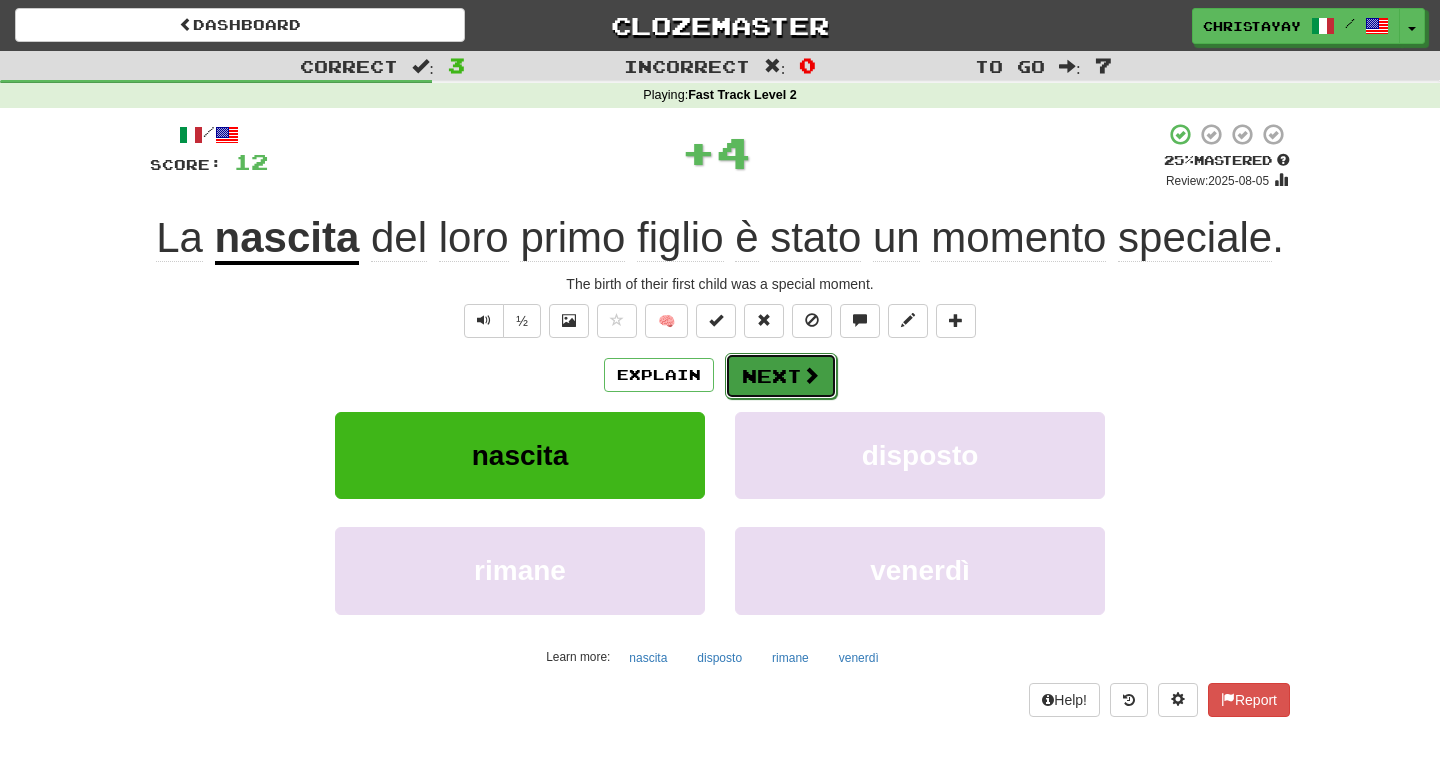 click on "Next" at bounding box center (781, 376) 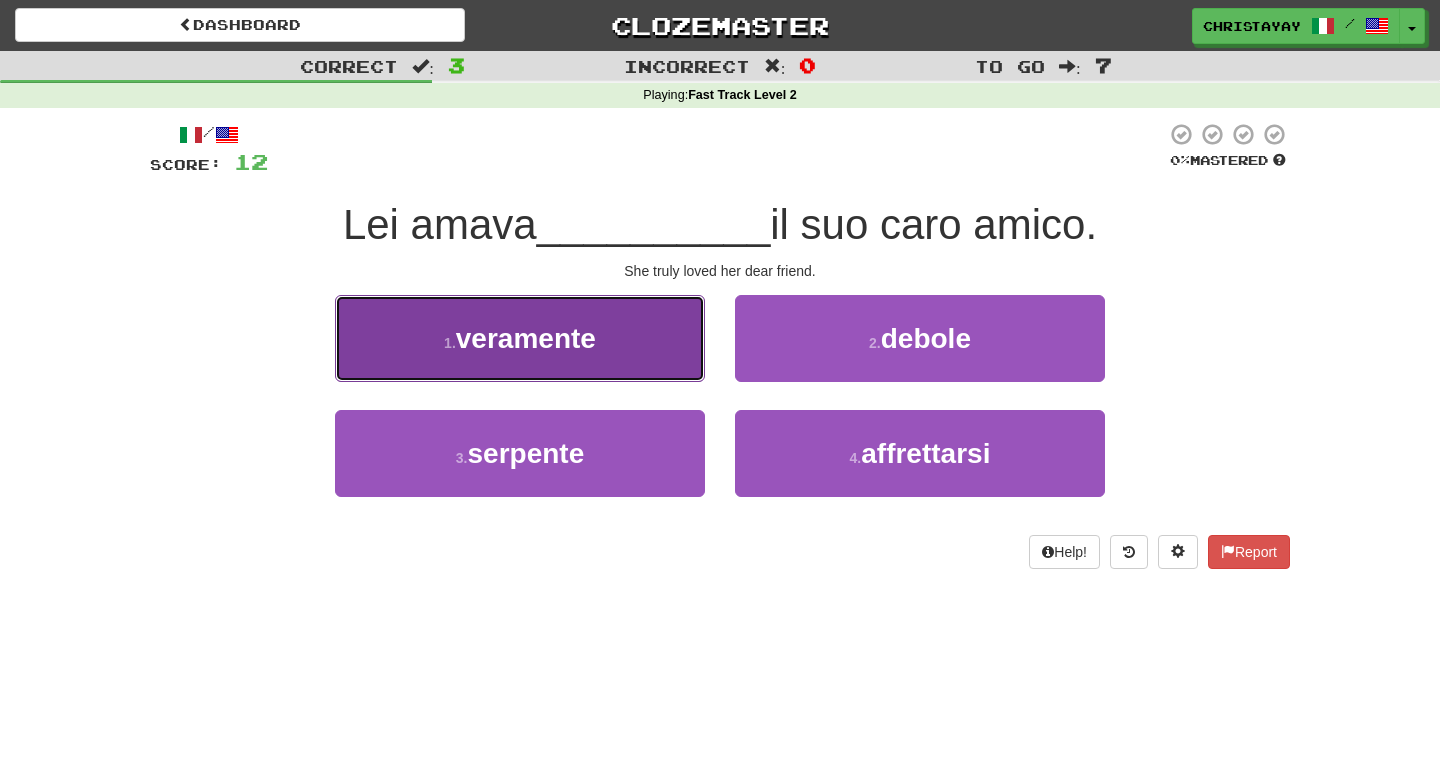 click on "1 .  veramente" at bounding box center (520, 338) 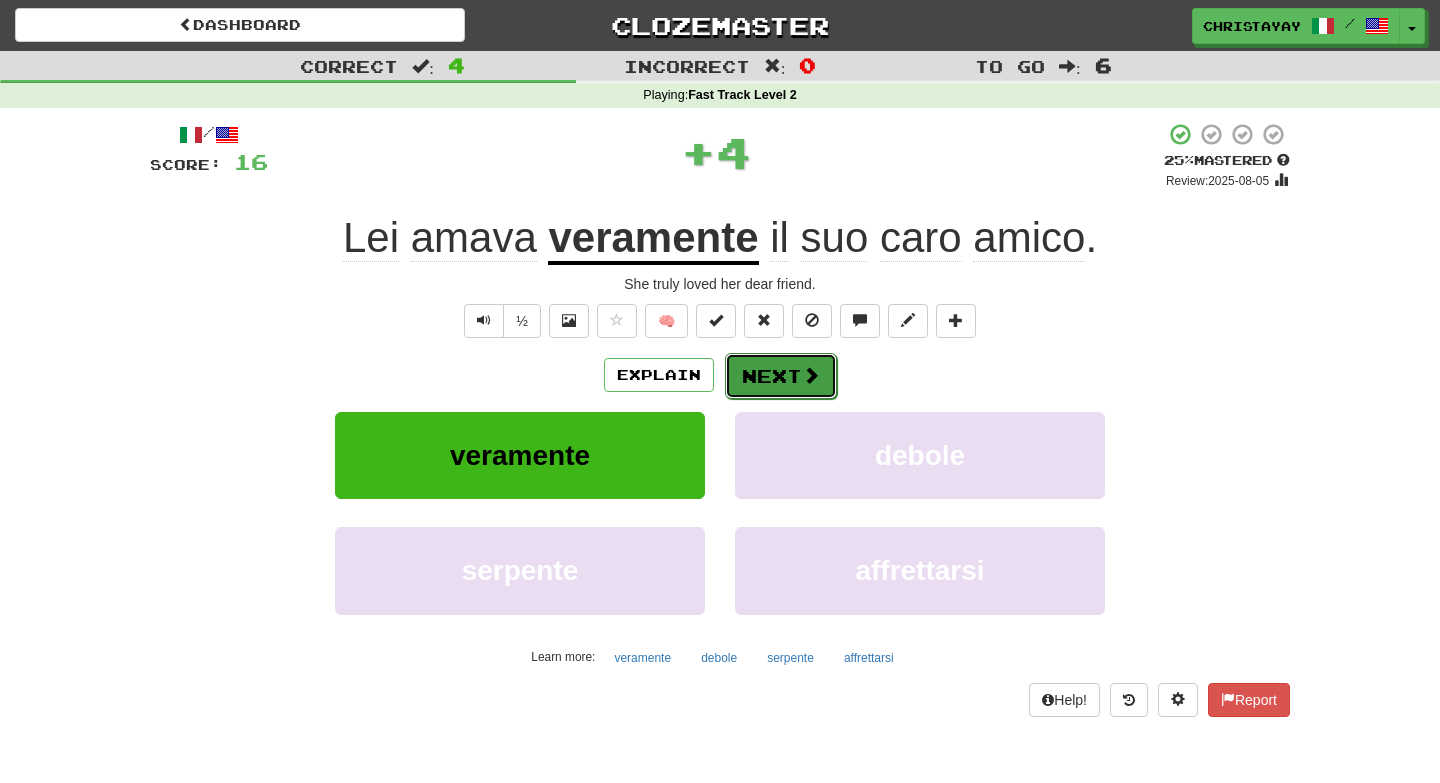 click on "Next" at bounding box center (781, 376) 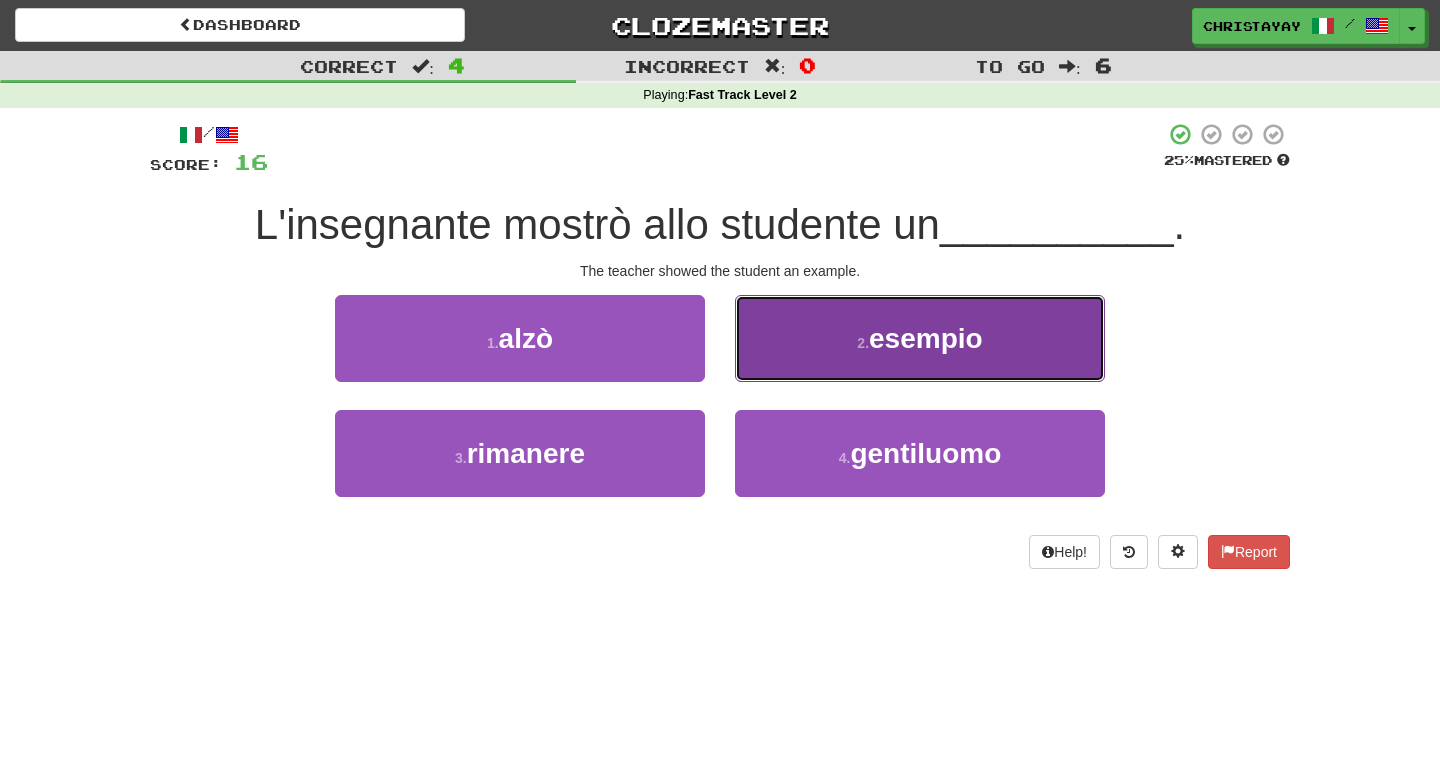 click on "2 .  esempio" at bounding box center [920, 338] 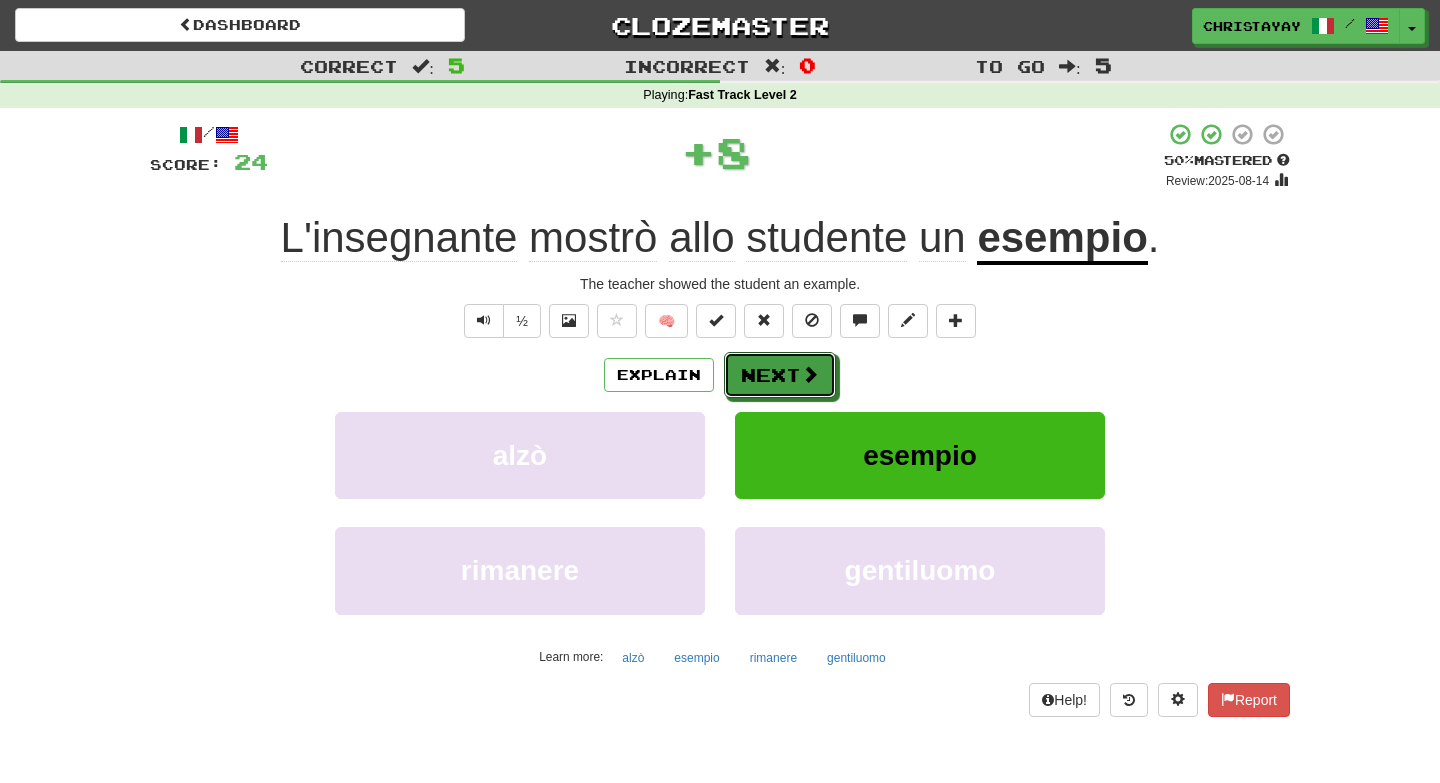 click on "Next" at bounding box center [780, 375] 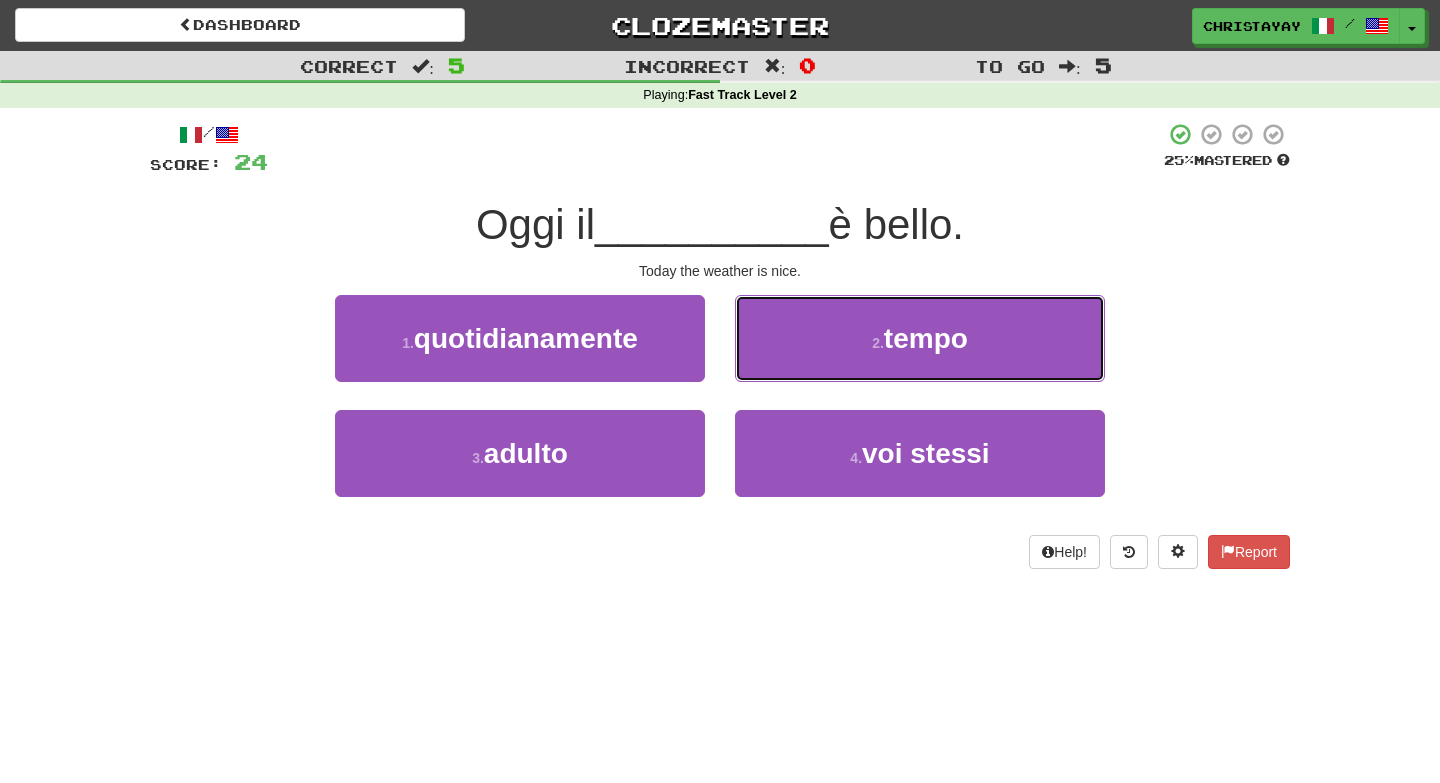 click on "2 .  tempo" at bounding box center (920, 338) 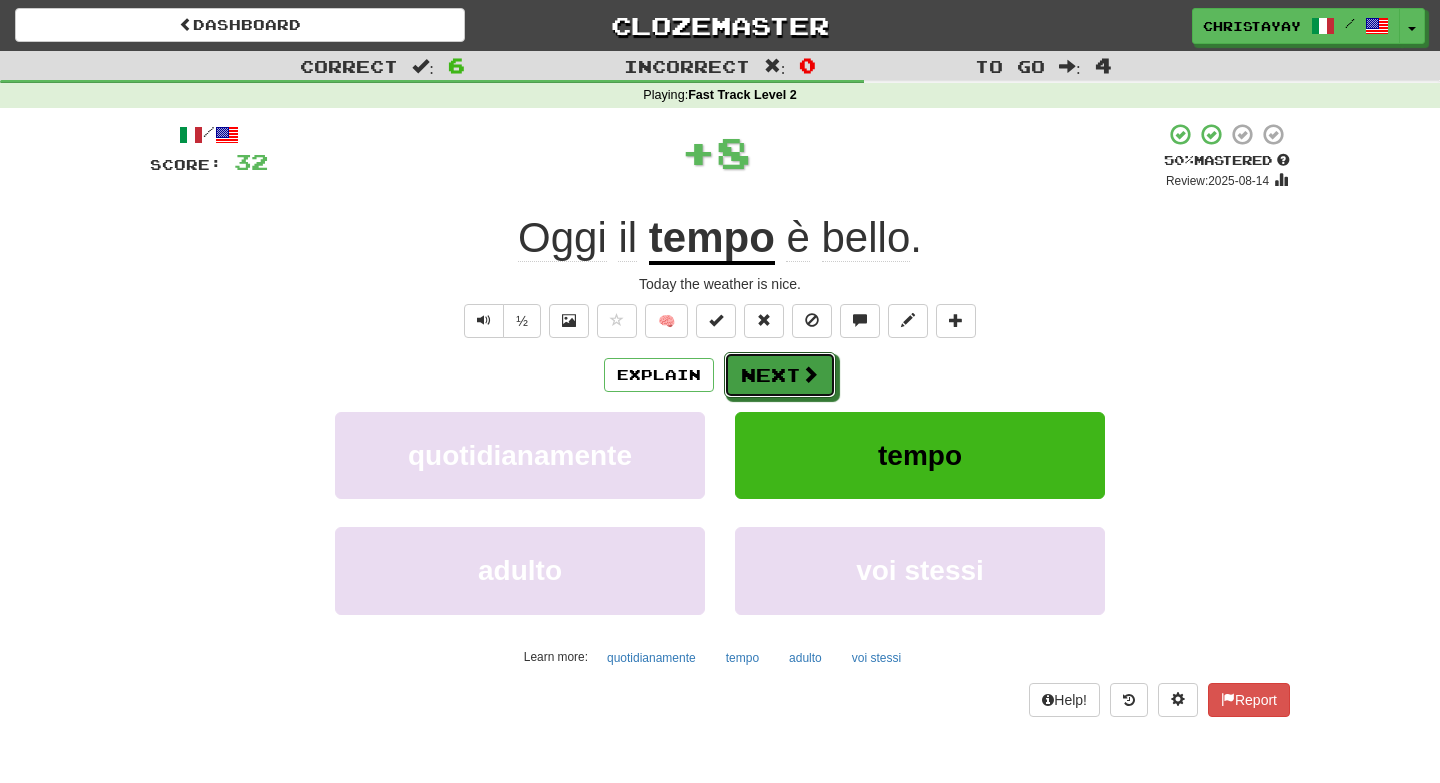 click on "Next" at bounding box center (780, 375) 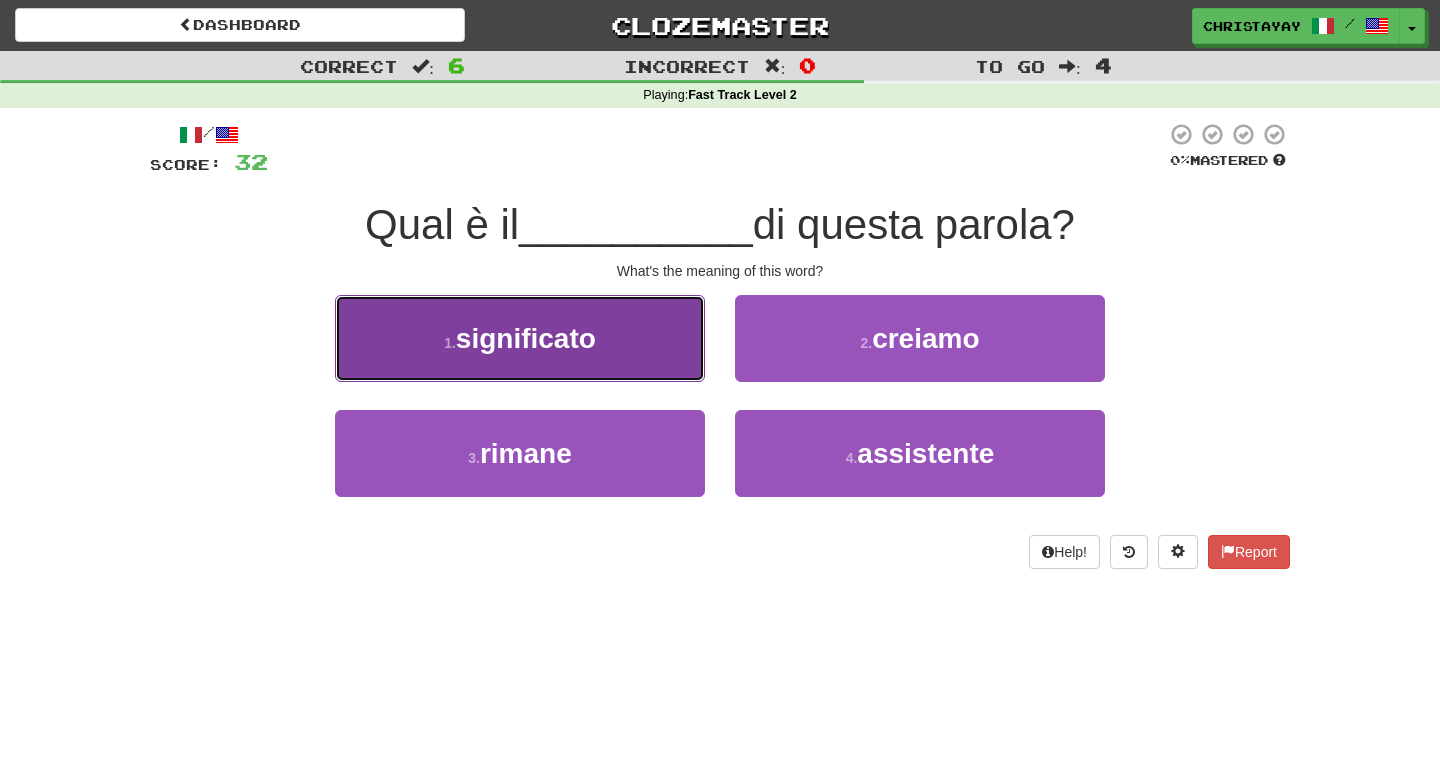 click on "1 .  significato" at bounding box center (520, 338) 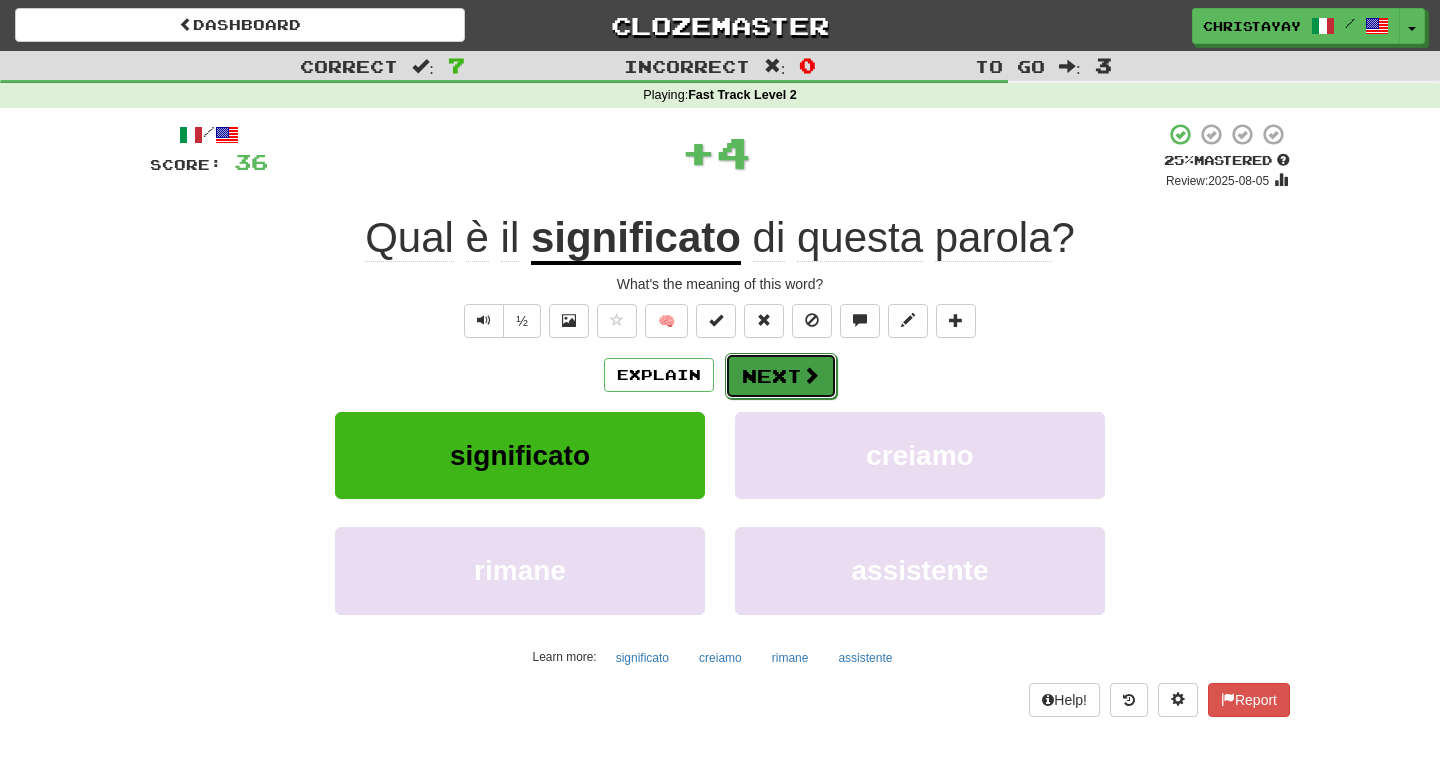 click on "Next" at bounding box center [781, 376] 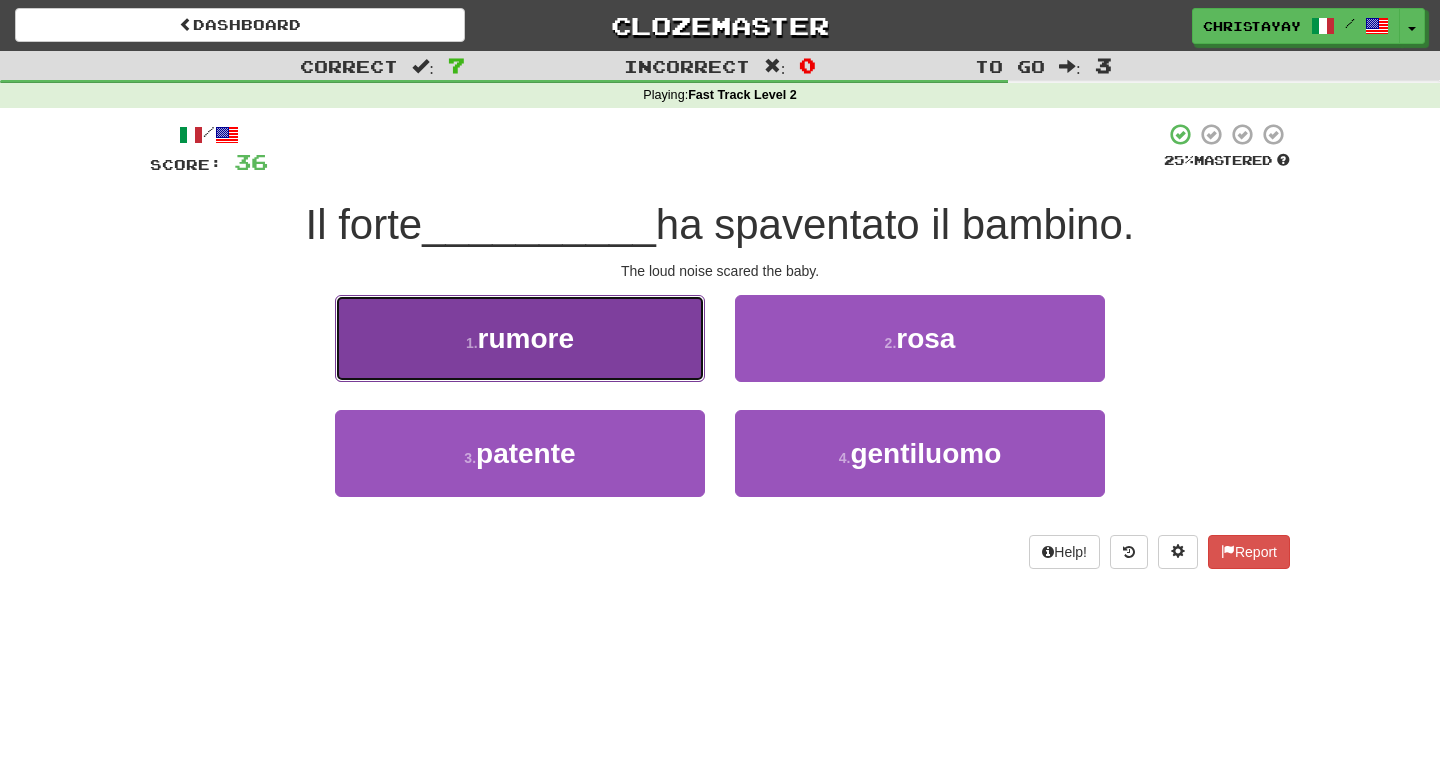 click on "1 .  rumore" at bounding box center [520, 338] 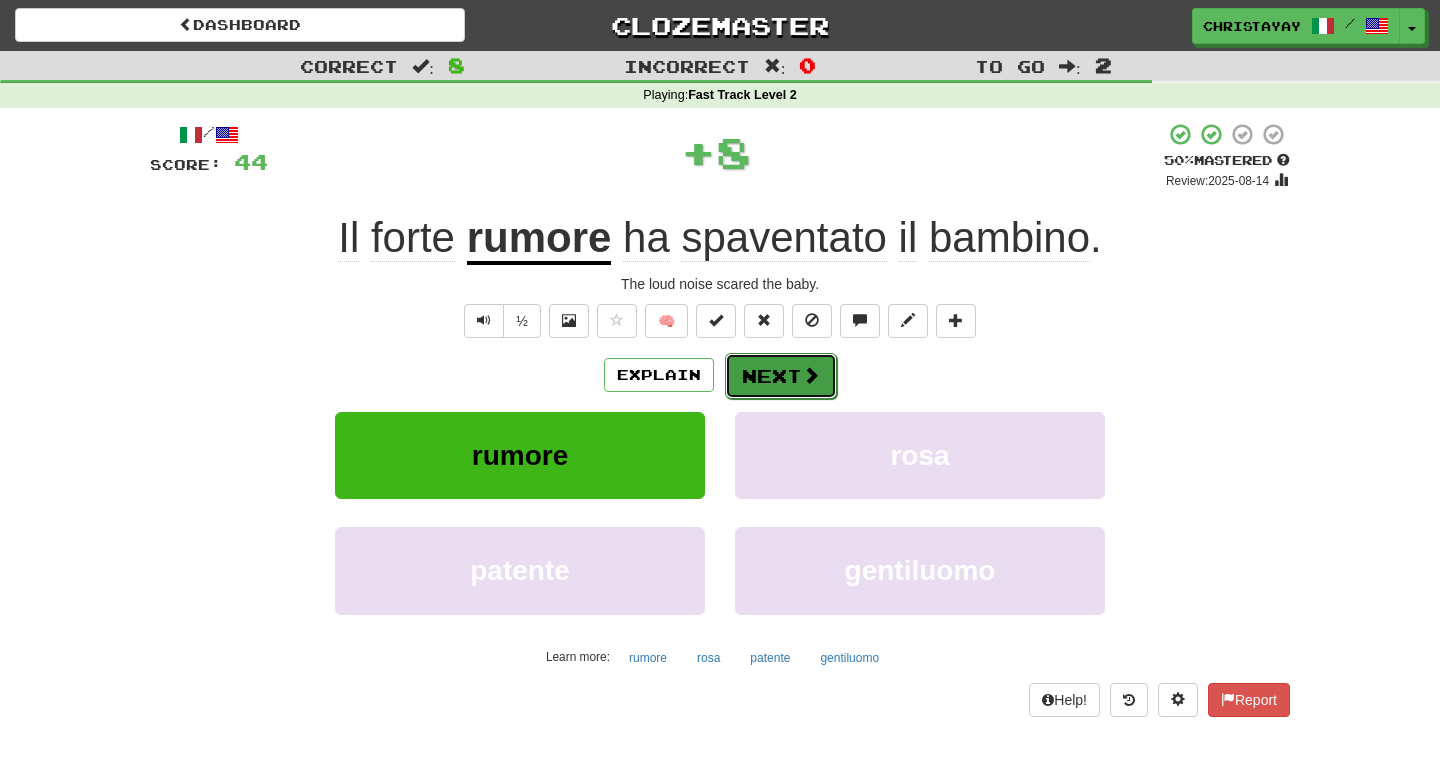 click on "Next" at bounding box center (781, 376) 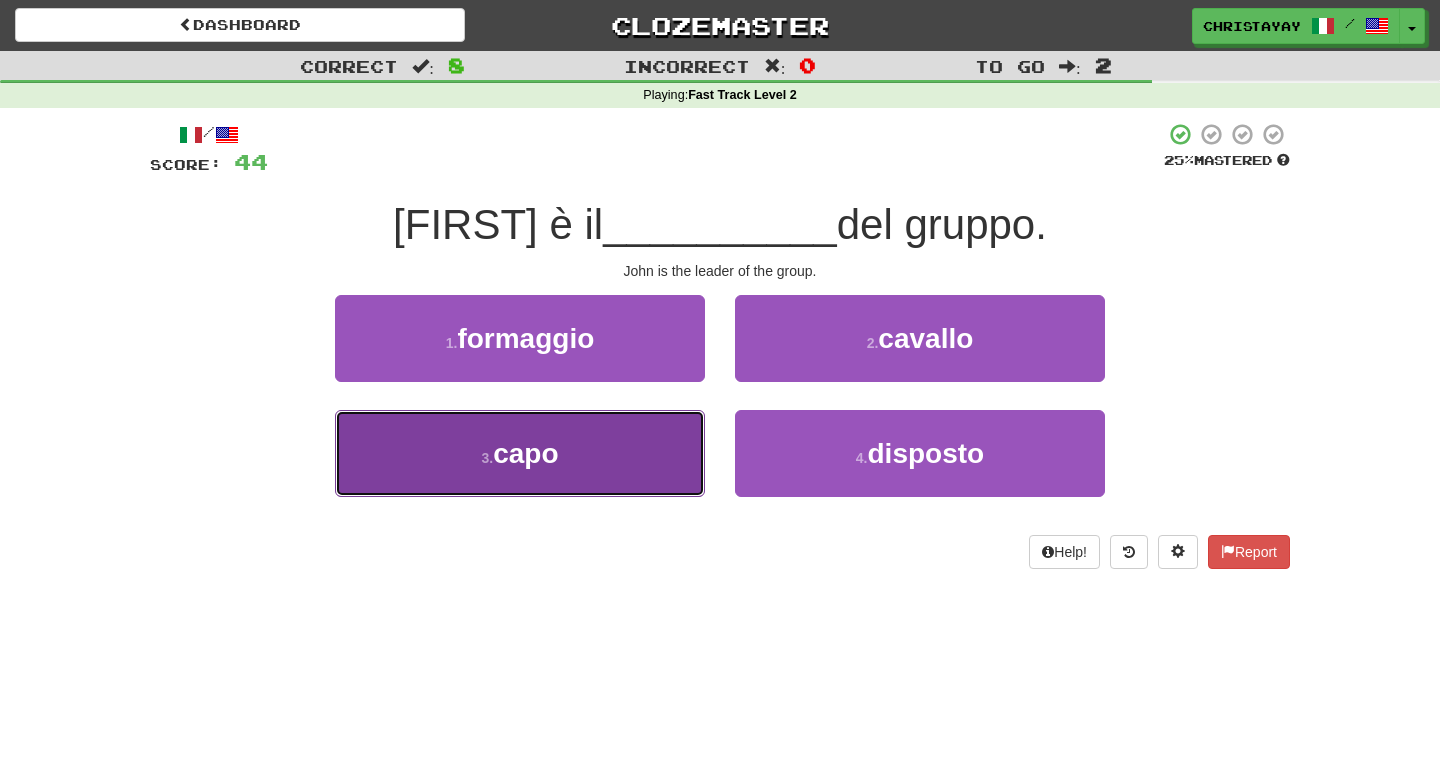 click on "3 .  capo" at bounding box center (520, 453) 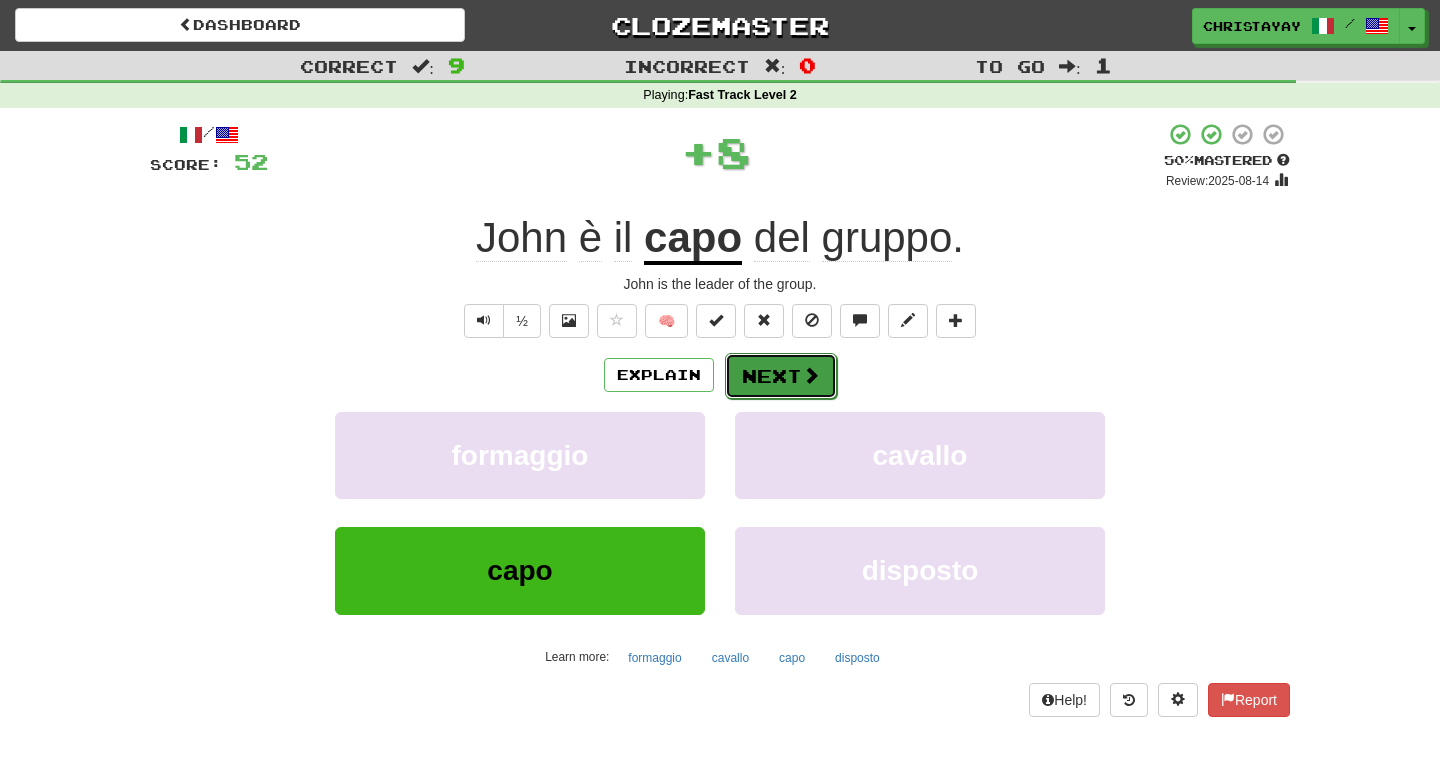 click on "Next" at bounding box center [781, 376] 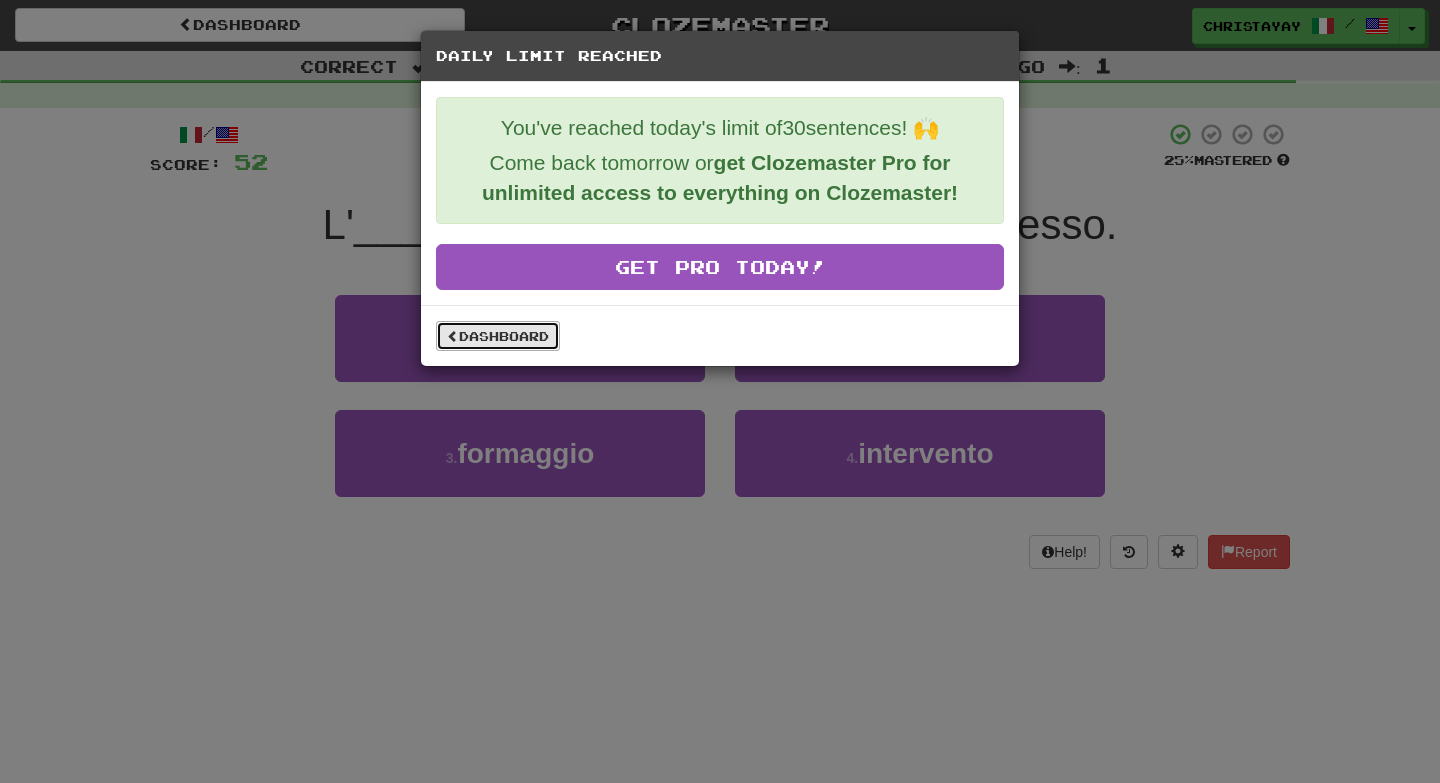 click on "Dashboard" at bounding box center [498, 336] 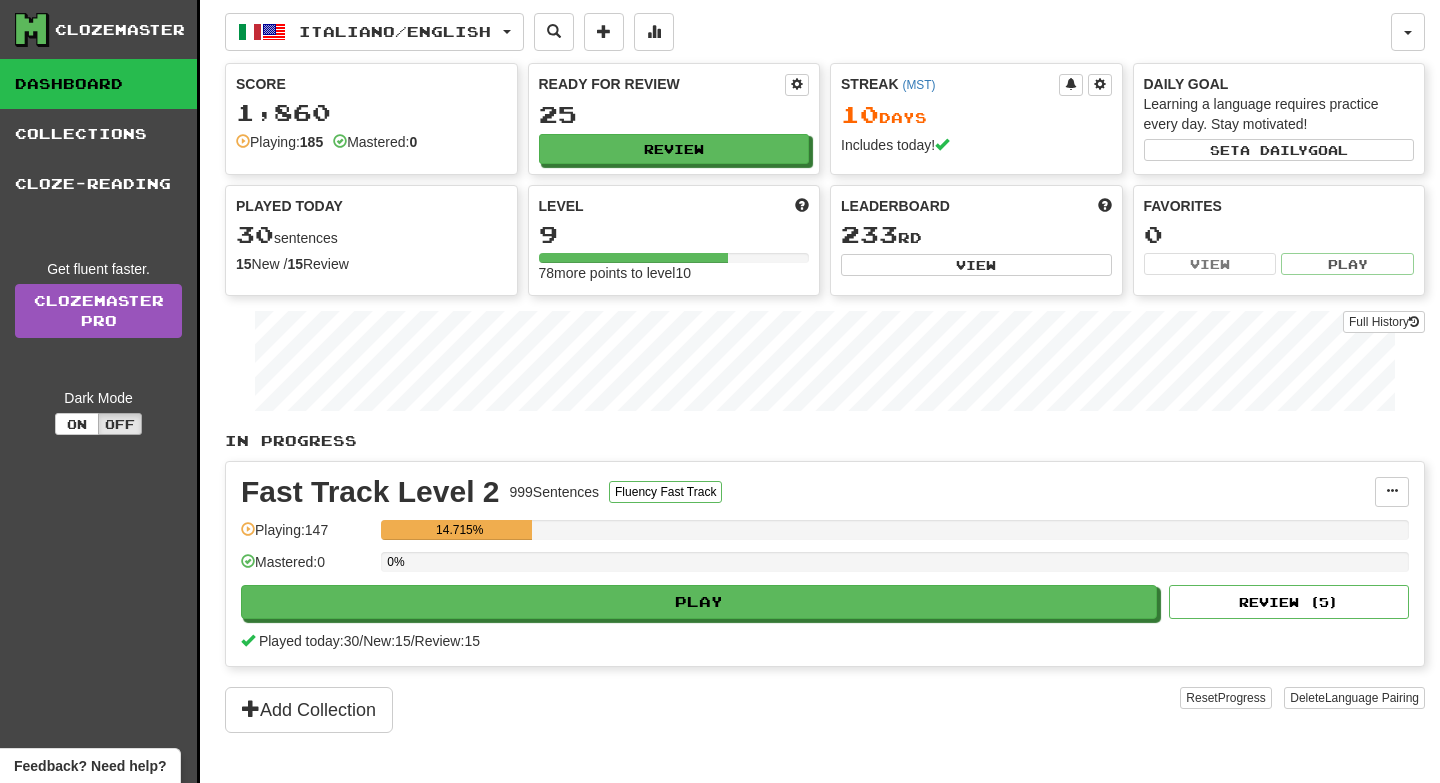 scroll, scrollTop: 0, scrollLeft: 0, axis: both 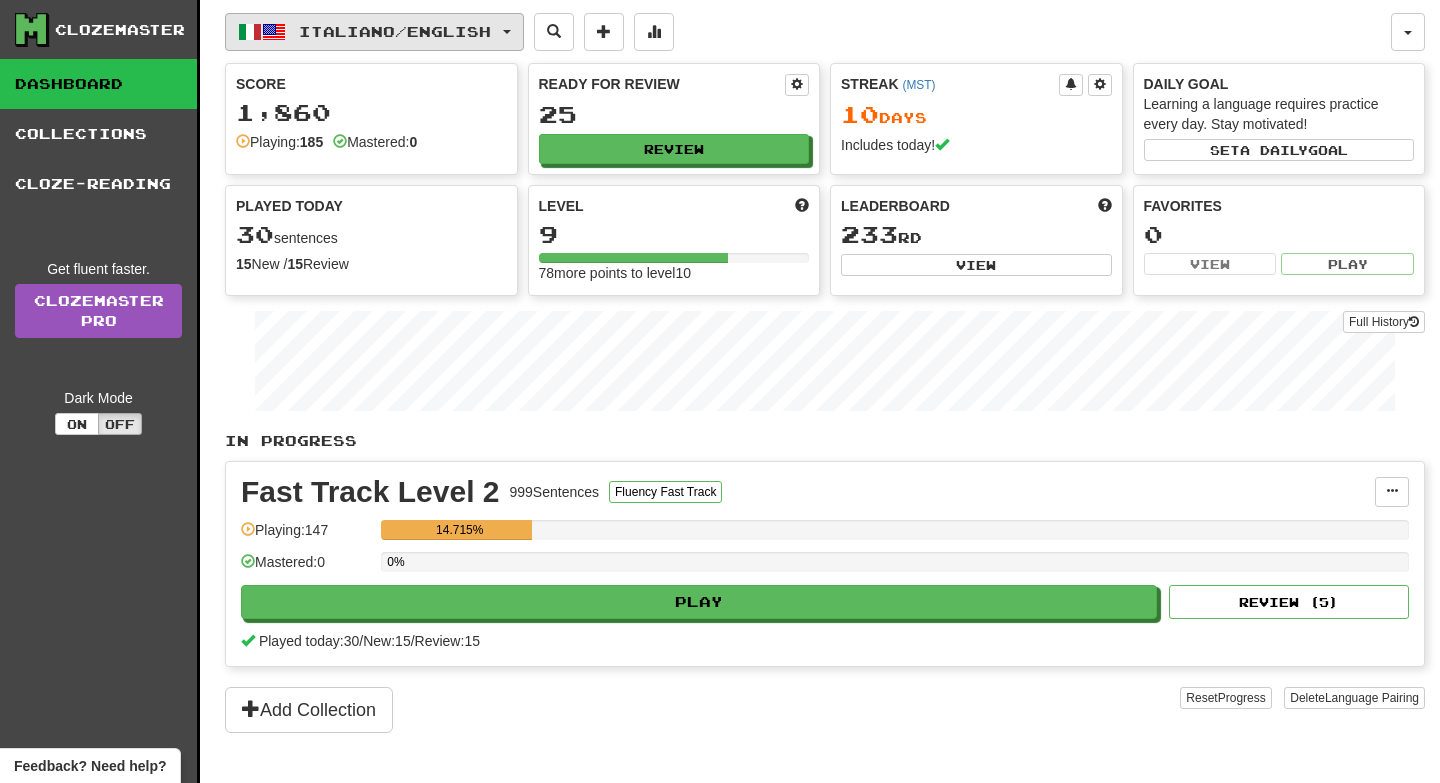 click on "Italiano  /  English" at bounding box center (374, 32) 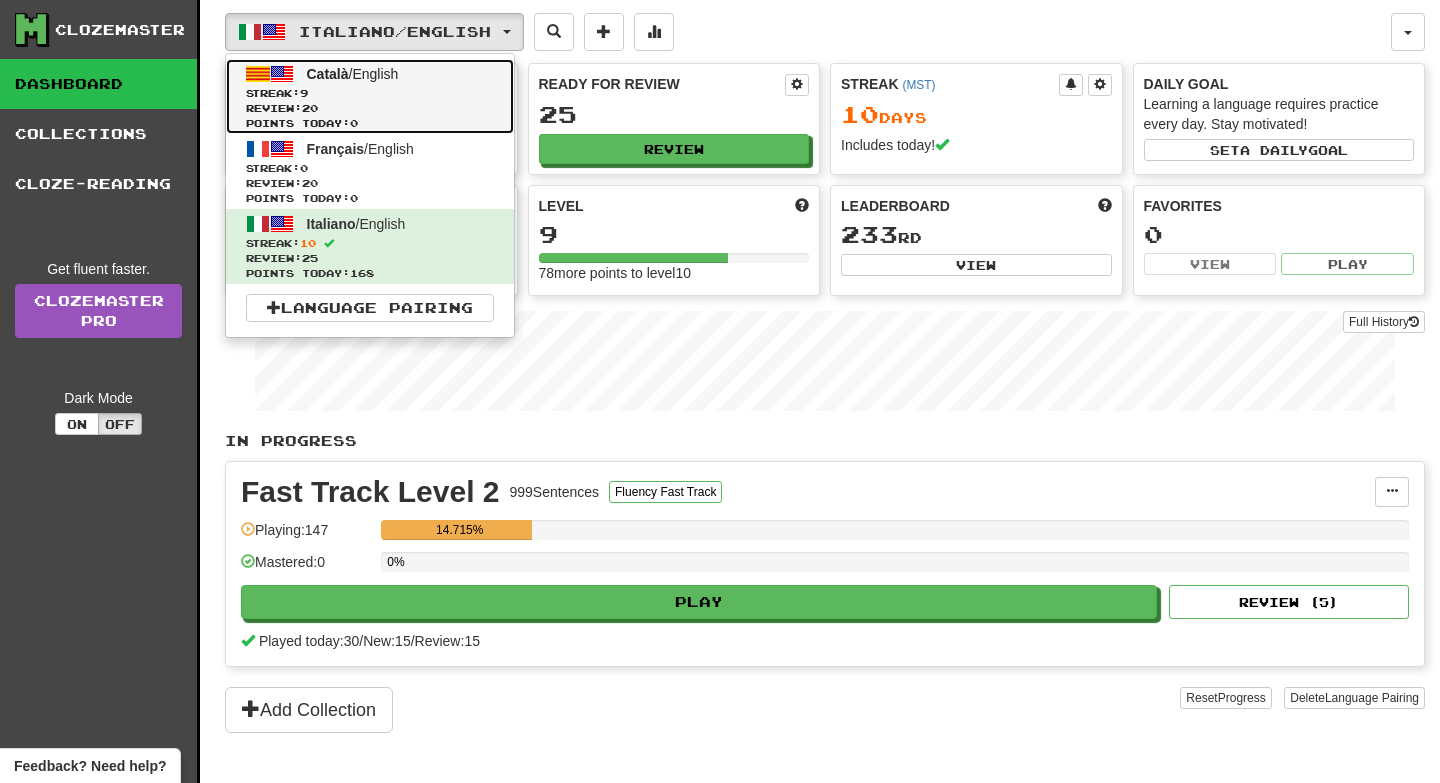 click on "Points today:  0" at bounding box center [370, 123] 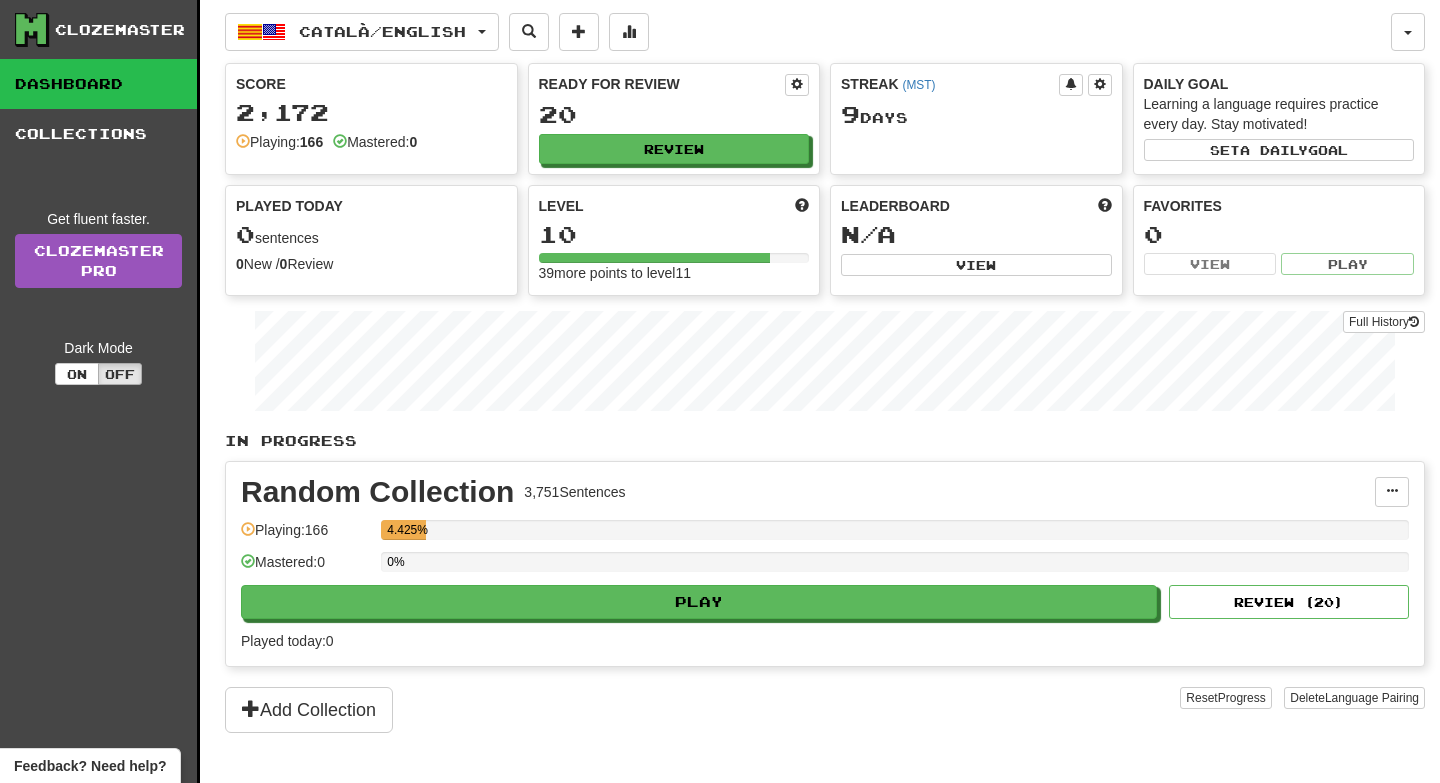 scroll, scrollTop: 0, scrollLeft: 0, axis: both 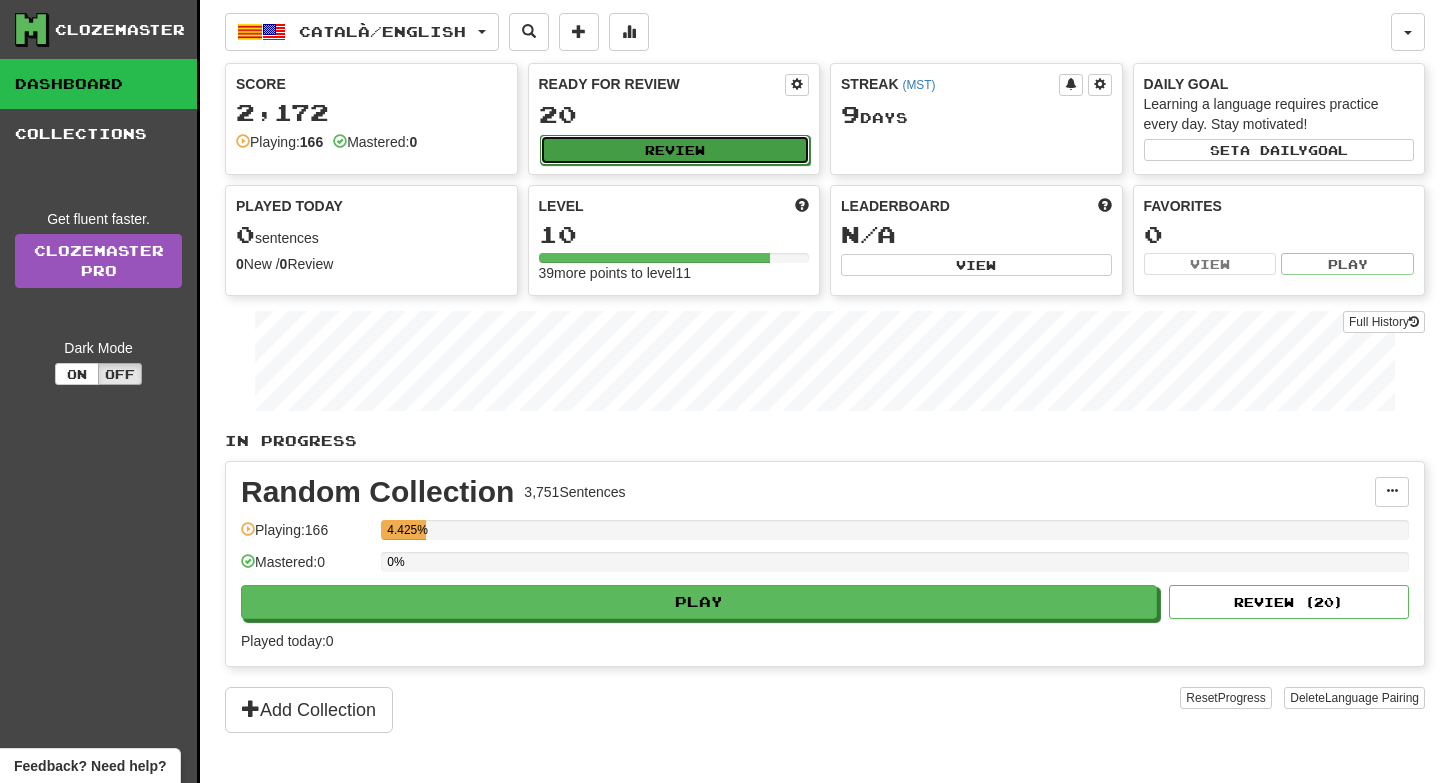click on "Review" at bounding box center [675, 150] 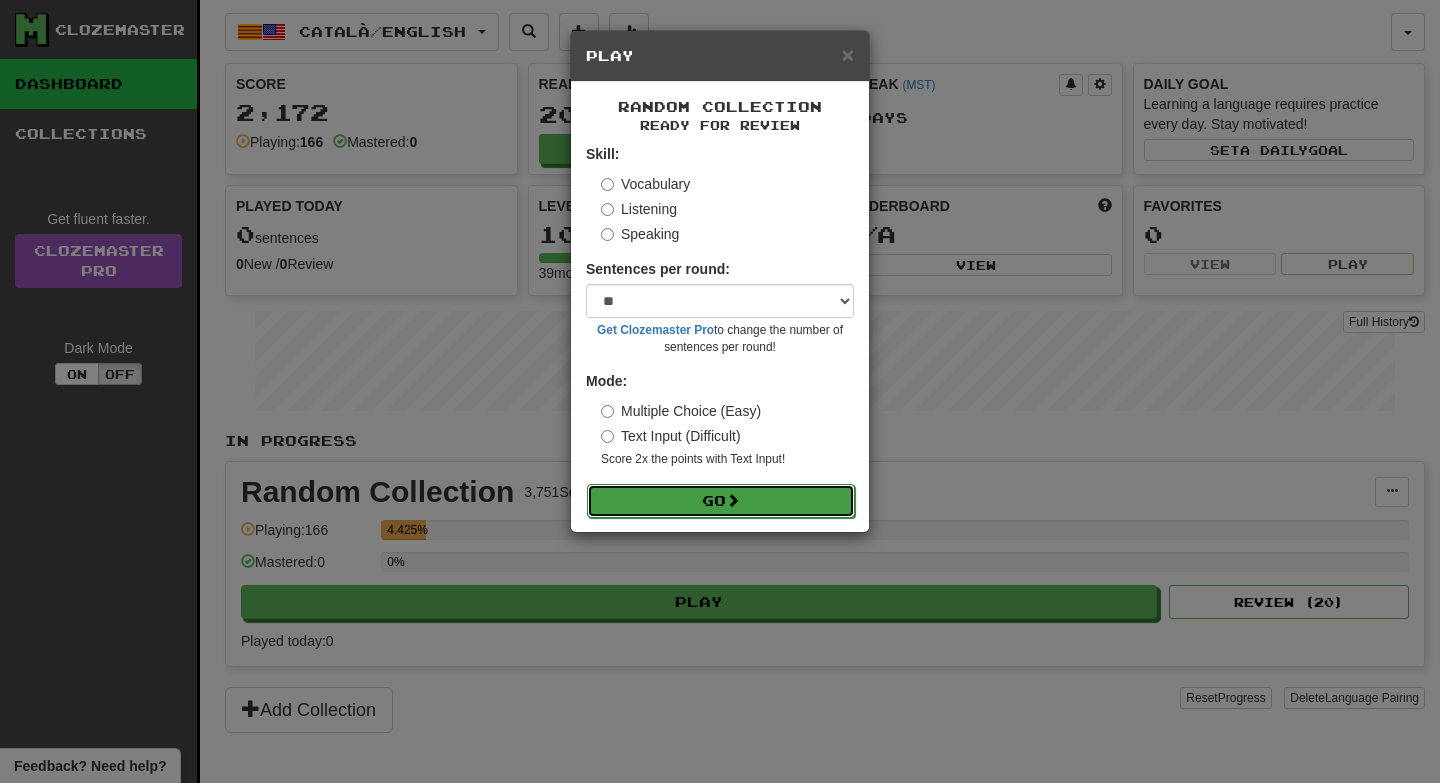 click on "Go" at bounding box center [721, 501] 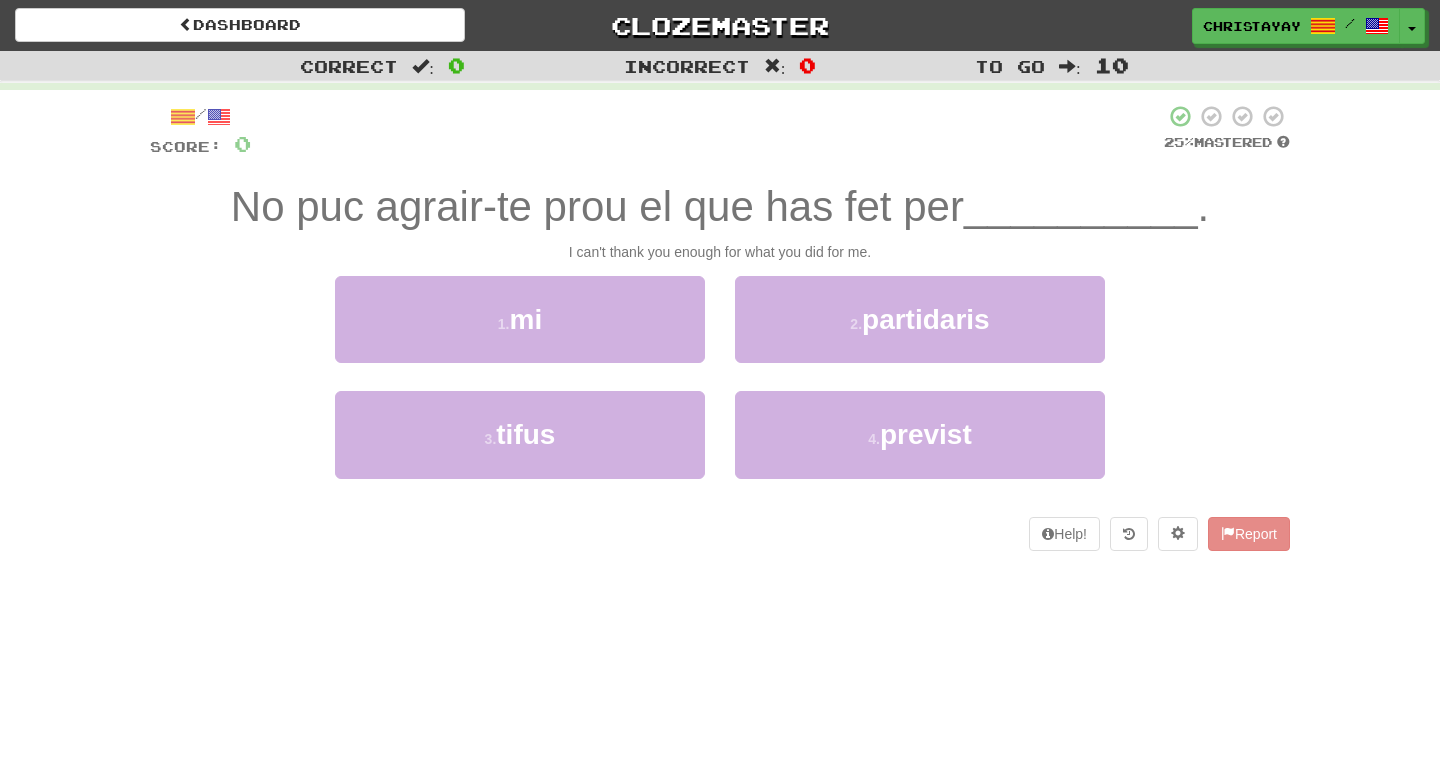 scroll, scrollTop: 0, scrollLeft: 0, axis: both 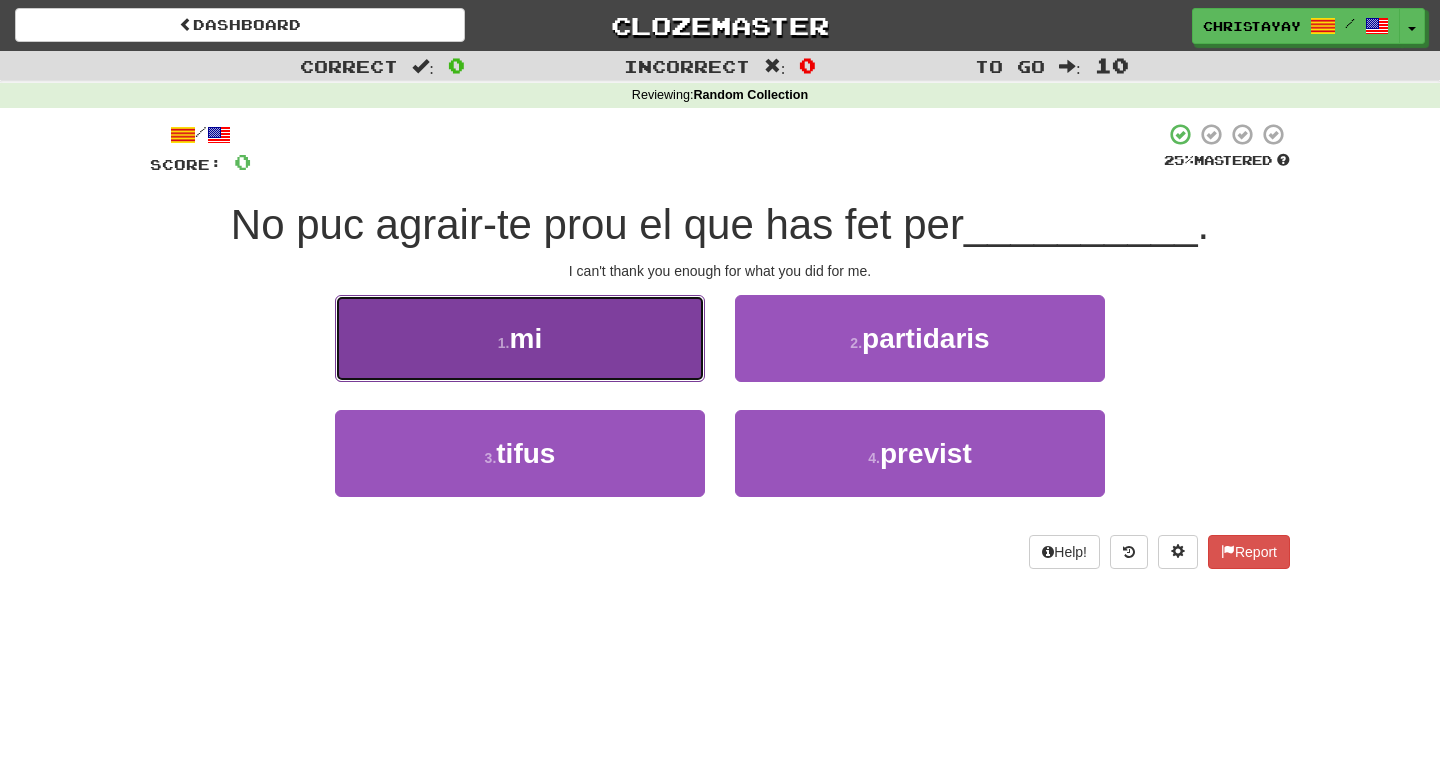 click on "1 .  mi" at bounding box center (520, 338) 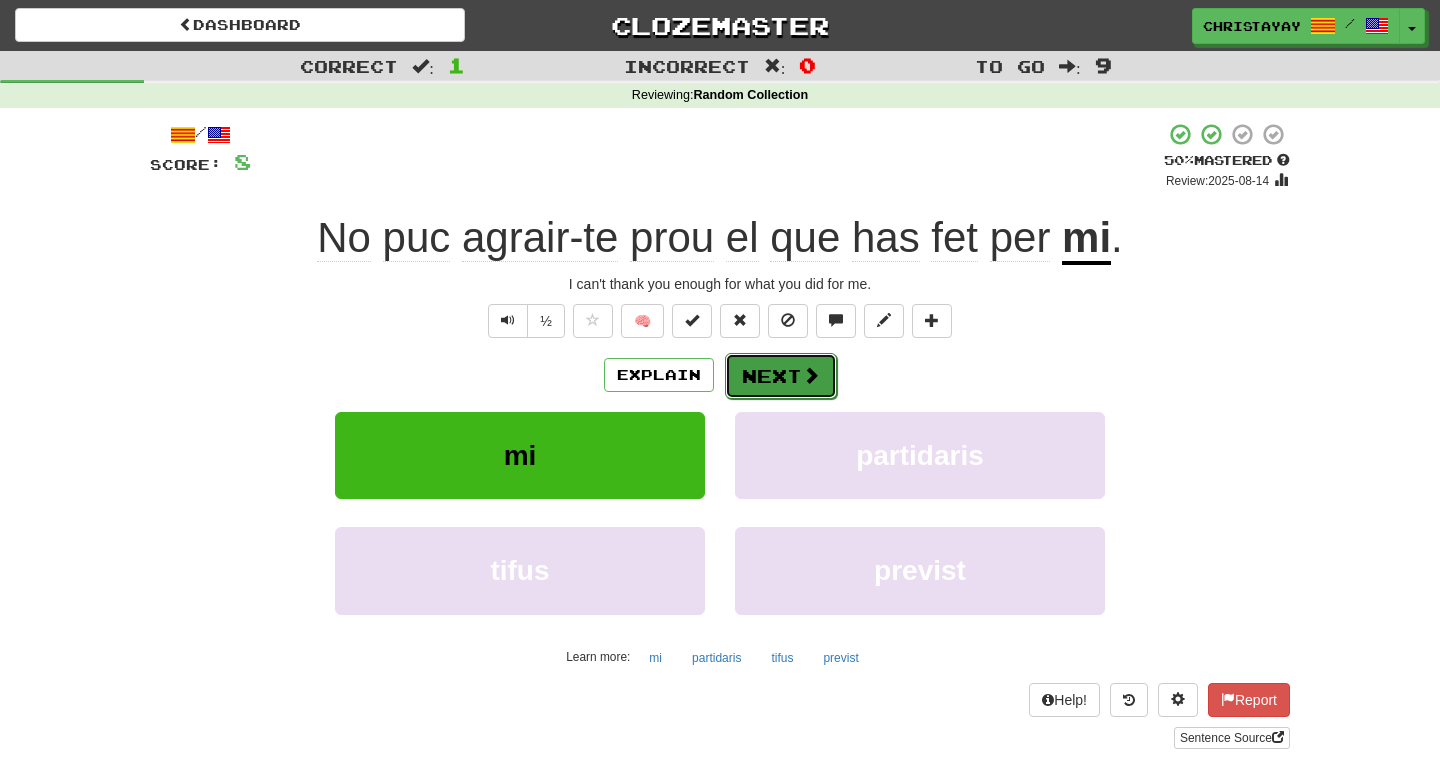 click on "Next" at bounding box center (781, 376) 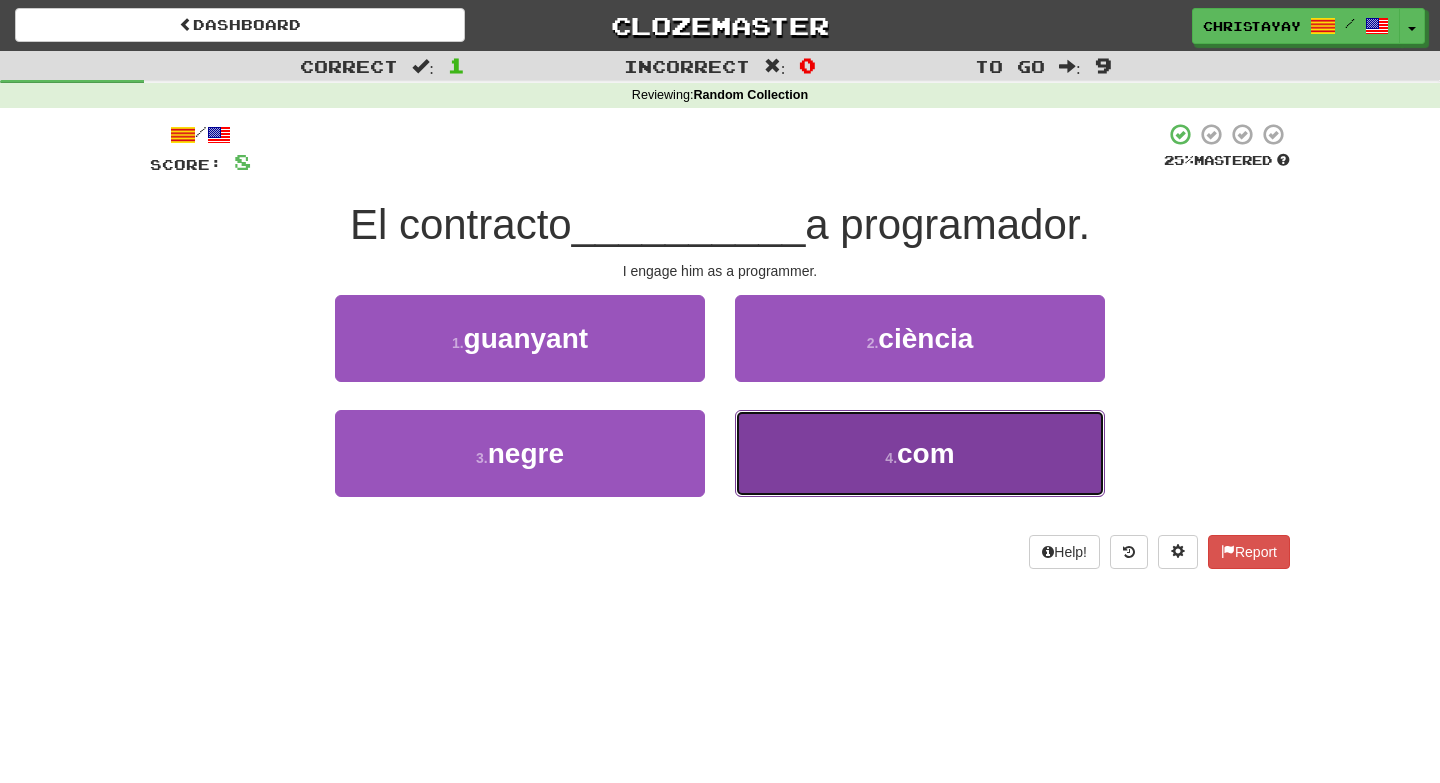 click on "4 .  com" at bounding box center (920, 453) 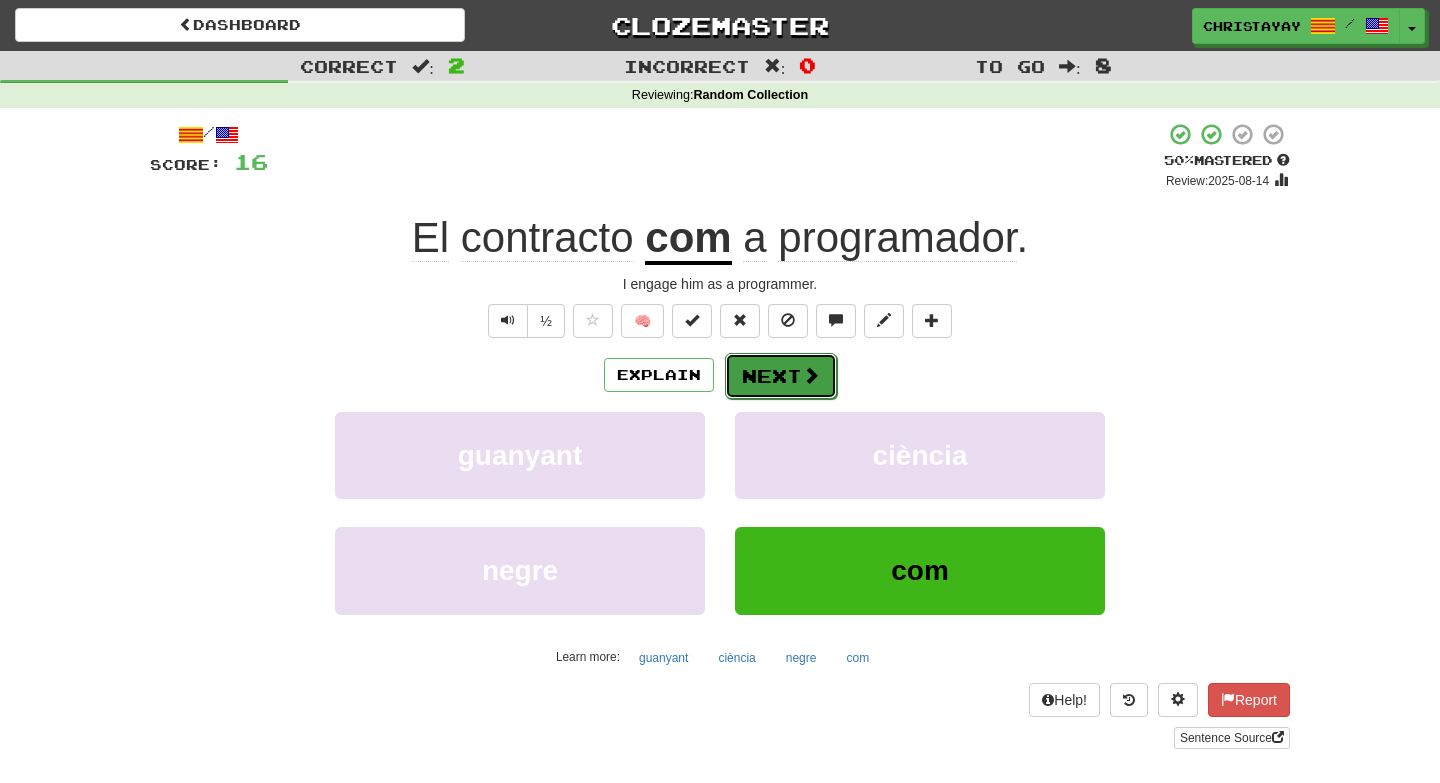 click on "Next" at bounding box center (781, 376) 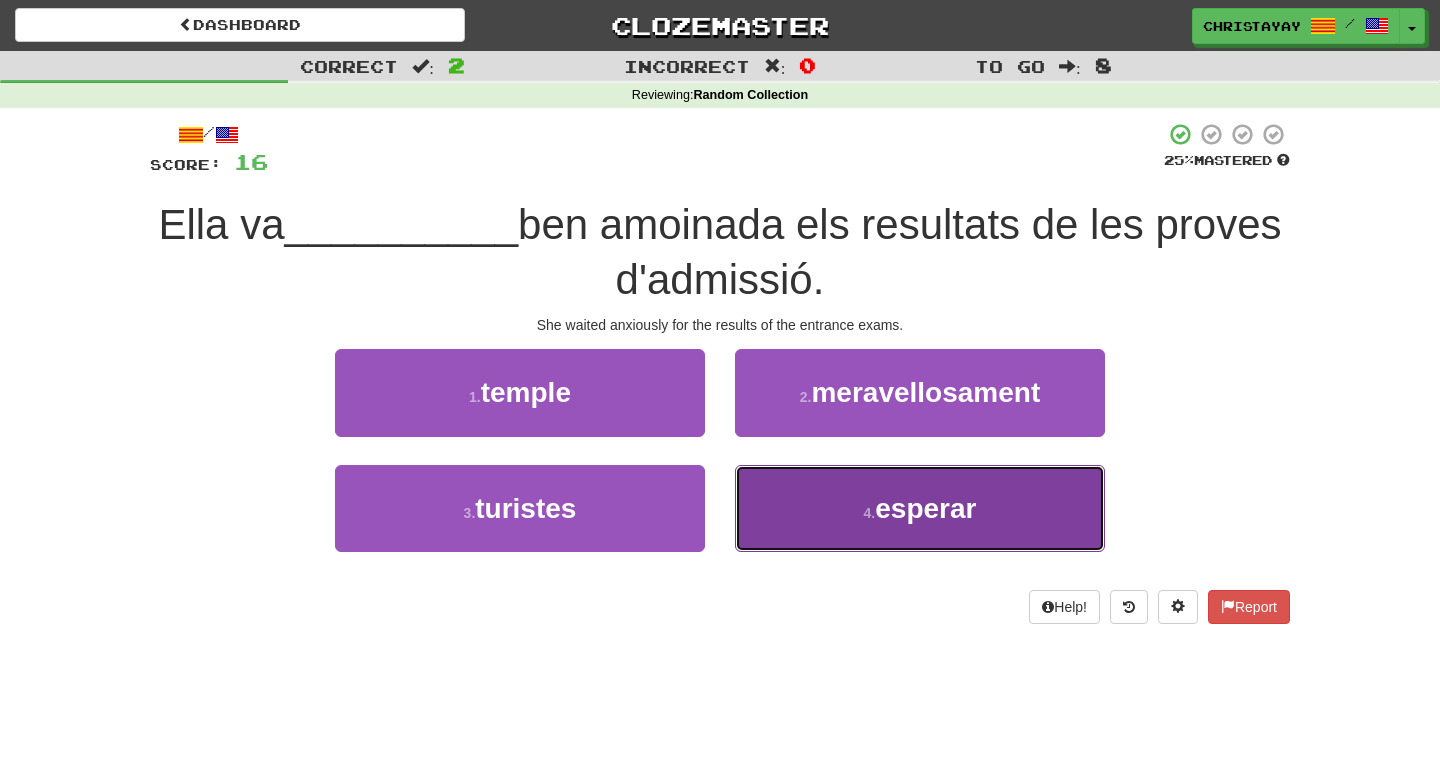 click on "4 .  esperar" at bounding box center [920, 508] 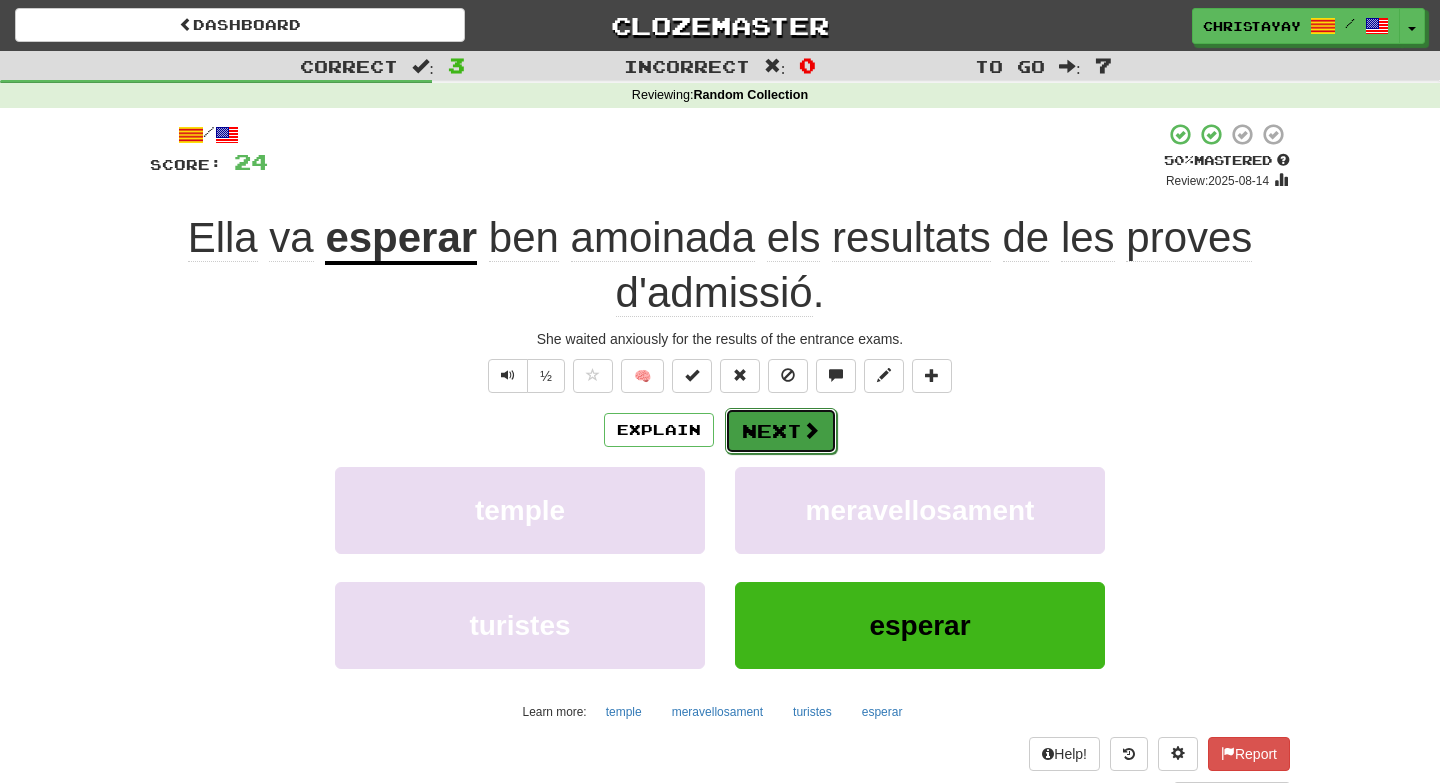 click on "Next" at bounding box center [781, 431] 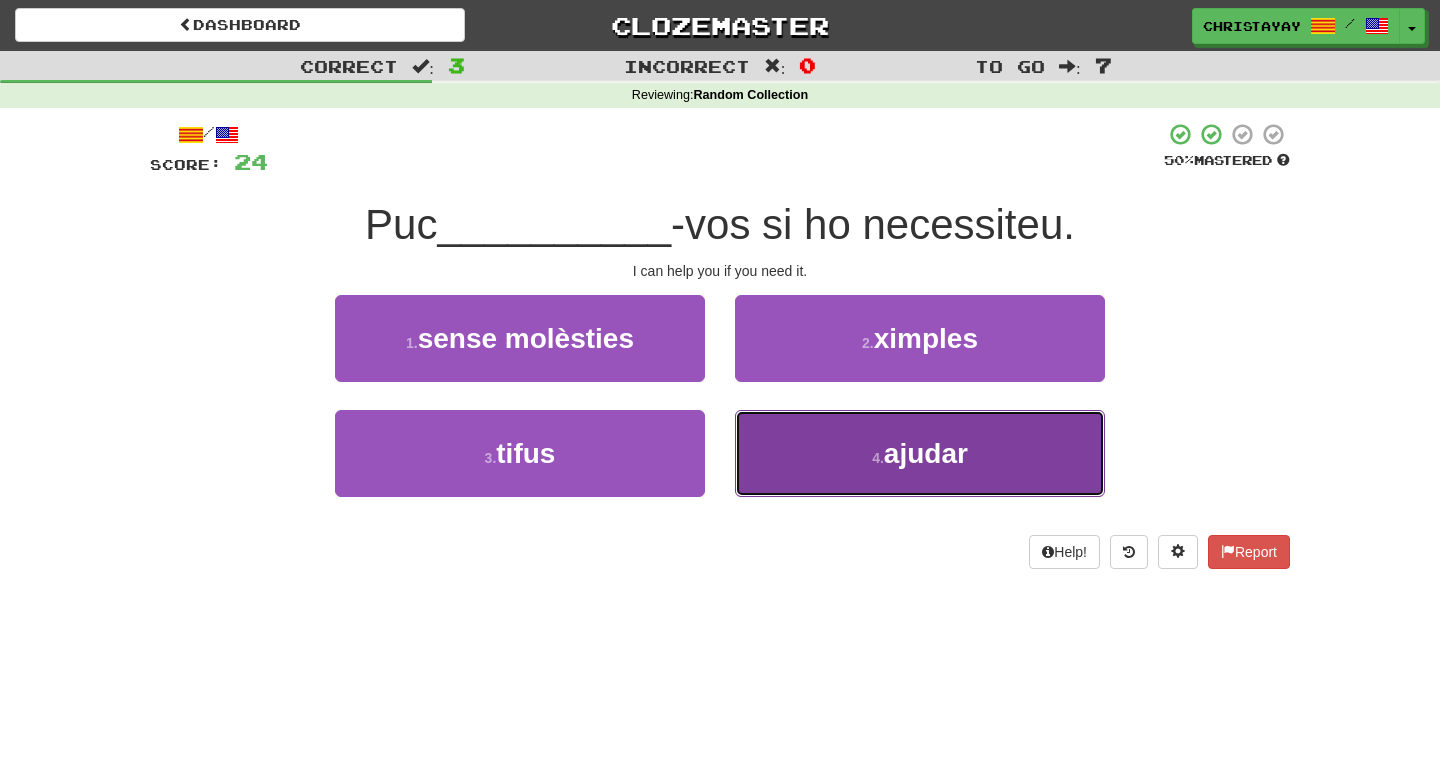 click on "4 .  ajudar" at bounding box center [920, 453] 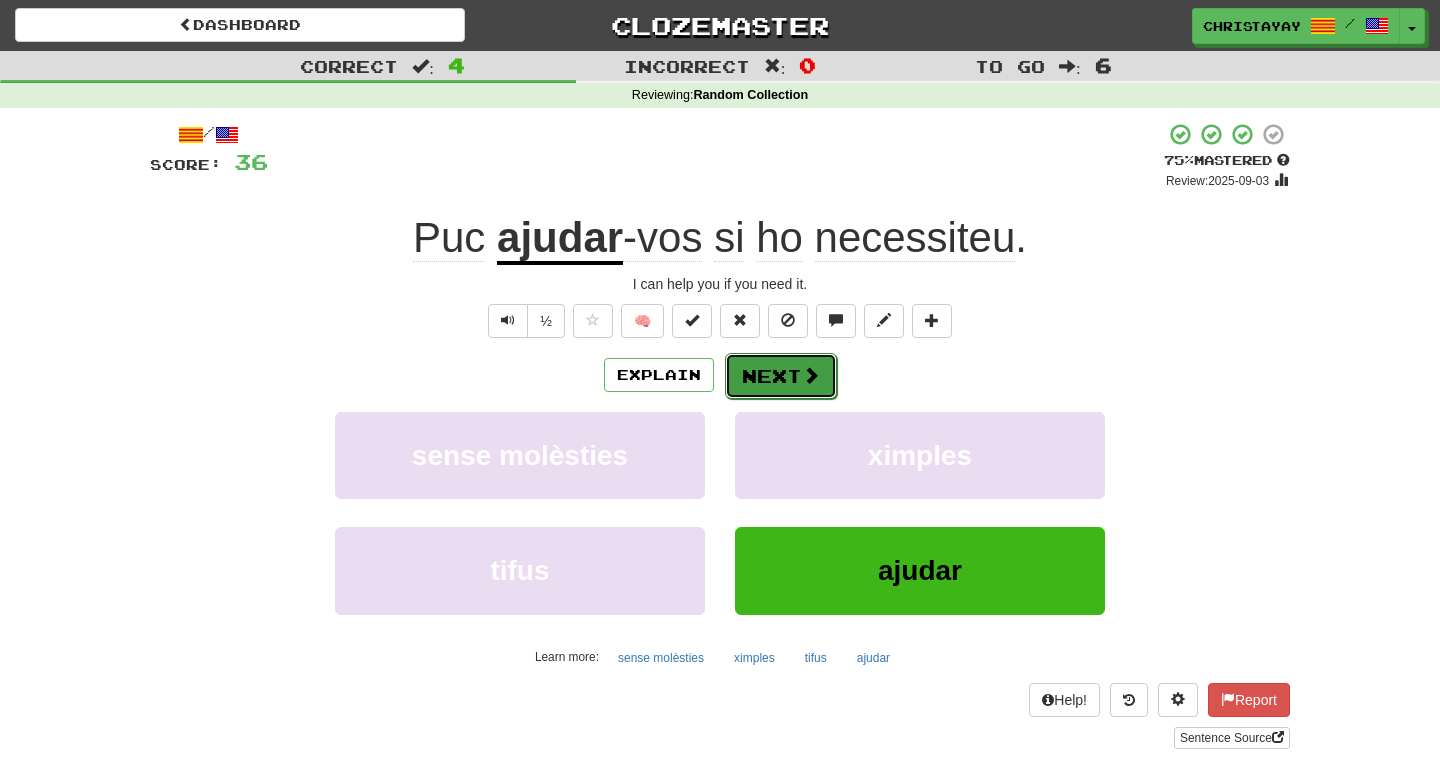 click on "Next" at bounding box center [781, 376] 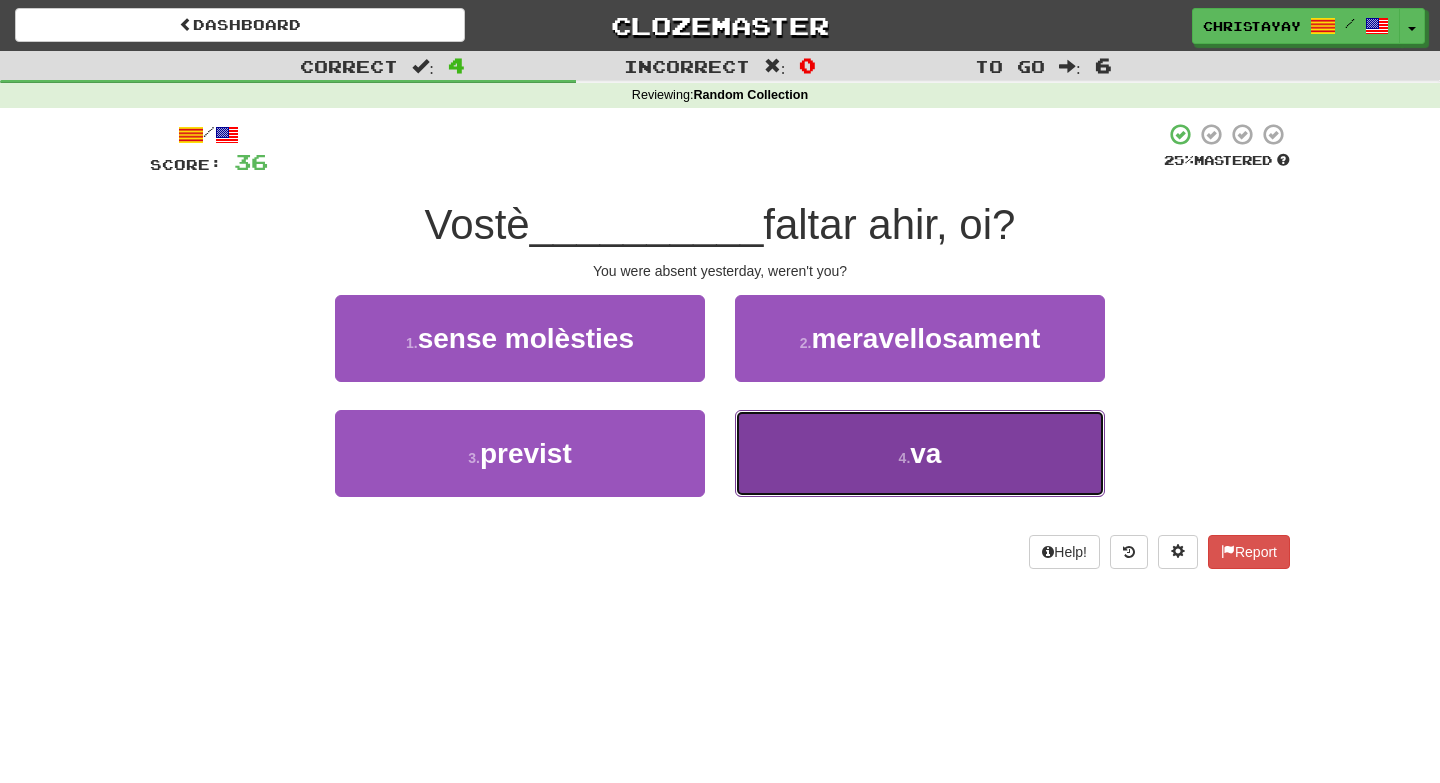 click on "4 .  va" at bounding box center [920, 453] 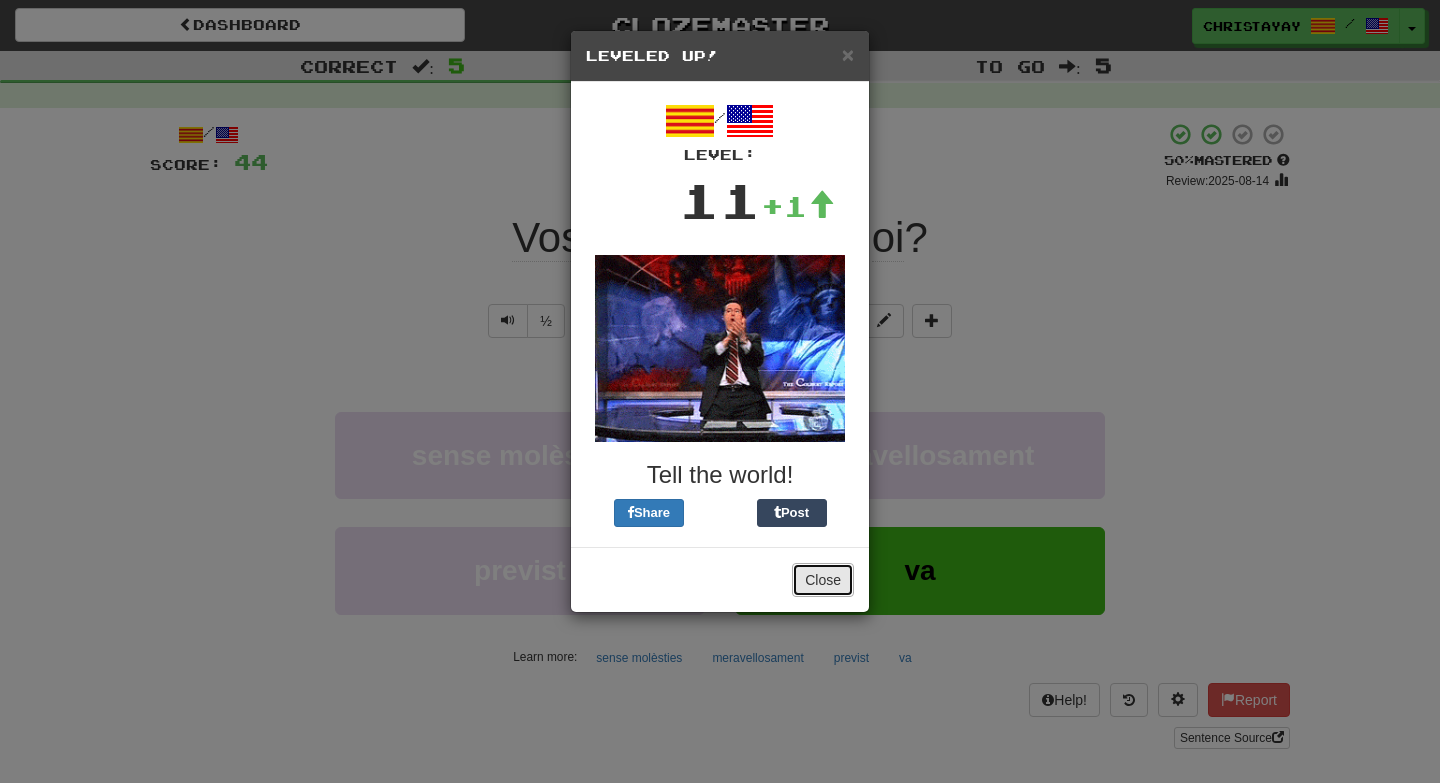 click on "Close" at bounding box center (823, 580) 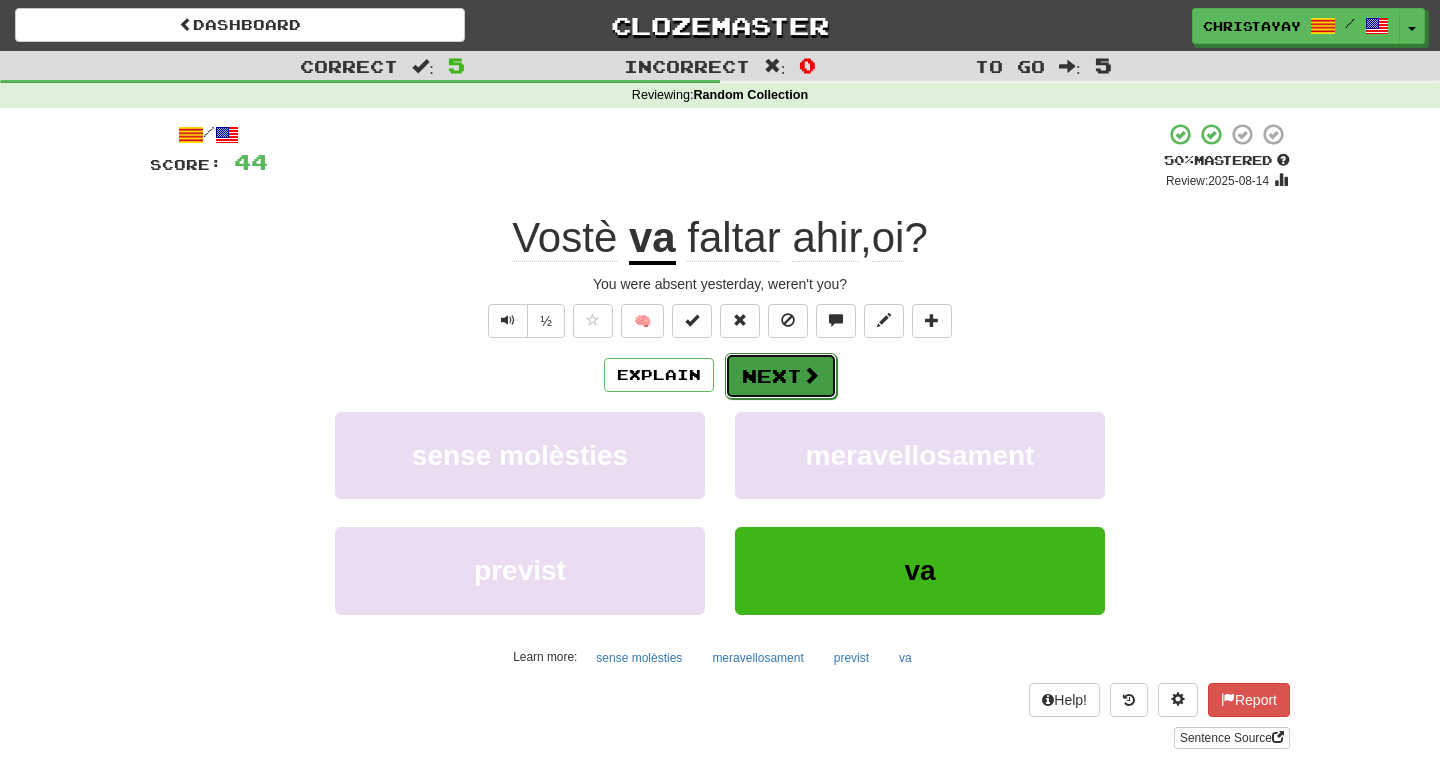 click at bounding box center (811, 375) 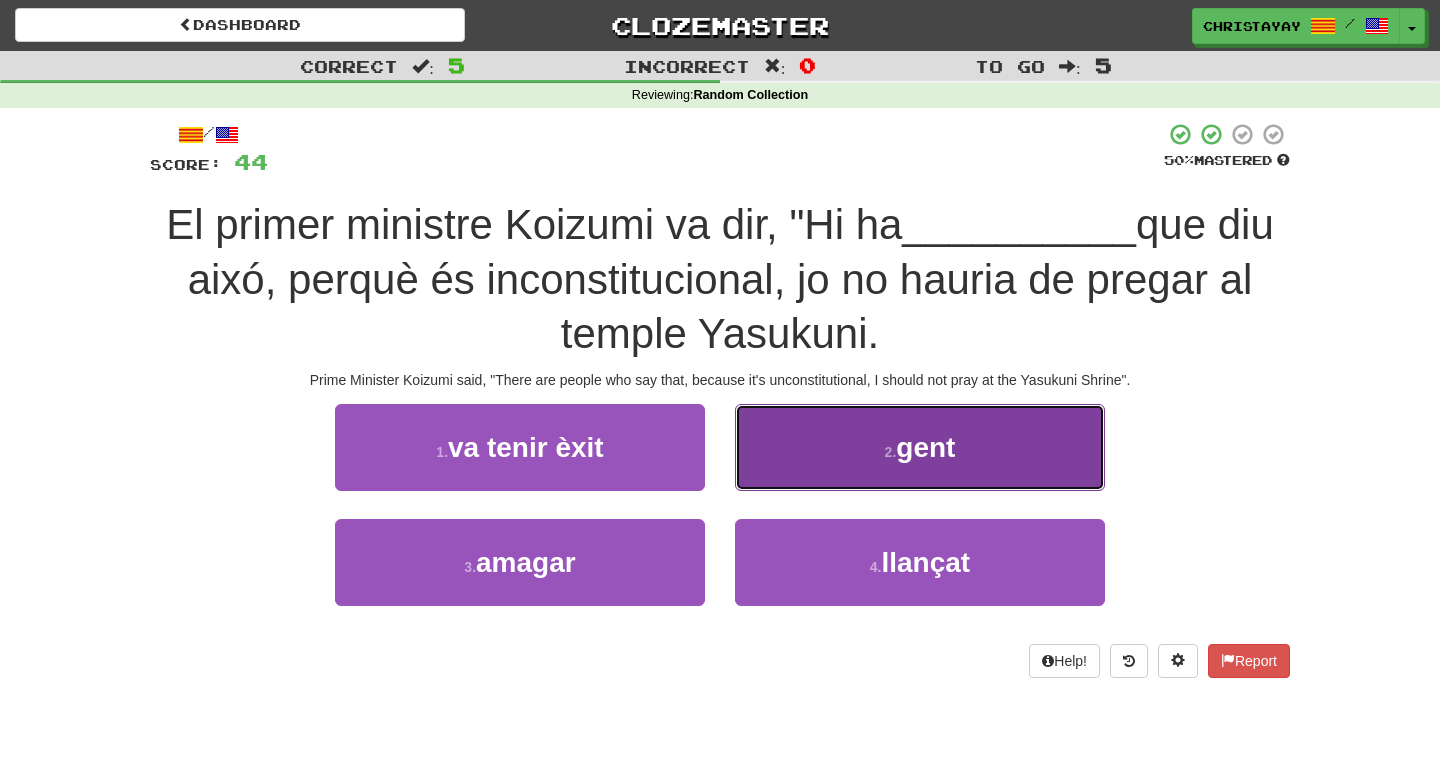 click on "2 .  gent" at bounding box center [920, 447] 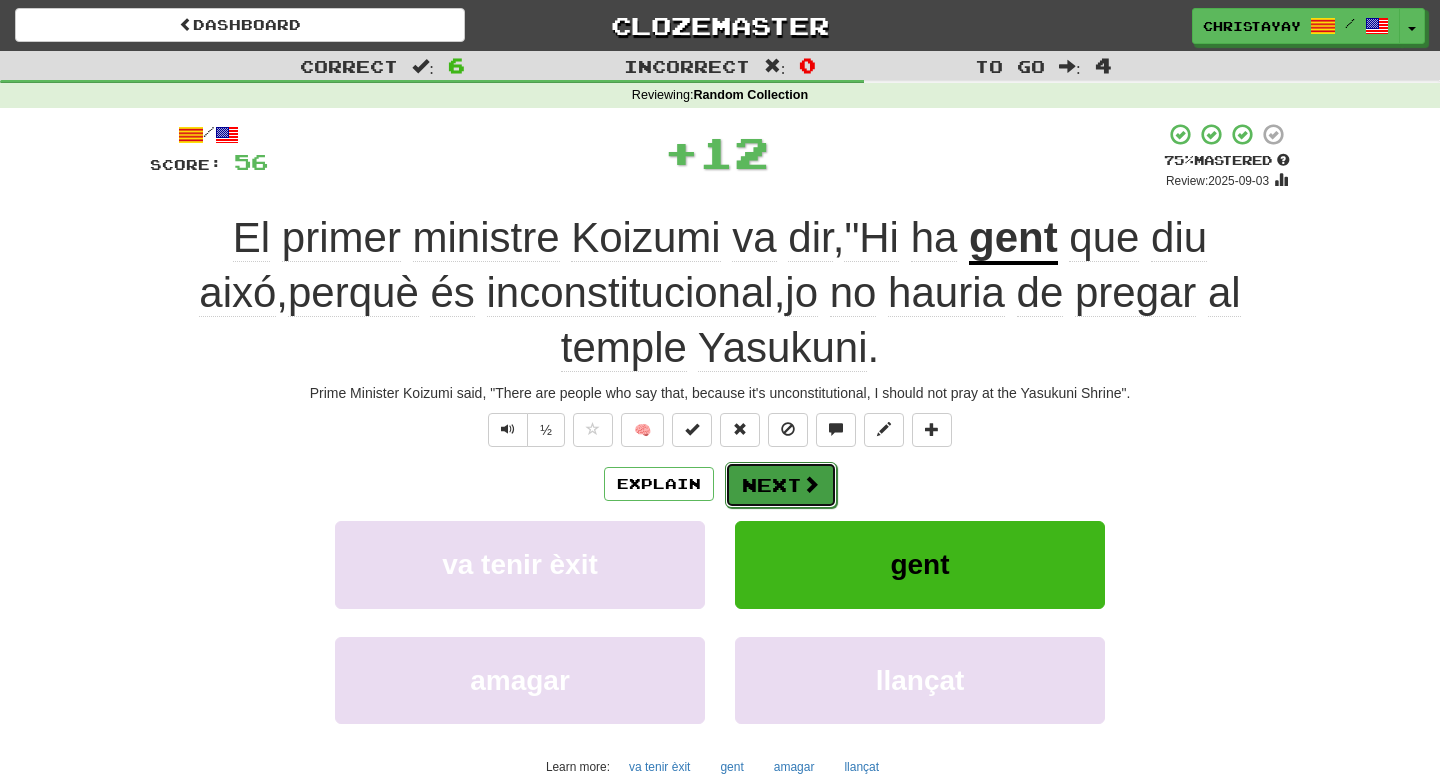 click on "Next" at bounding box center (781, 485) 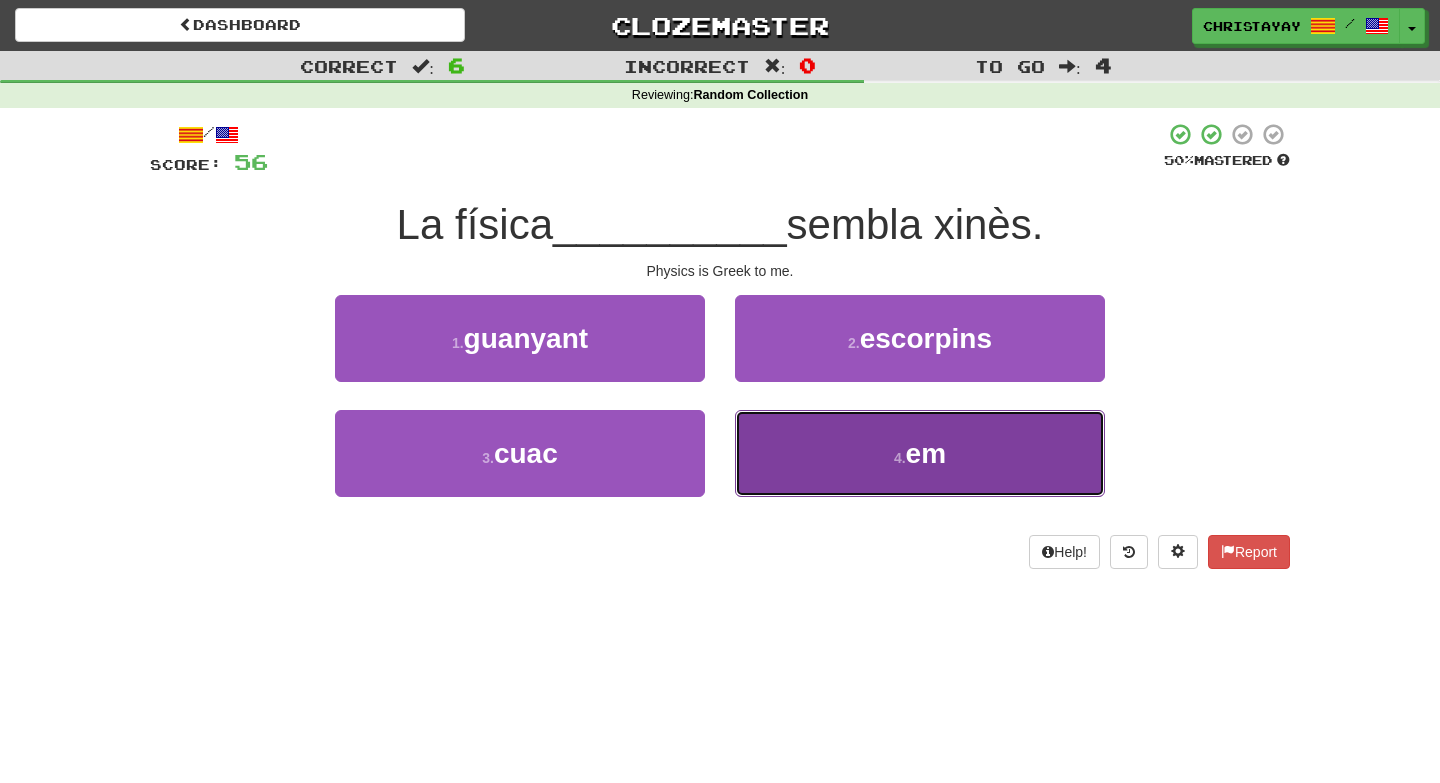 click on "4 .  em" at bounding box center [920, 453] 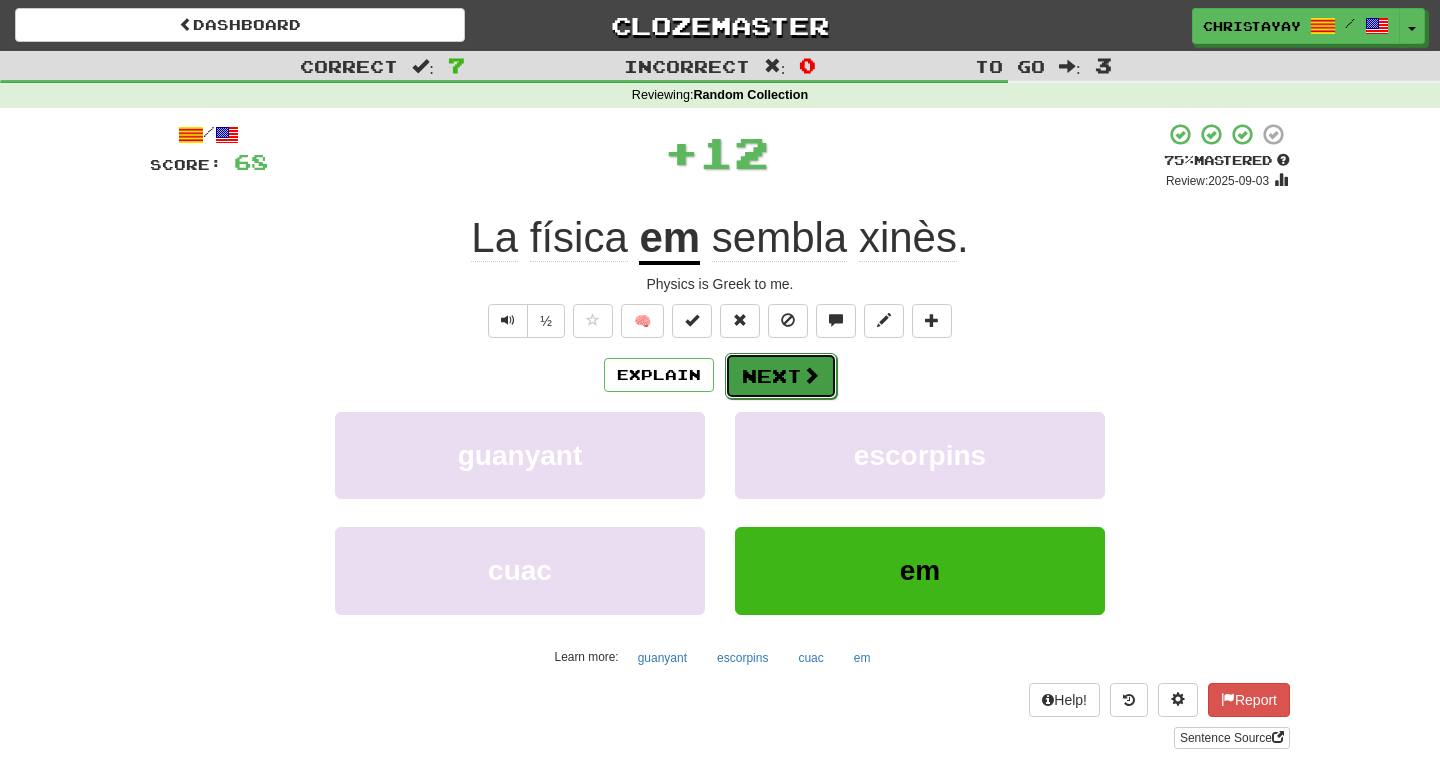 click on "Next" at bounding box center [781, 376] 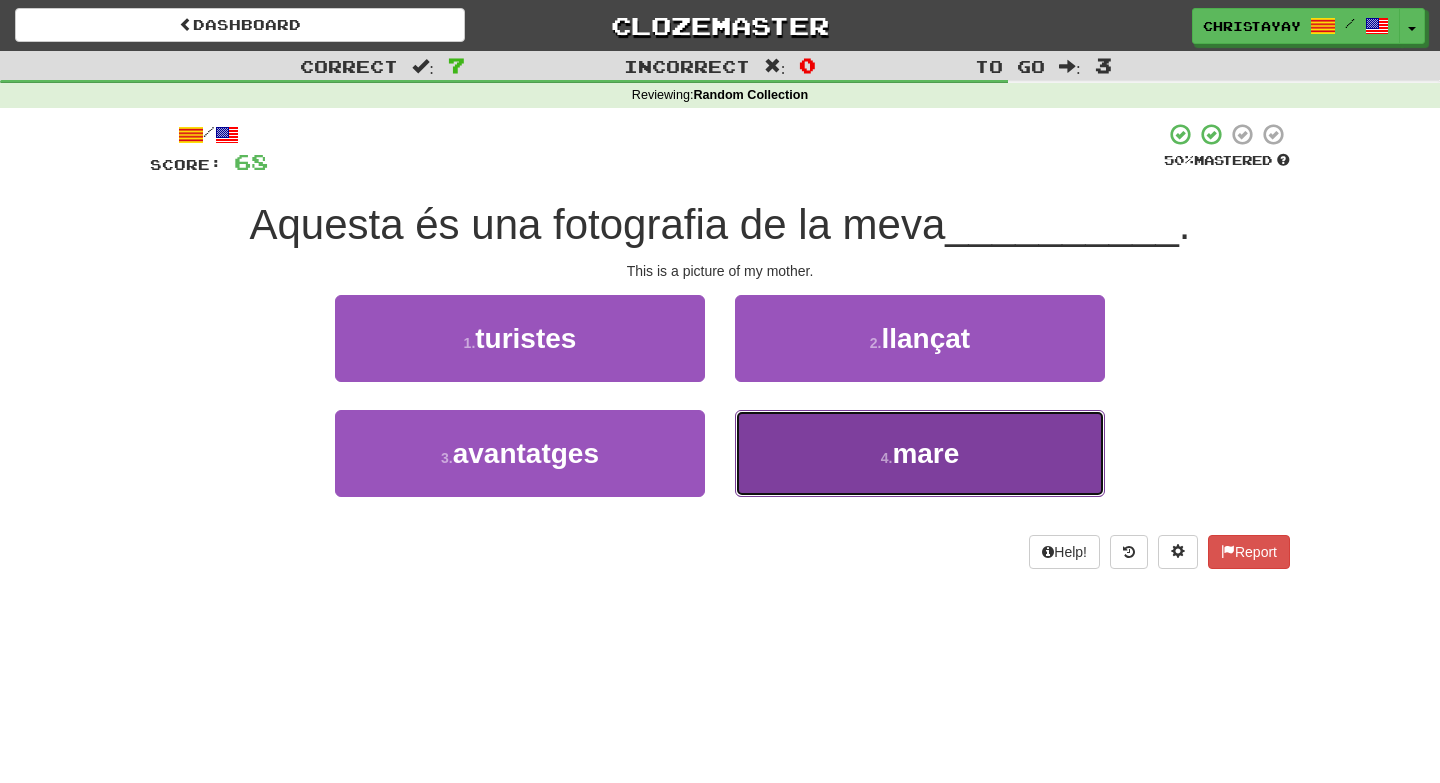 click on "4 .  mare" at bounding box center (920, 453) 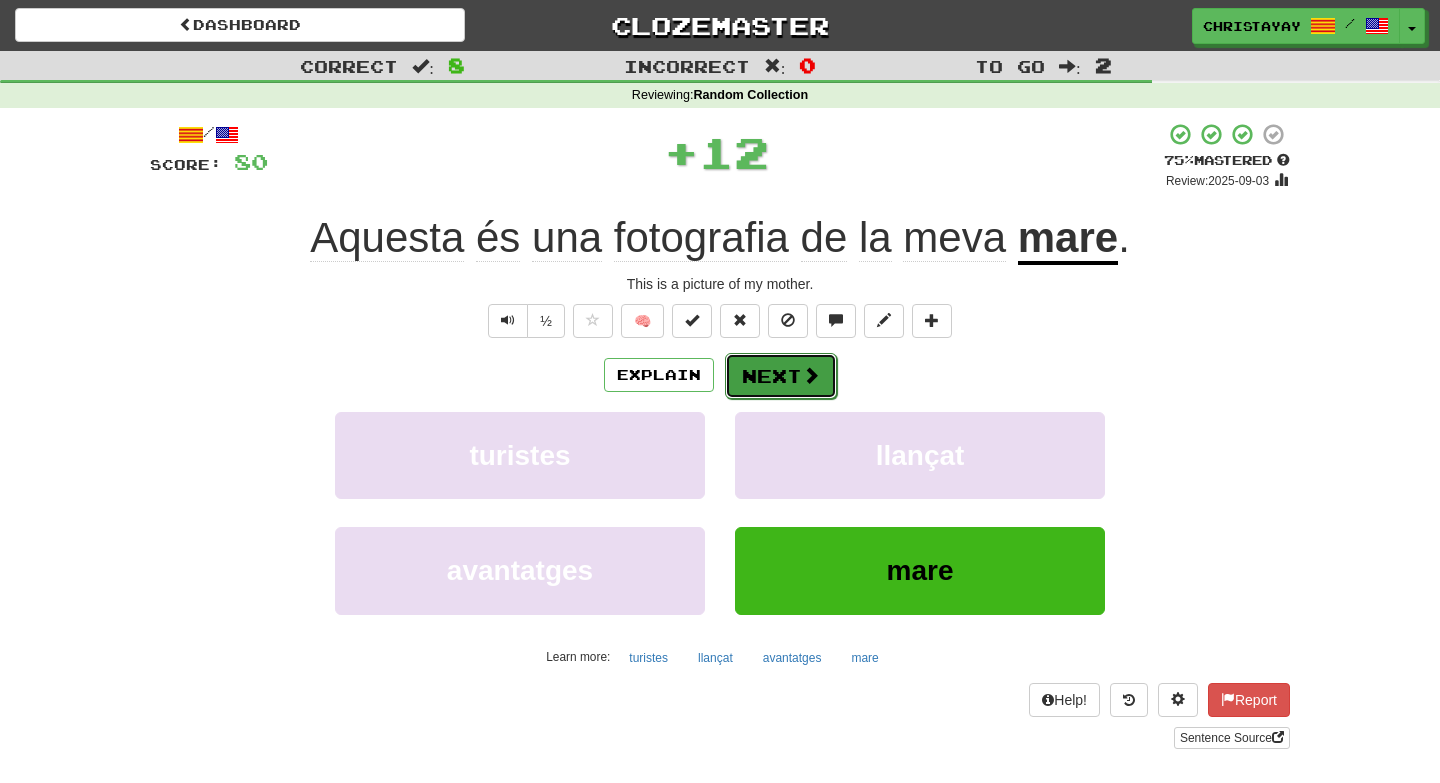 click on "Next" at bounding box center (781, 376) 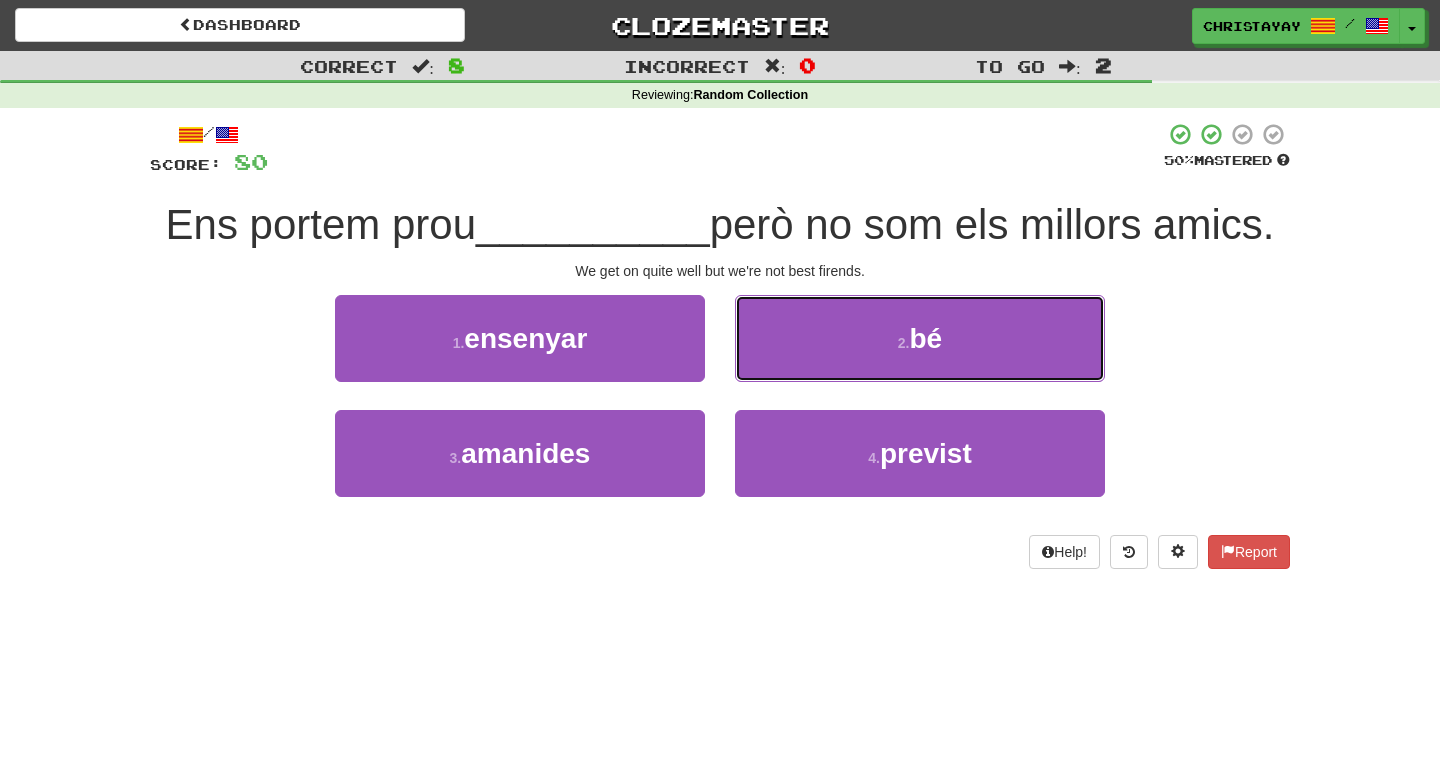 click on "2 .  bé" at bounding box center (920, 338) 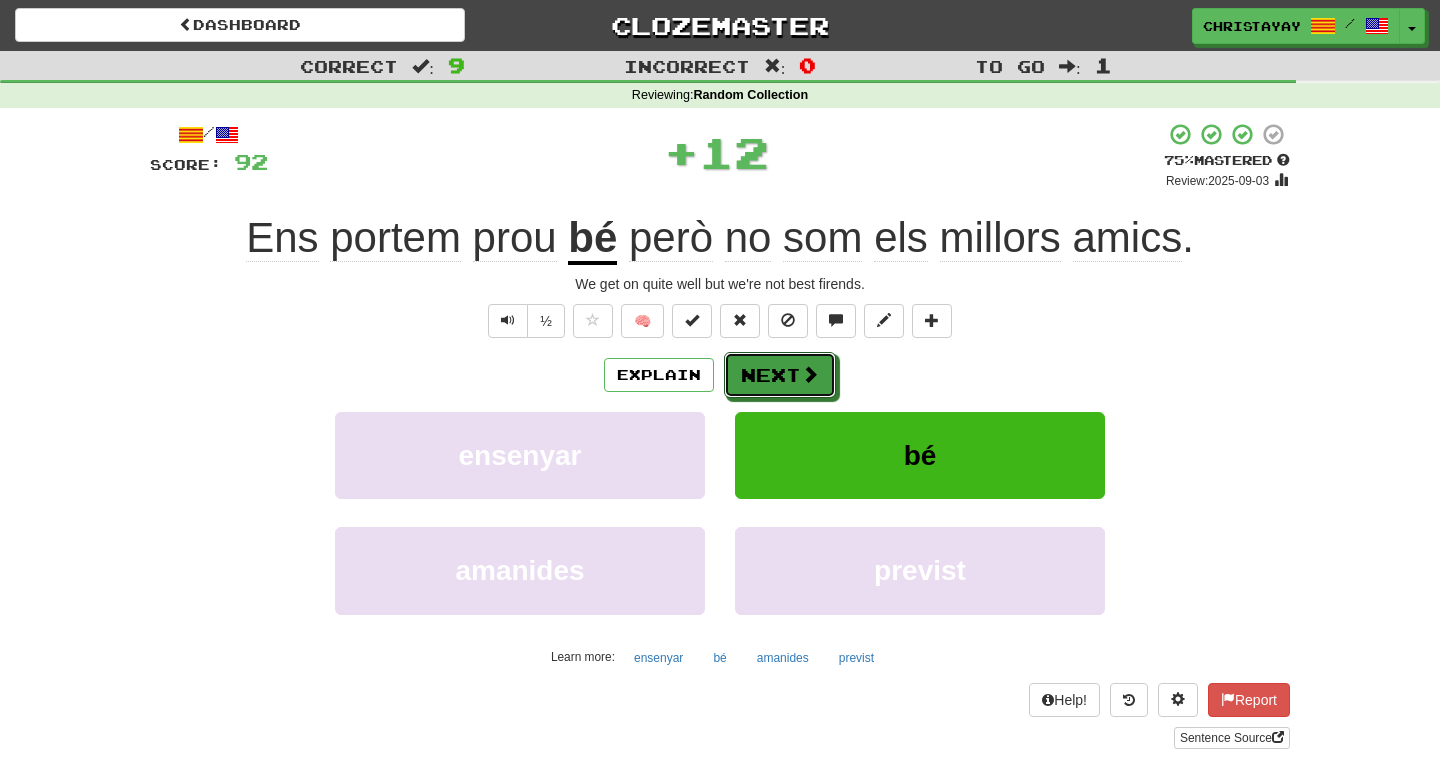 click on "Next" at bounding box center (780, 375) 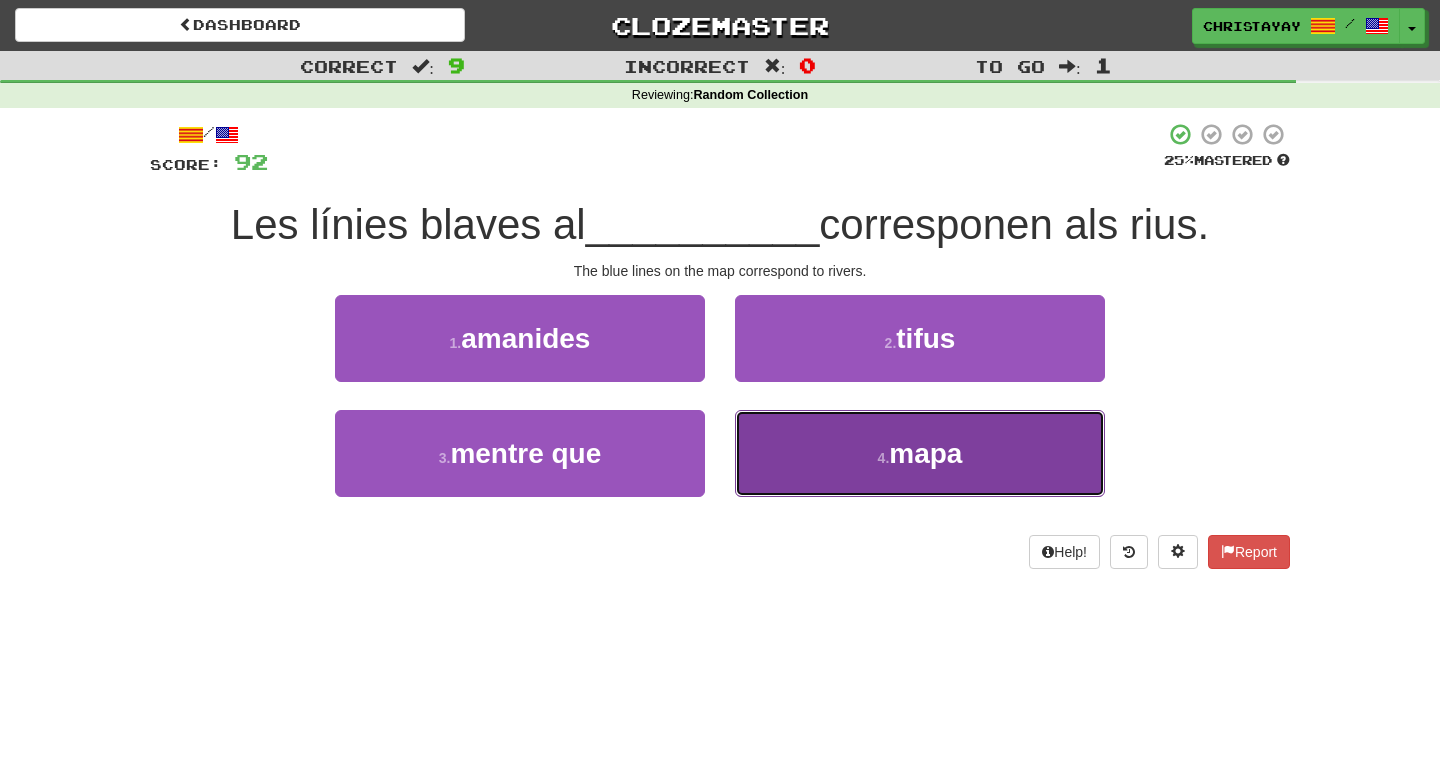 click on "4 .  mapa" at bounding box center (920, 453) 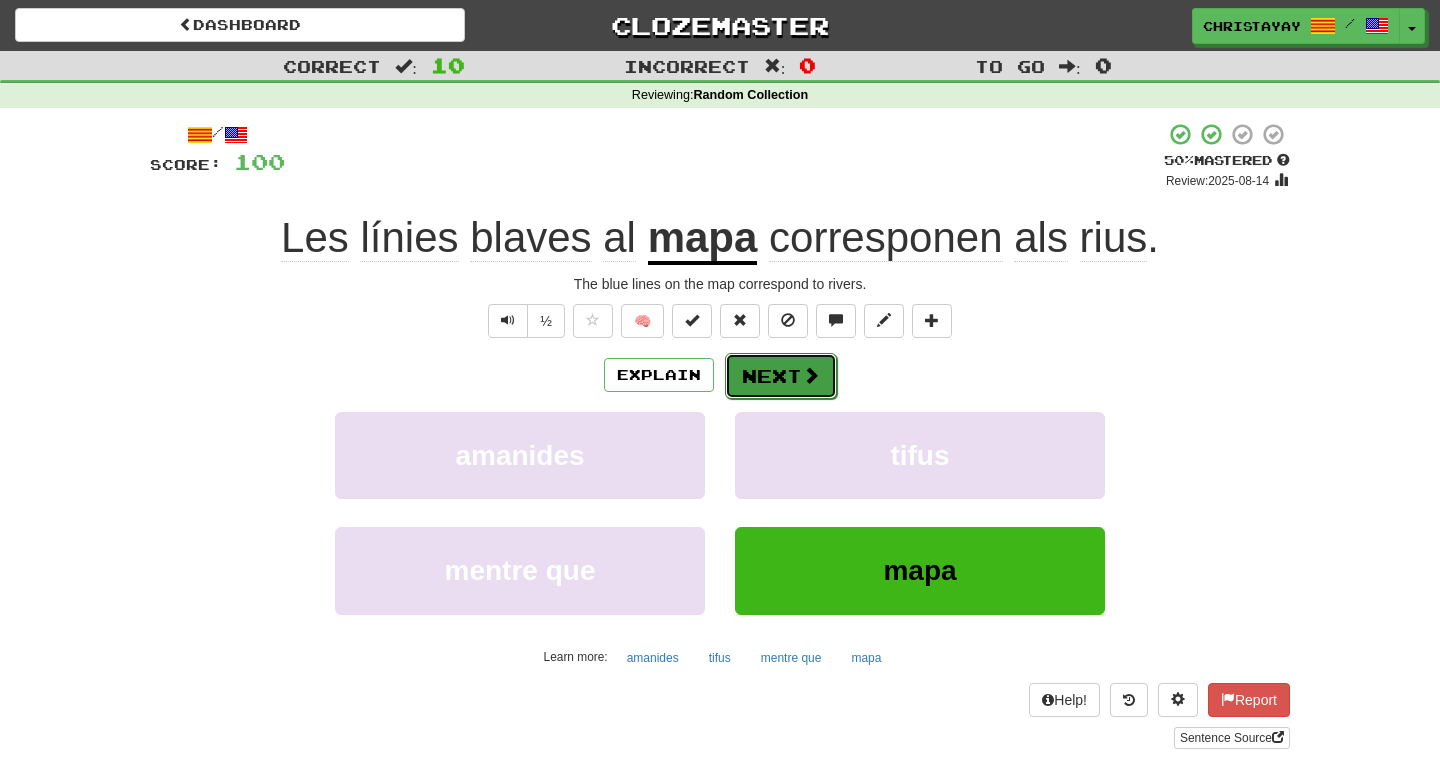 click on "Next" at bounding box center (781, 376) 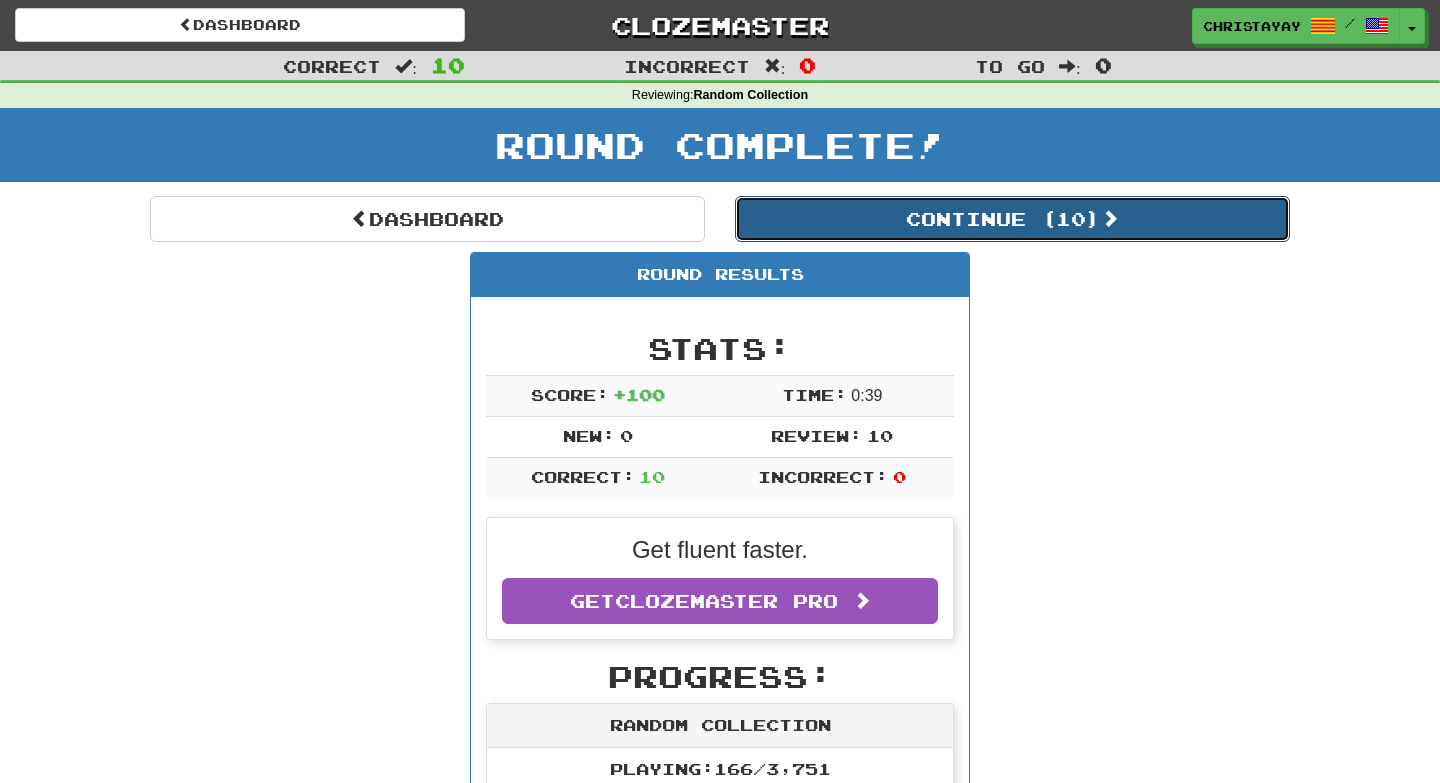 click on "Continue ( 10 )" at bounding box center (1012, 219) 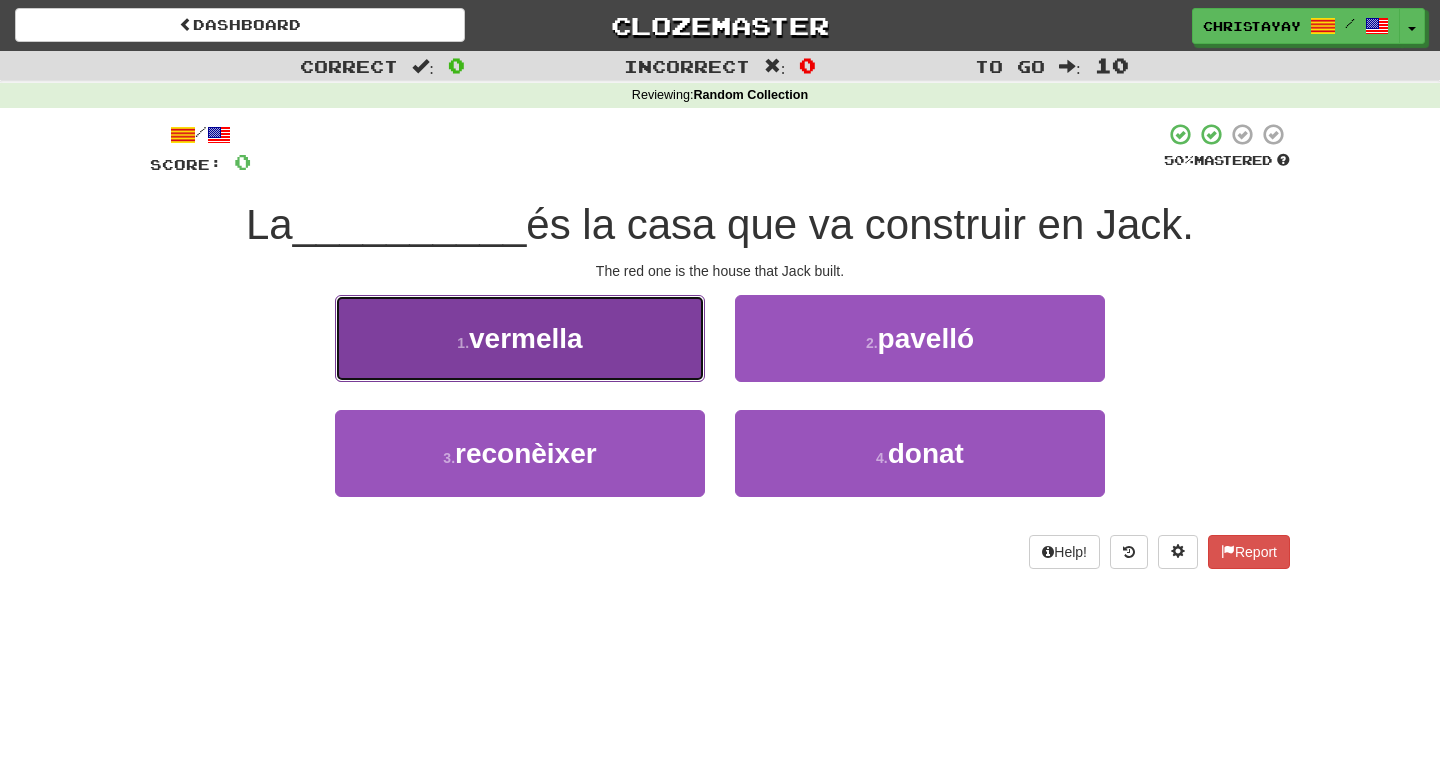 click on "1 .  vermella" at bounding box center [520, 338] 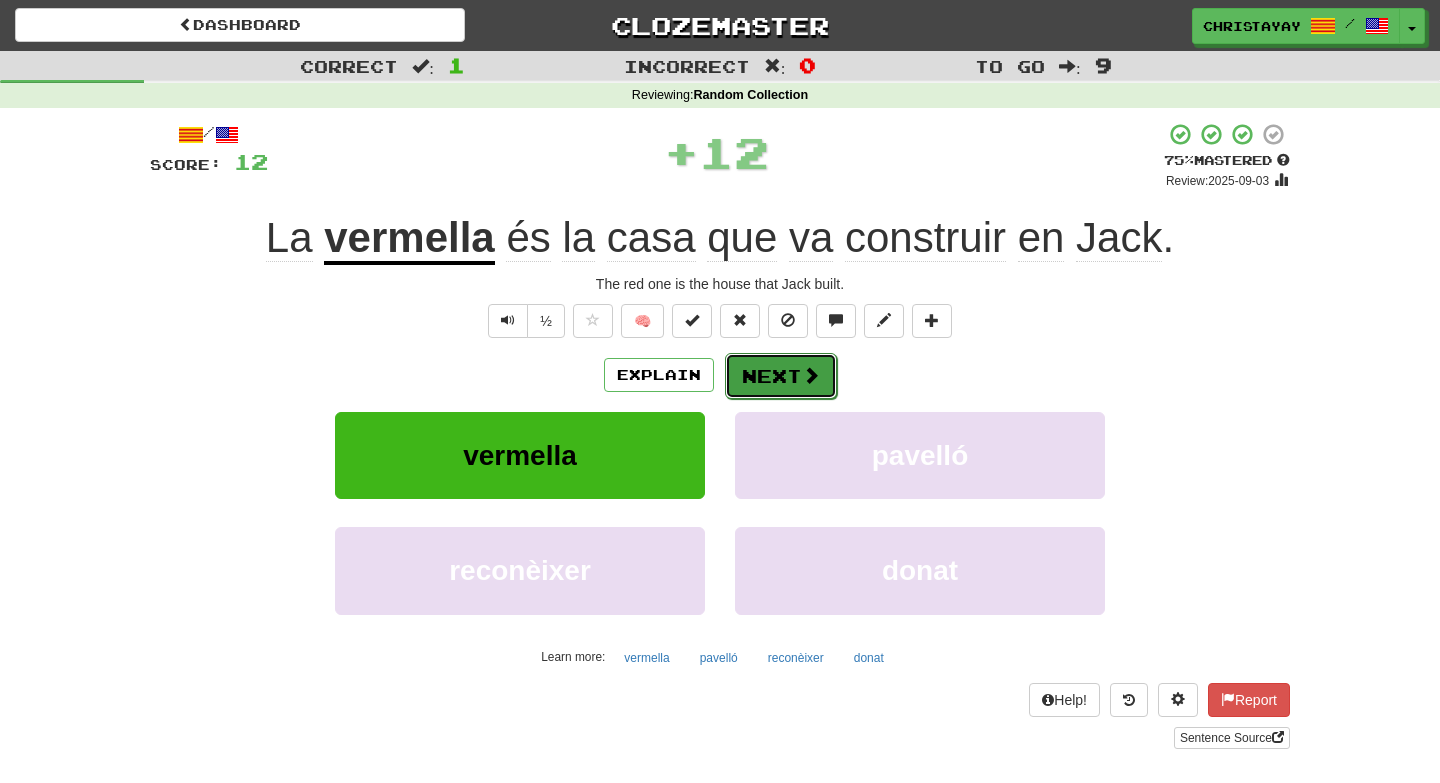 click on "Next" at bounding box center (781, 376) 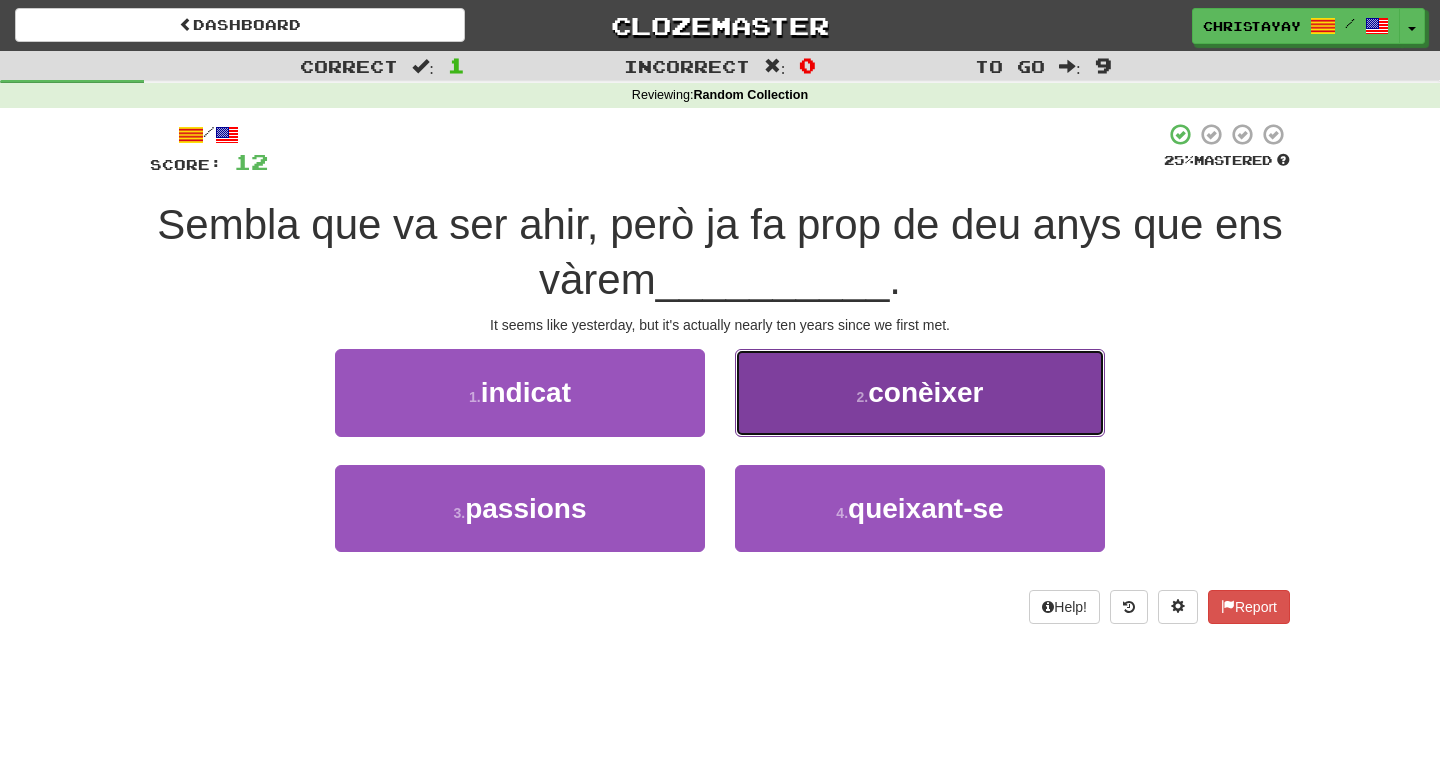 click on "2 .  conèixer" at bounding box center [920, 392] 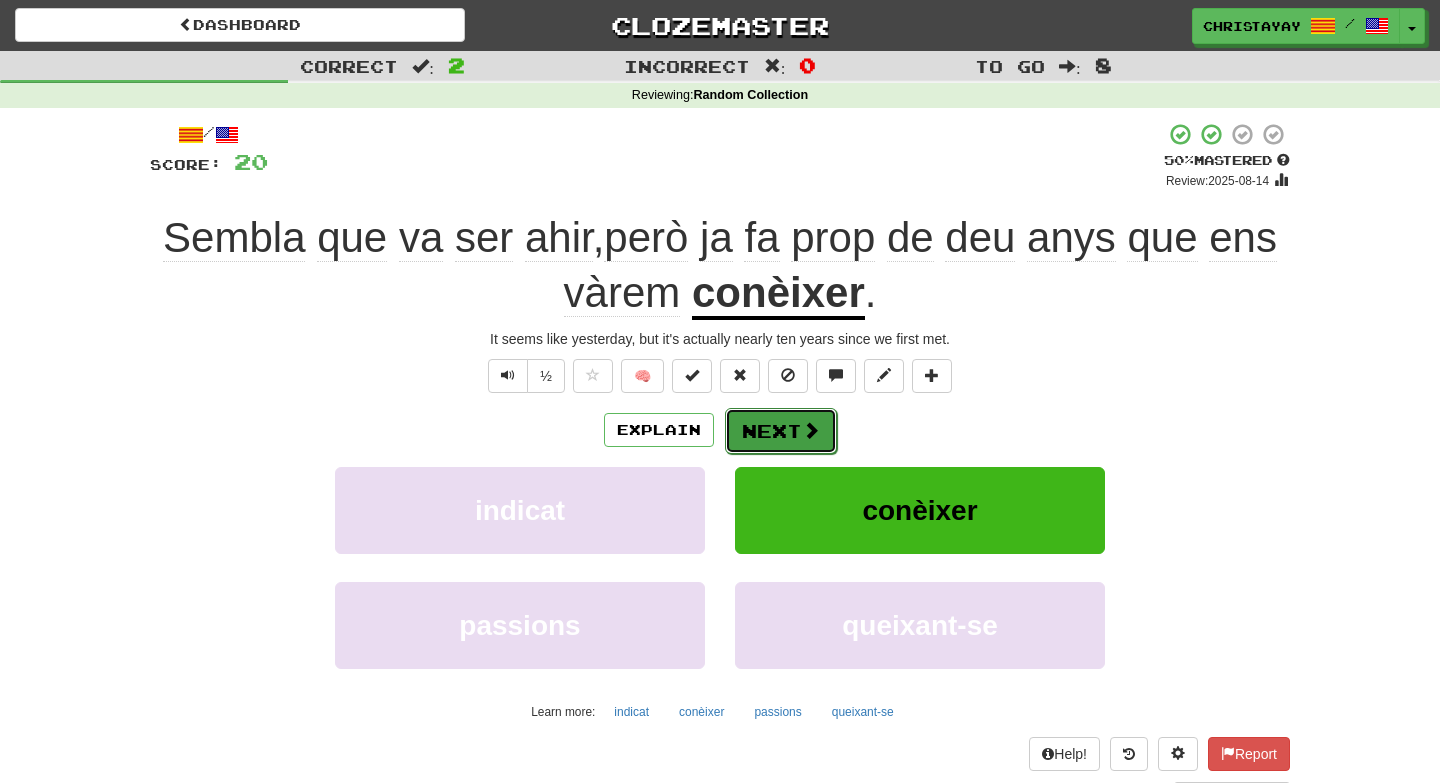 click on "Next" at bounding box center [781, 431] 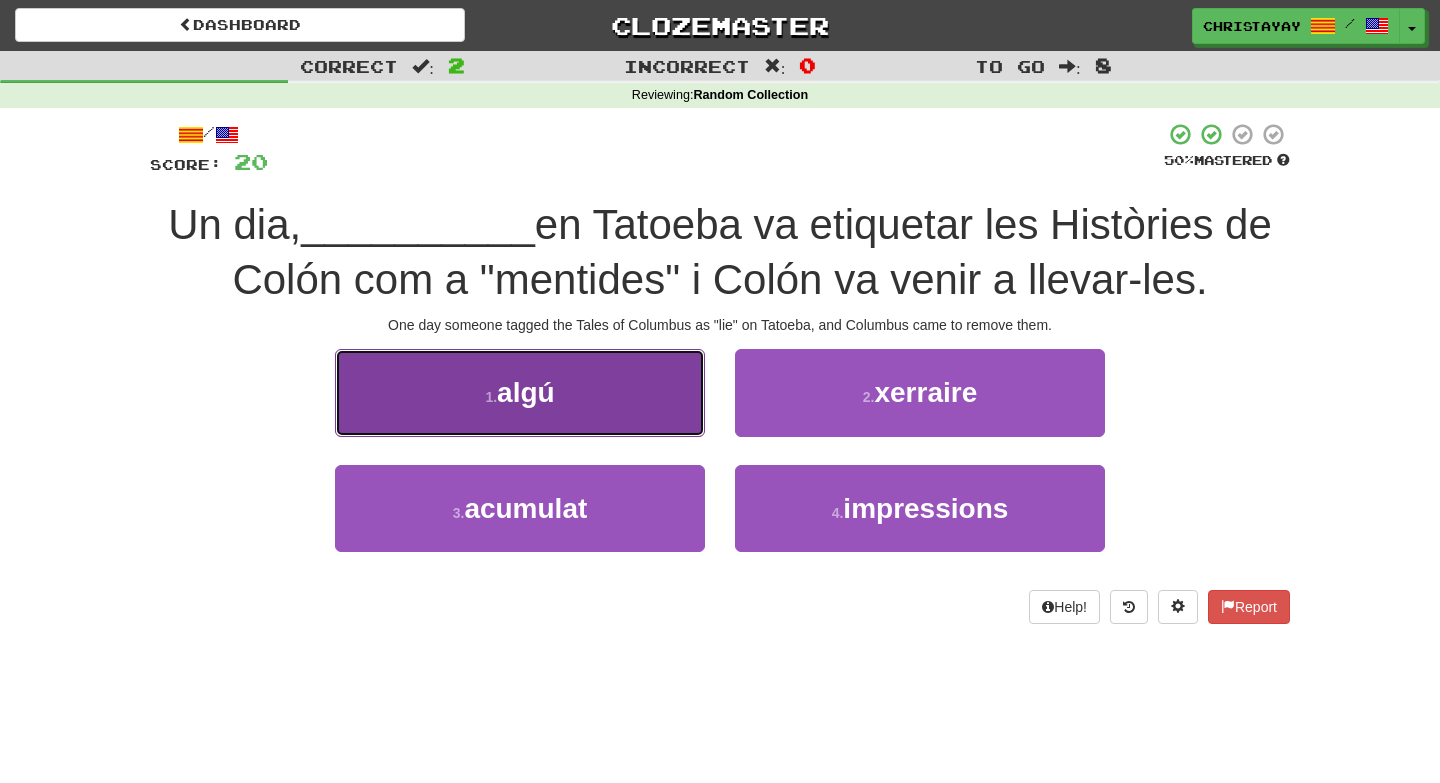click on "1 .  algú" at bounding box center [520, 392] 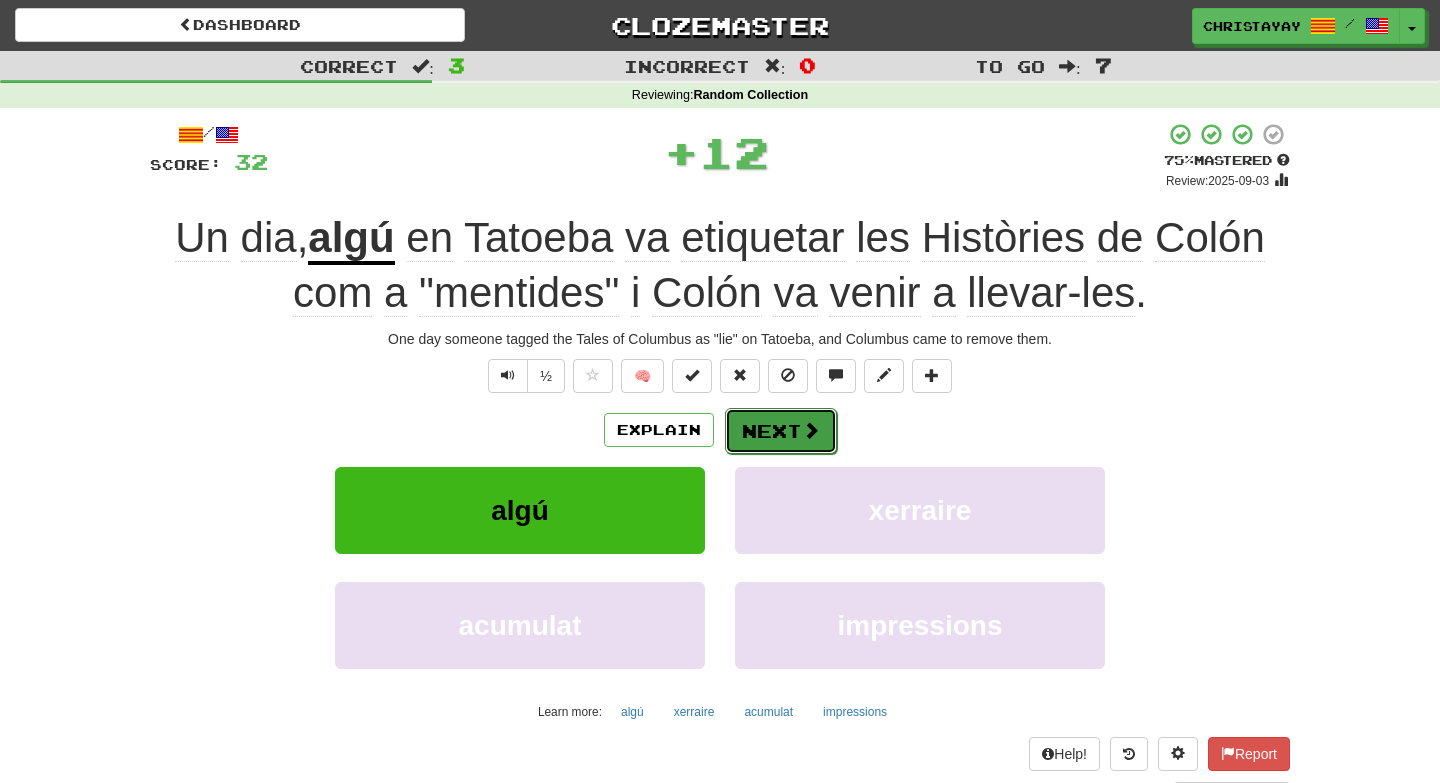 click on "Next" at bounding box center (781, 431) 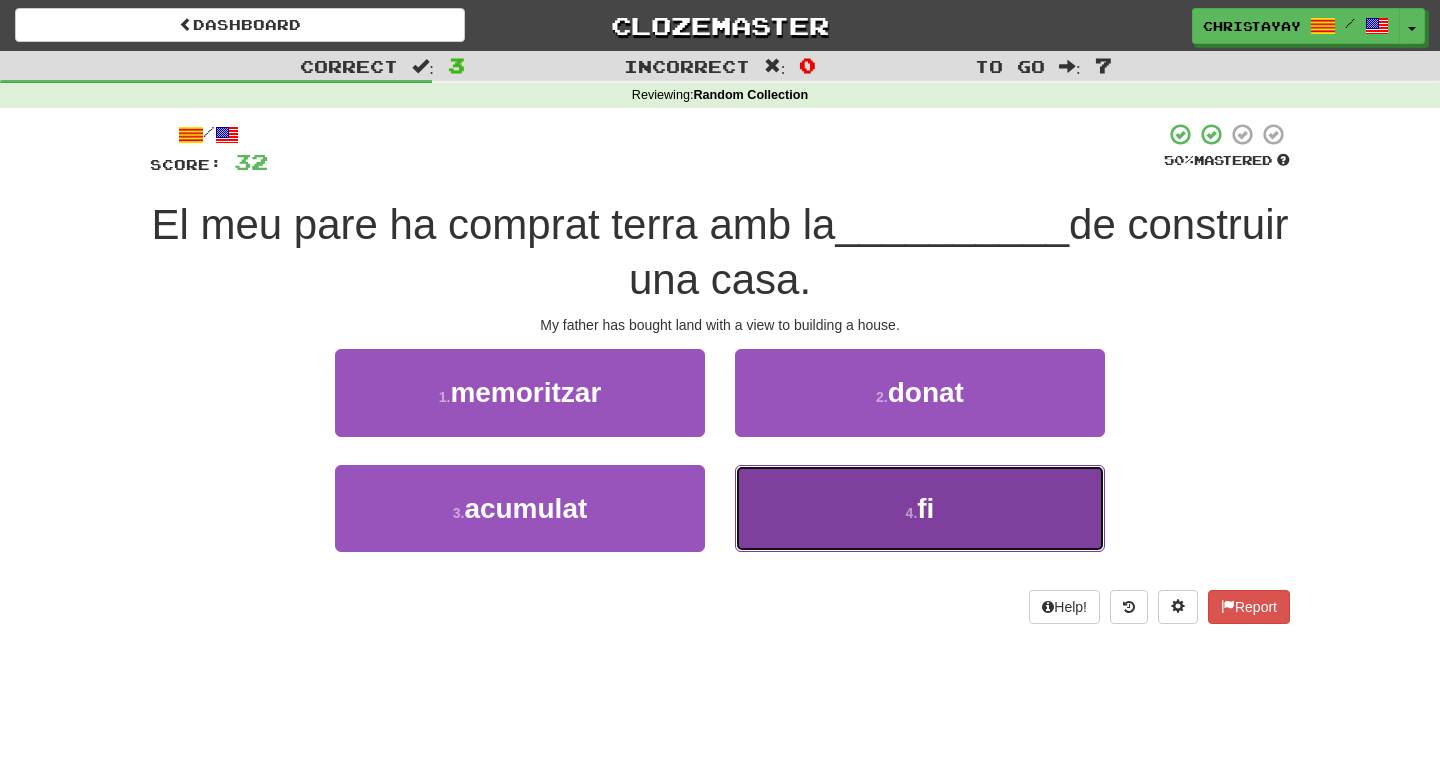 click on "4 .  fi" at bounding box center [920, 508] 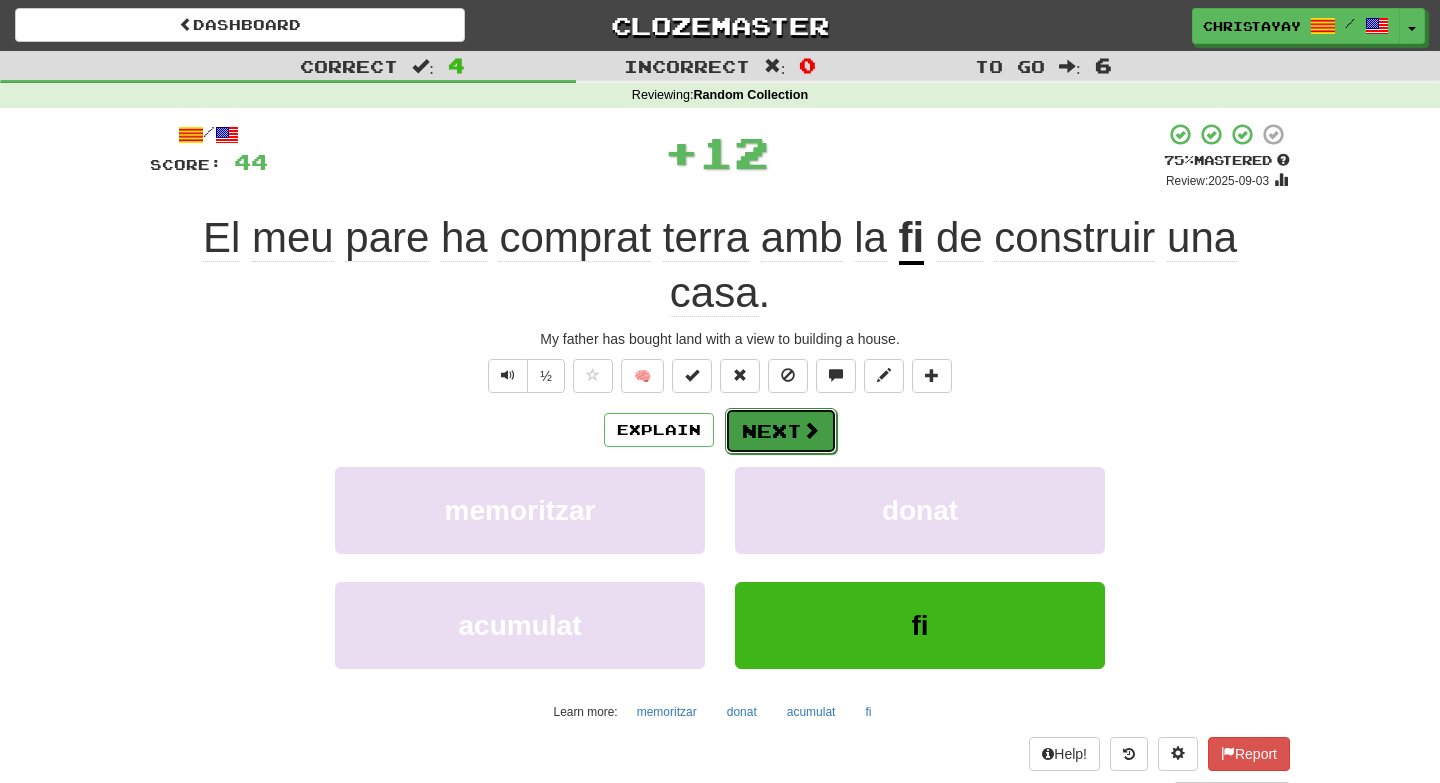 click on "Next" at bounding box center [781, 431] 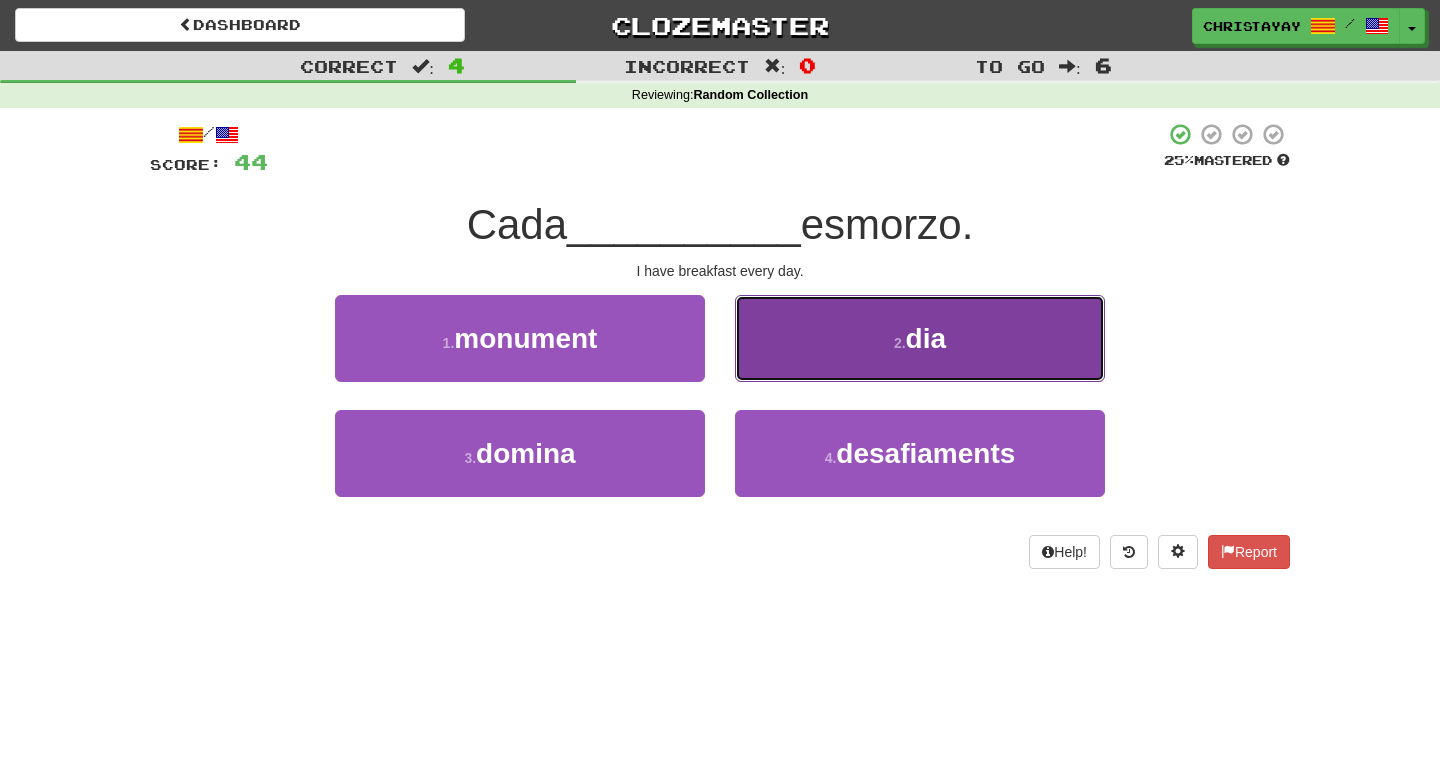 click on "2 .  dia" at bounding box center [920, 338] 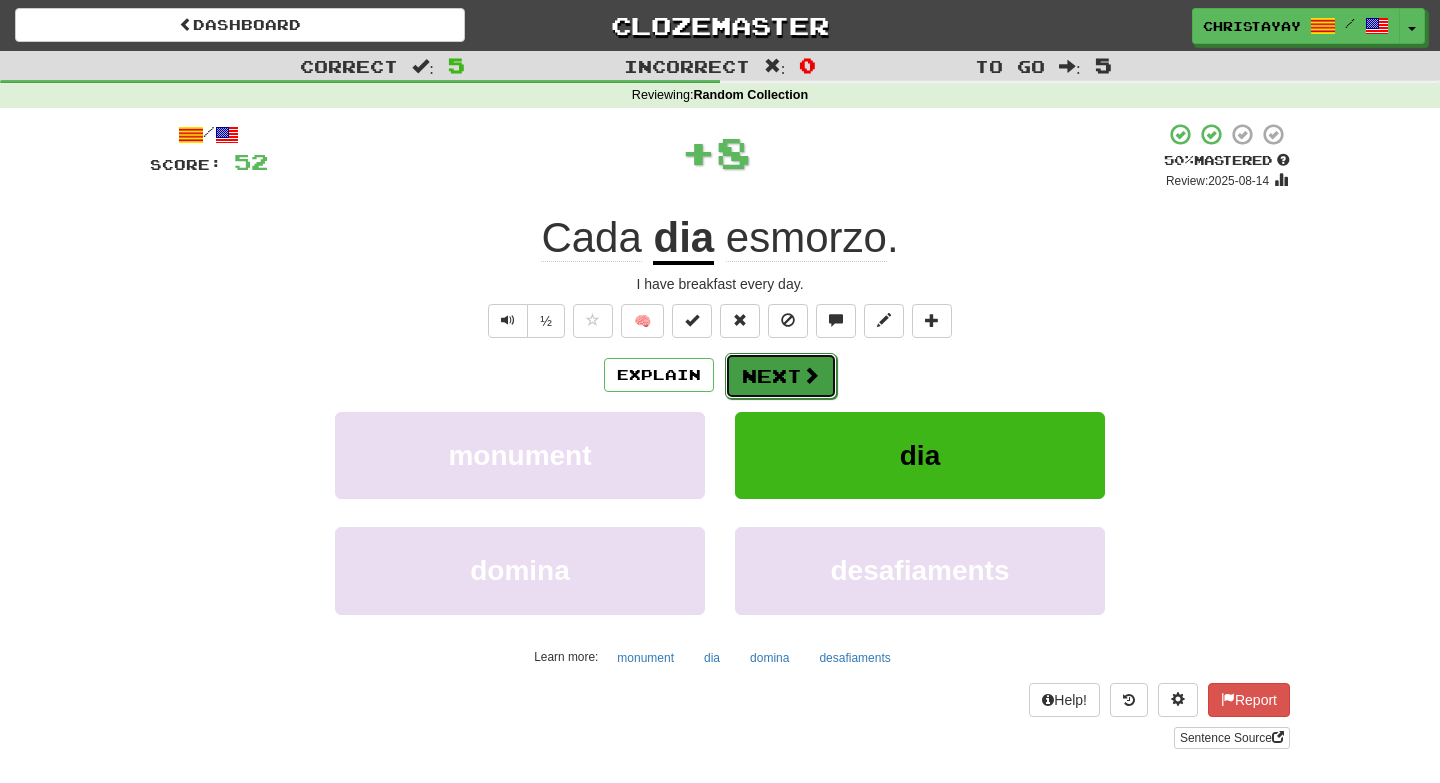 click on "Next" at bounding box center (781, 376) 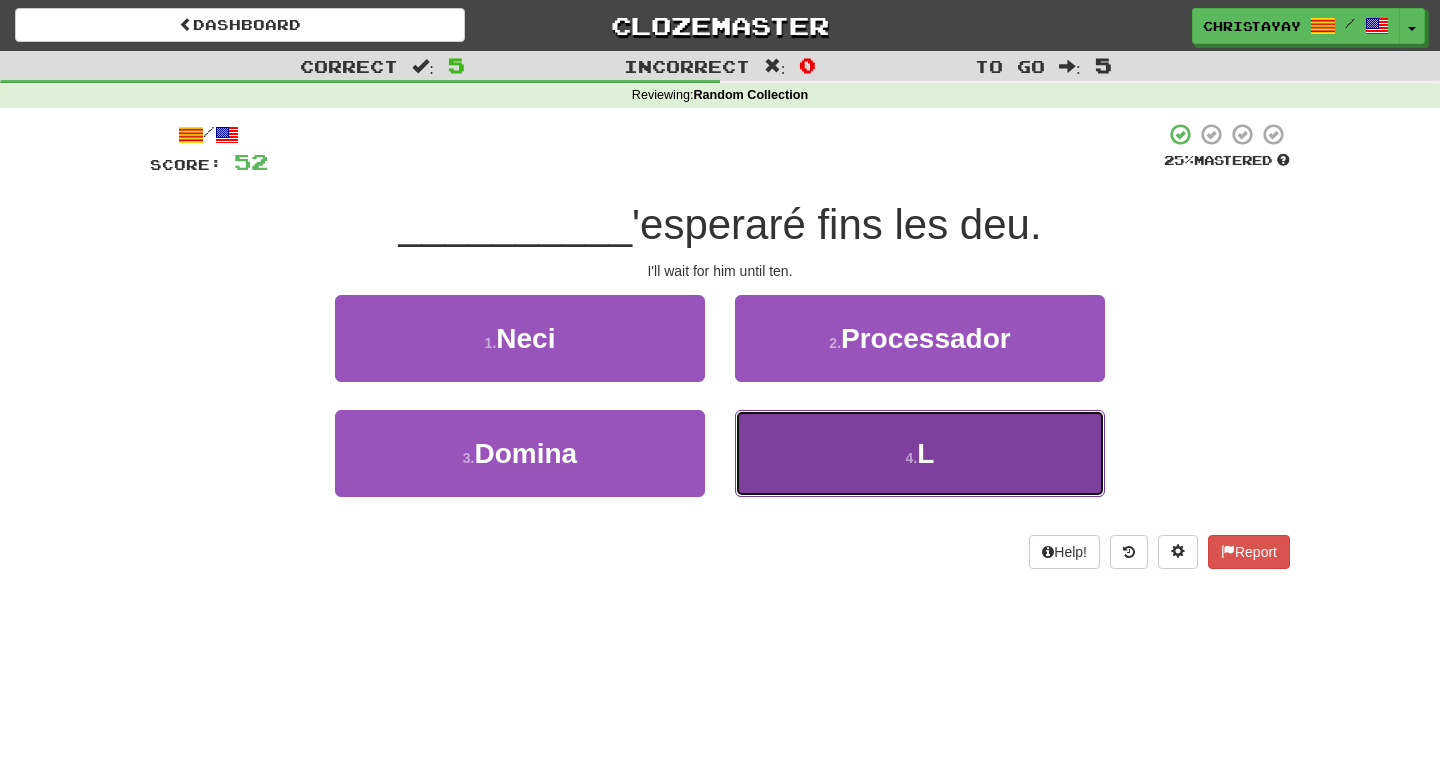 click on "4 .  L" at bounding box center [920, 453] 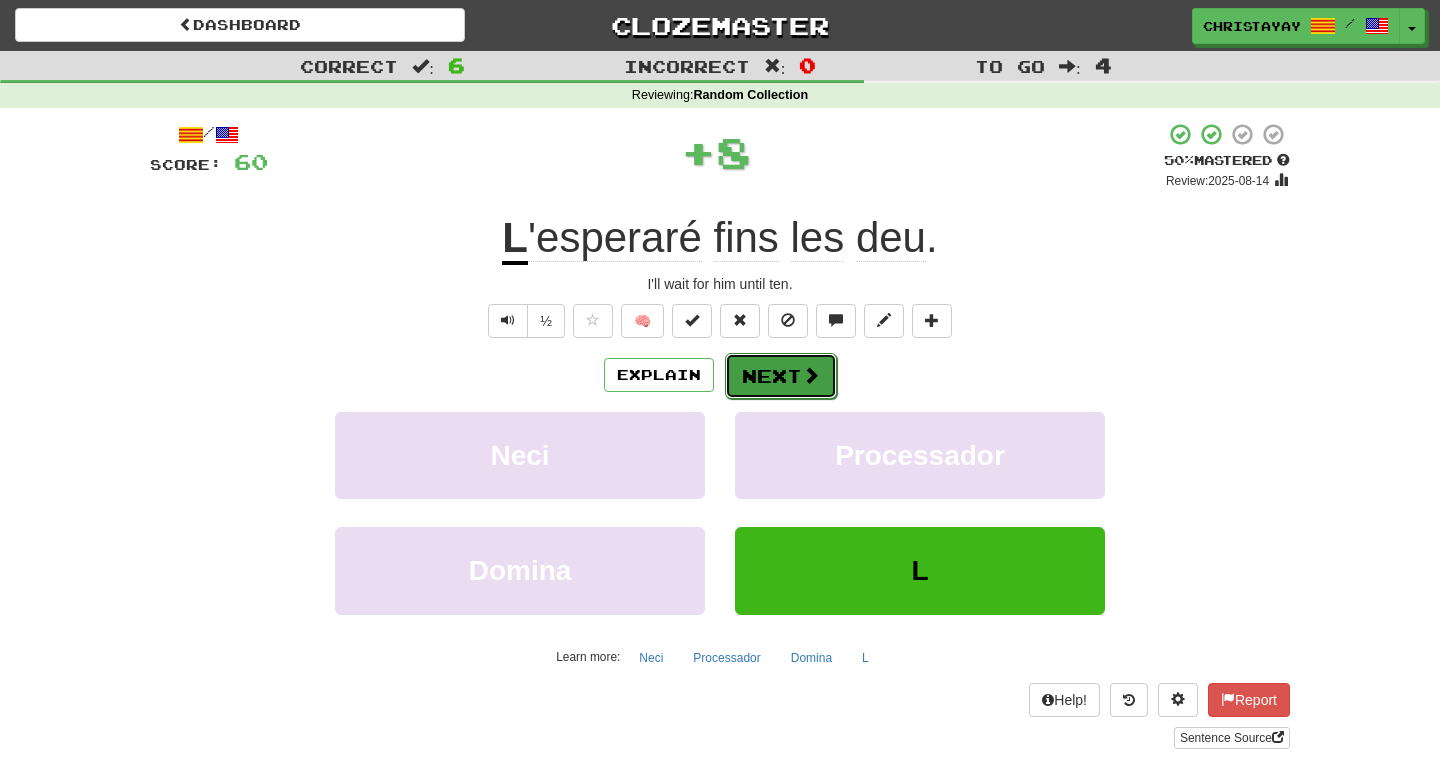 click on "Next" at bounding box center (781, 376) 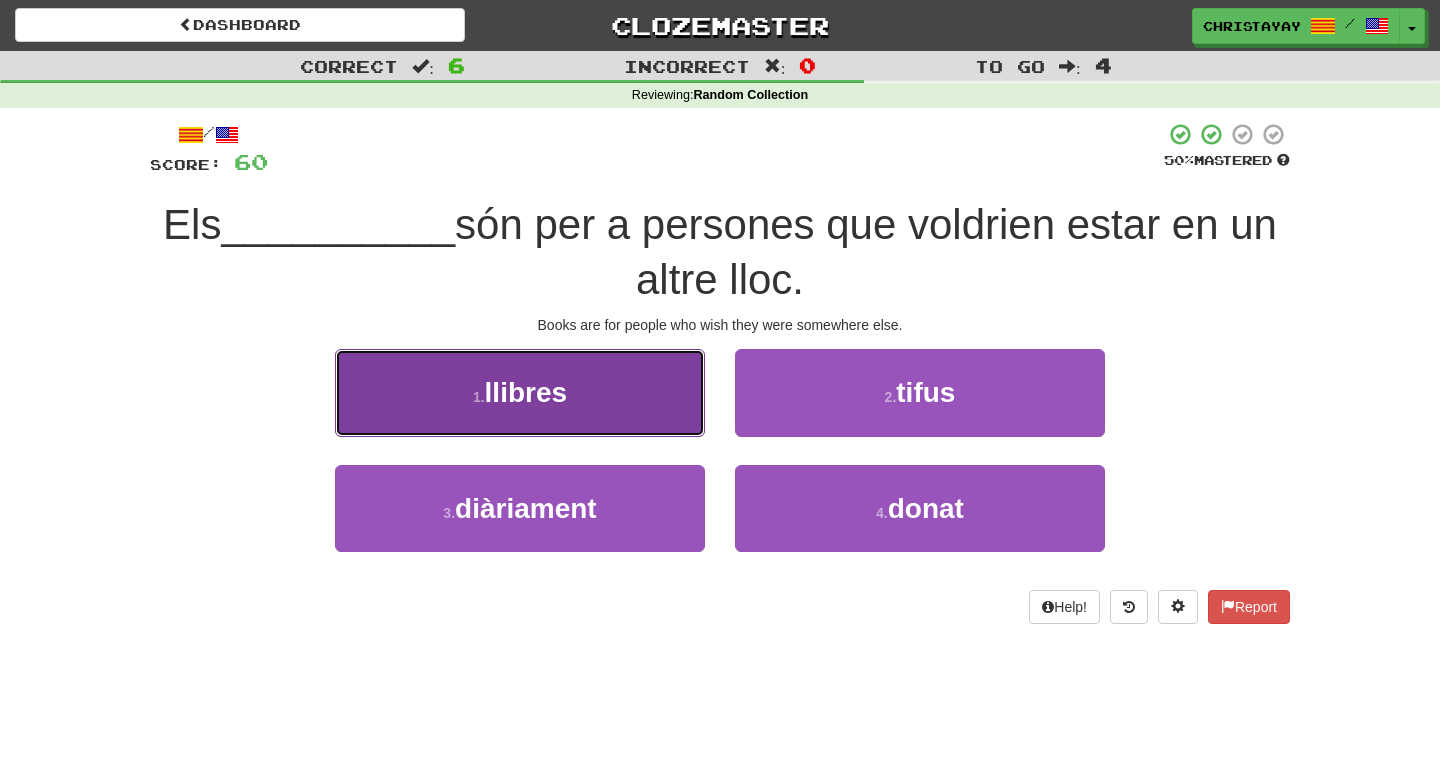 click on "1 .  llibres" at bounding box center [520, 392] 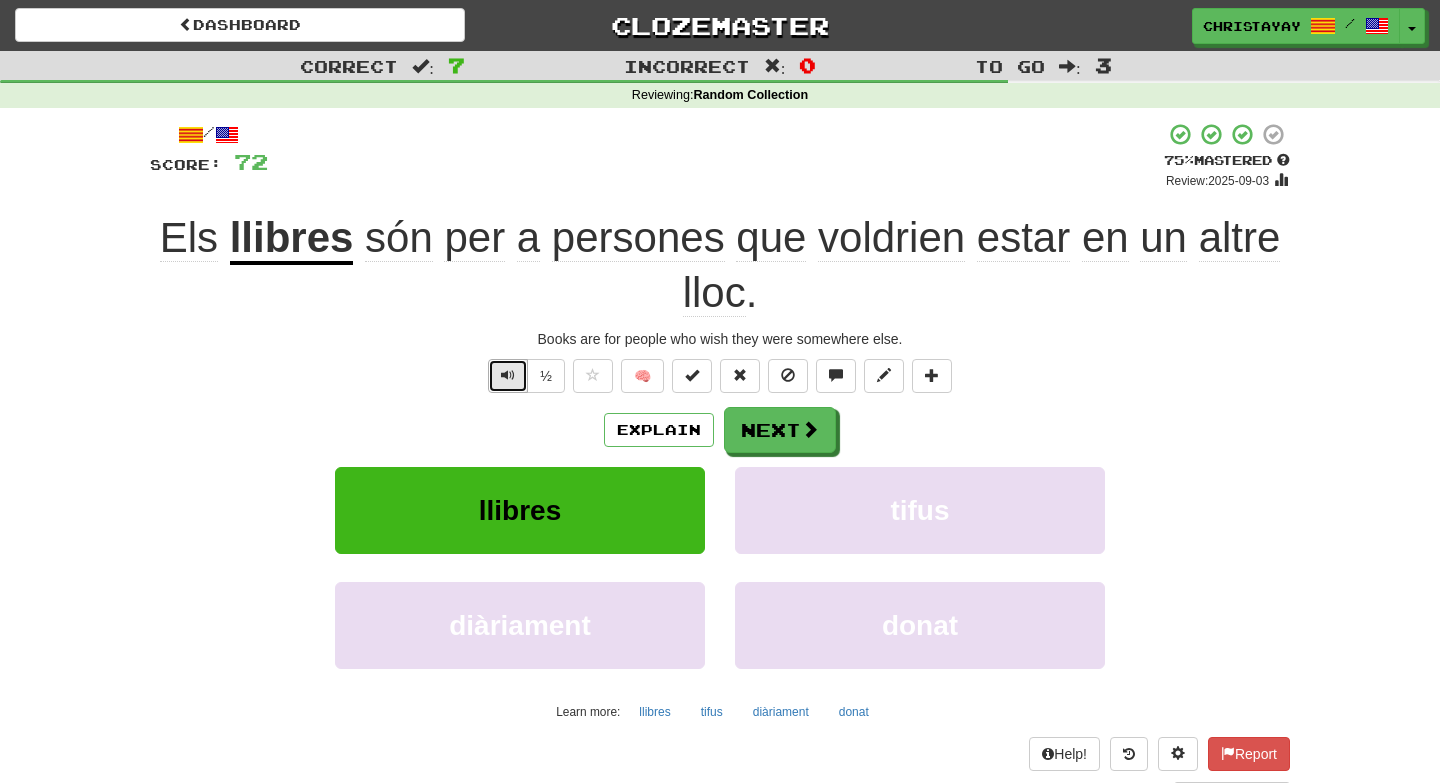click at bounding box center [508, 376] 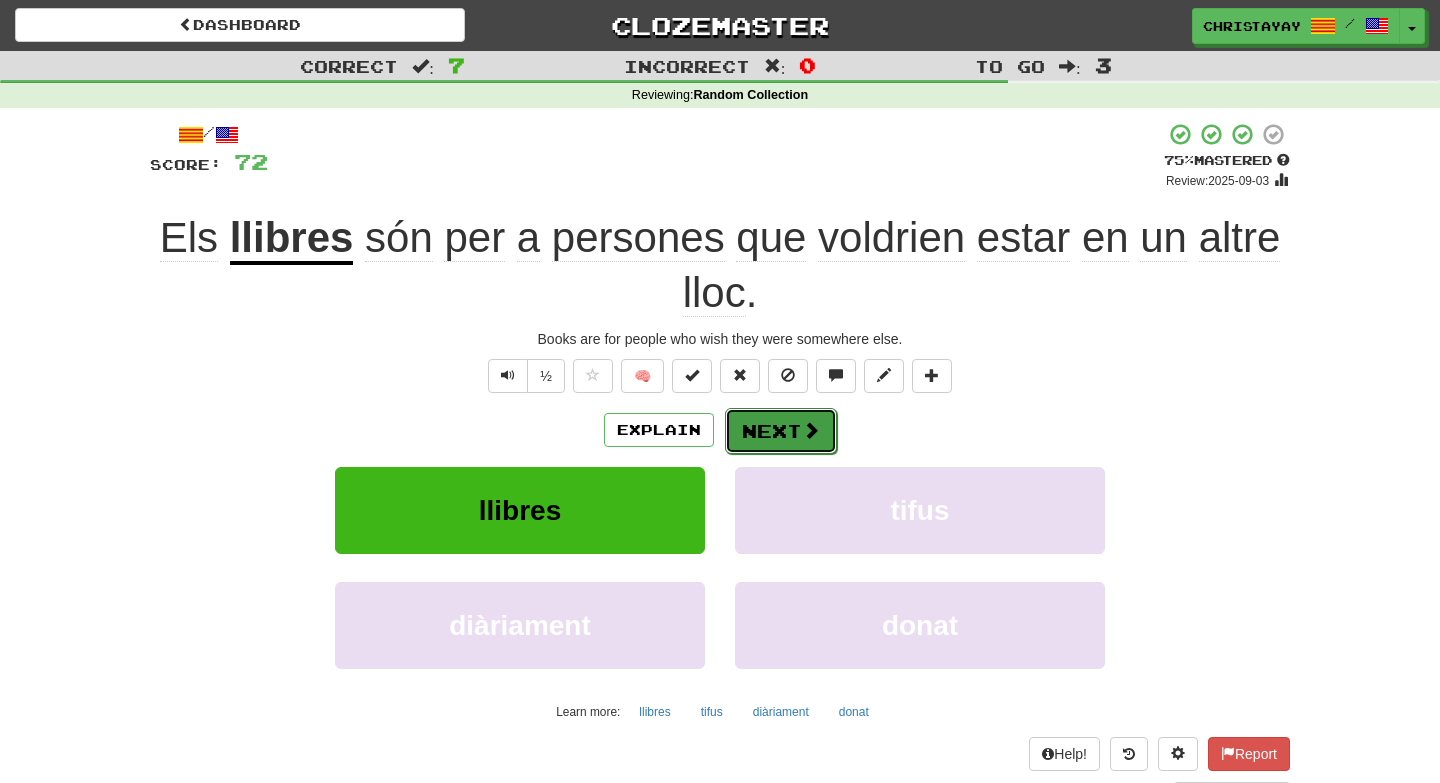 click on "Next" at bounding box center (781, 431) 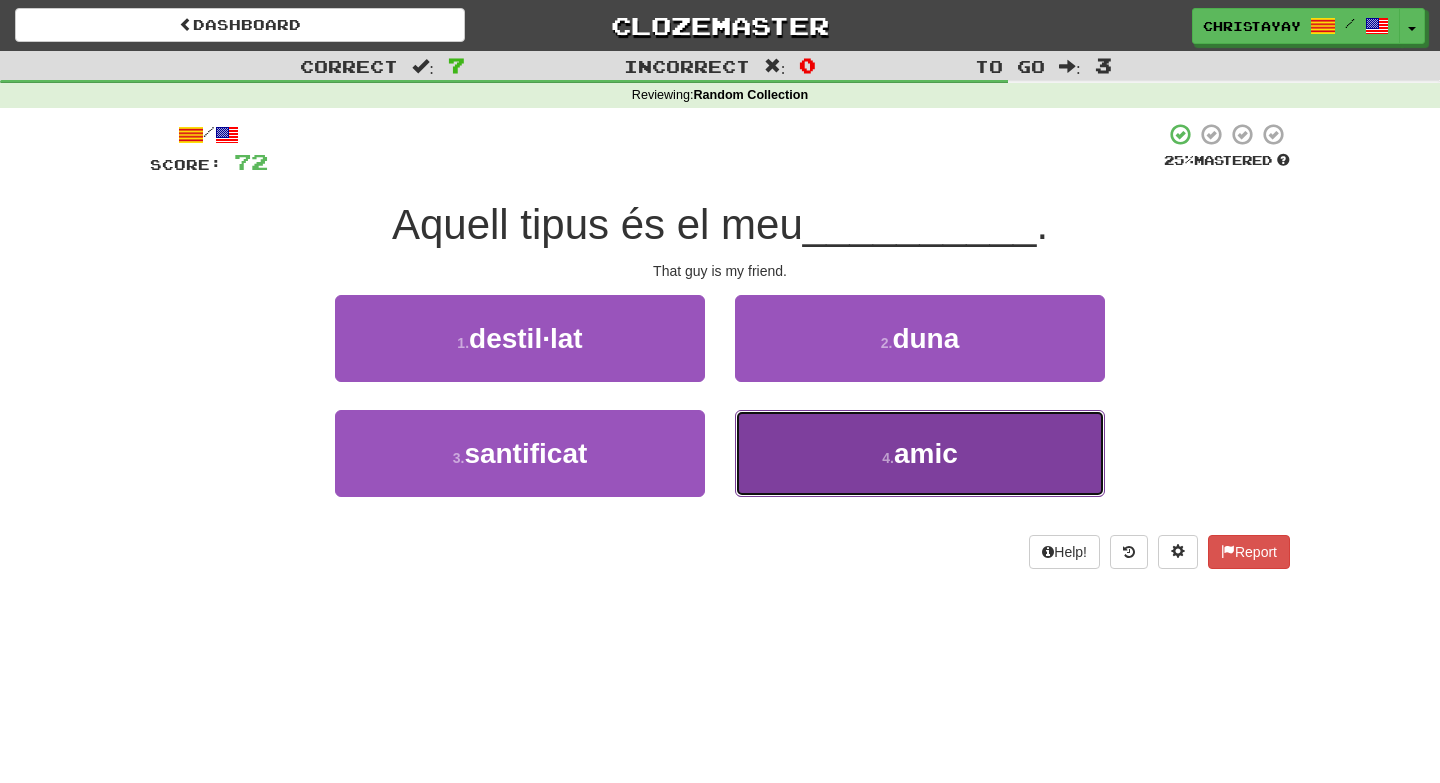 click on "4 .  amic" at bounding box center (920, 453) 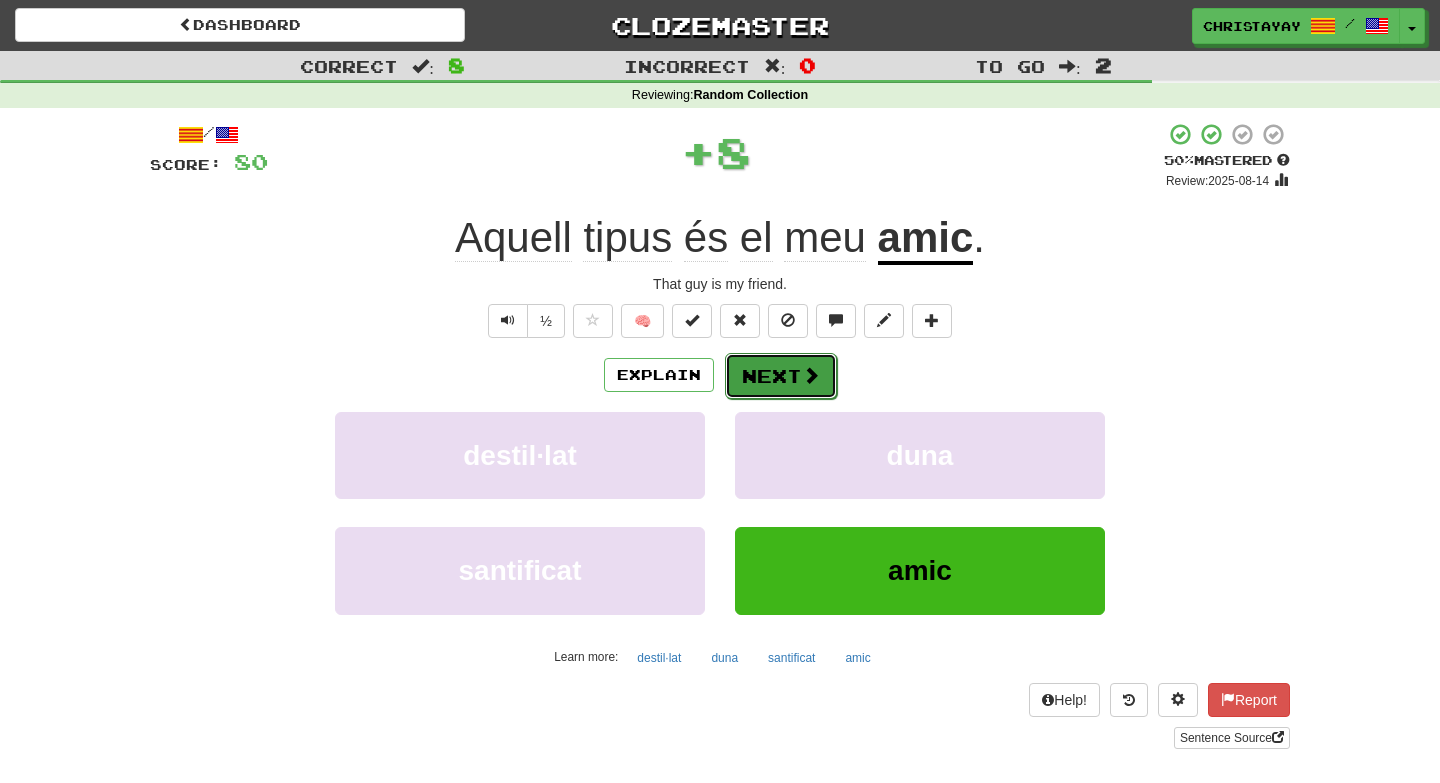 click on "Next" at bounding box center [781, 376] 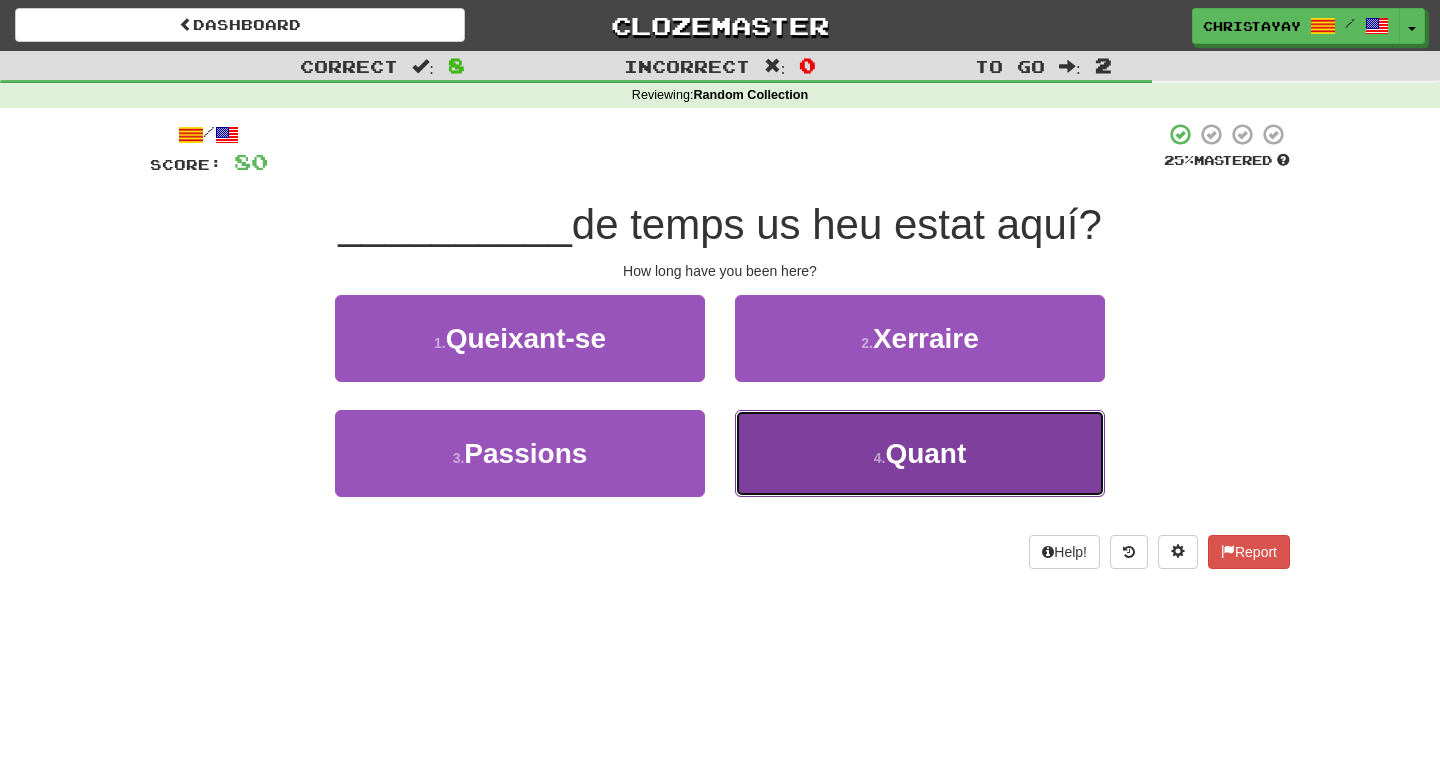 click on "4 .  Quant" at bounding box center (920, 453) 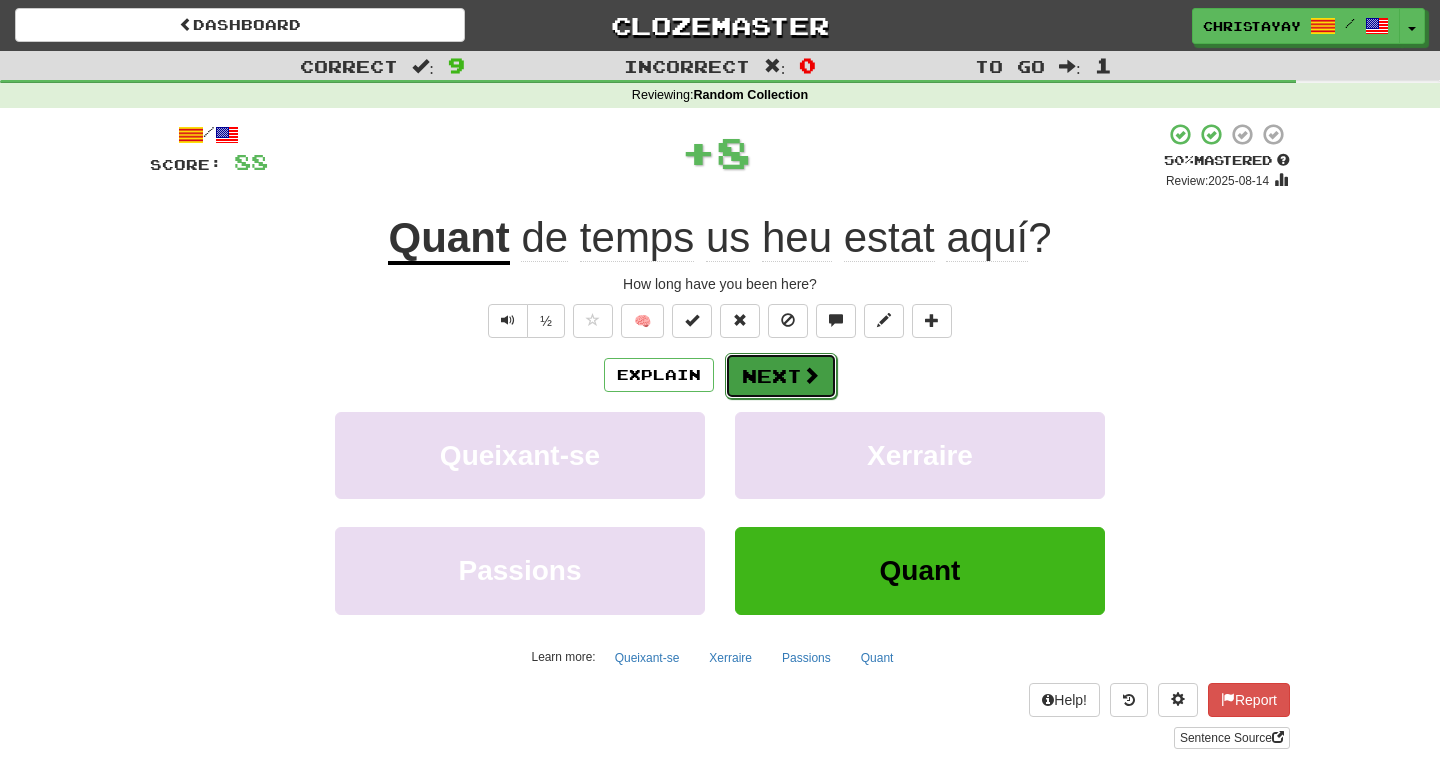 click on "Next" at bounding box center (781, 376) 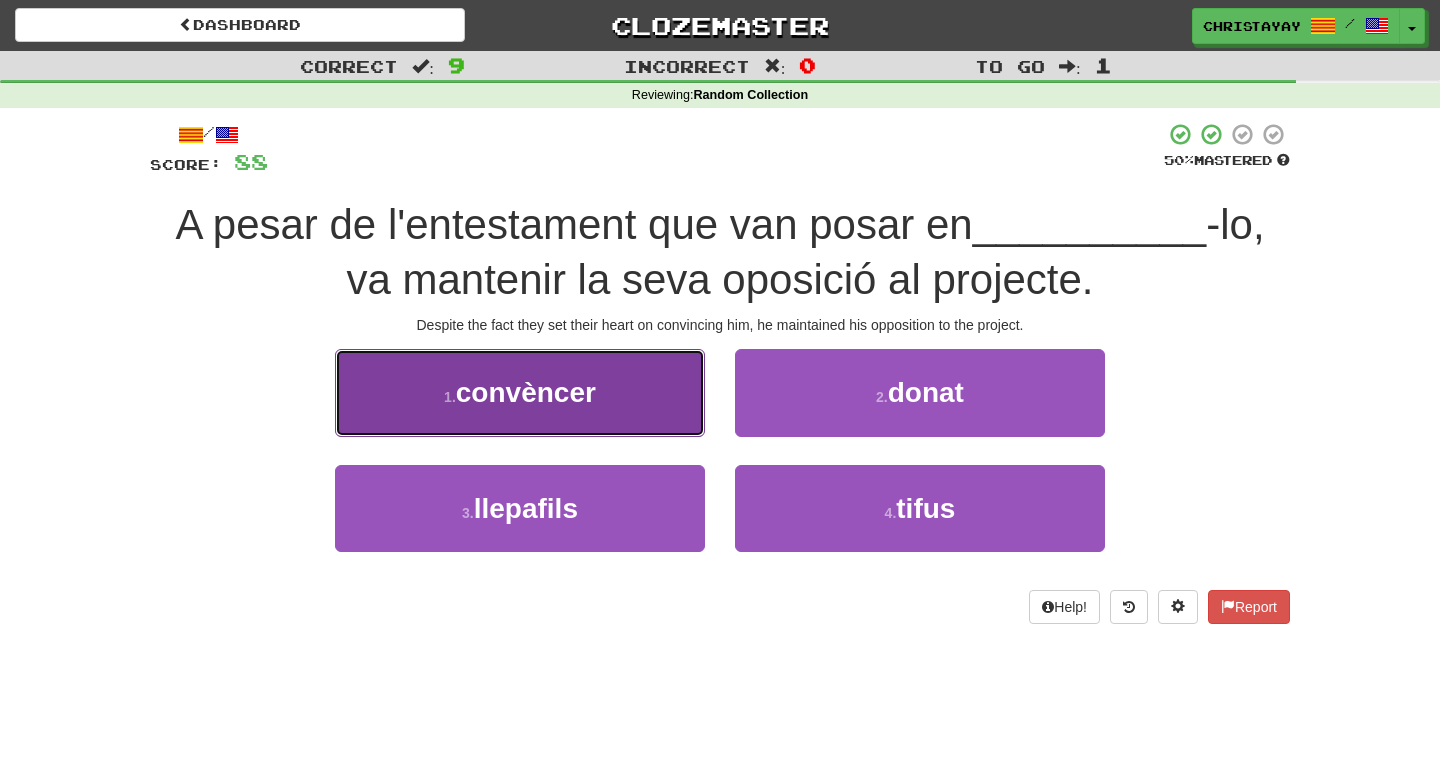 click on "1 .  convèncer" at bounding box center (520, 392) 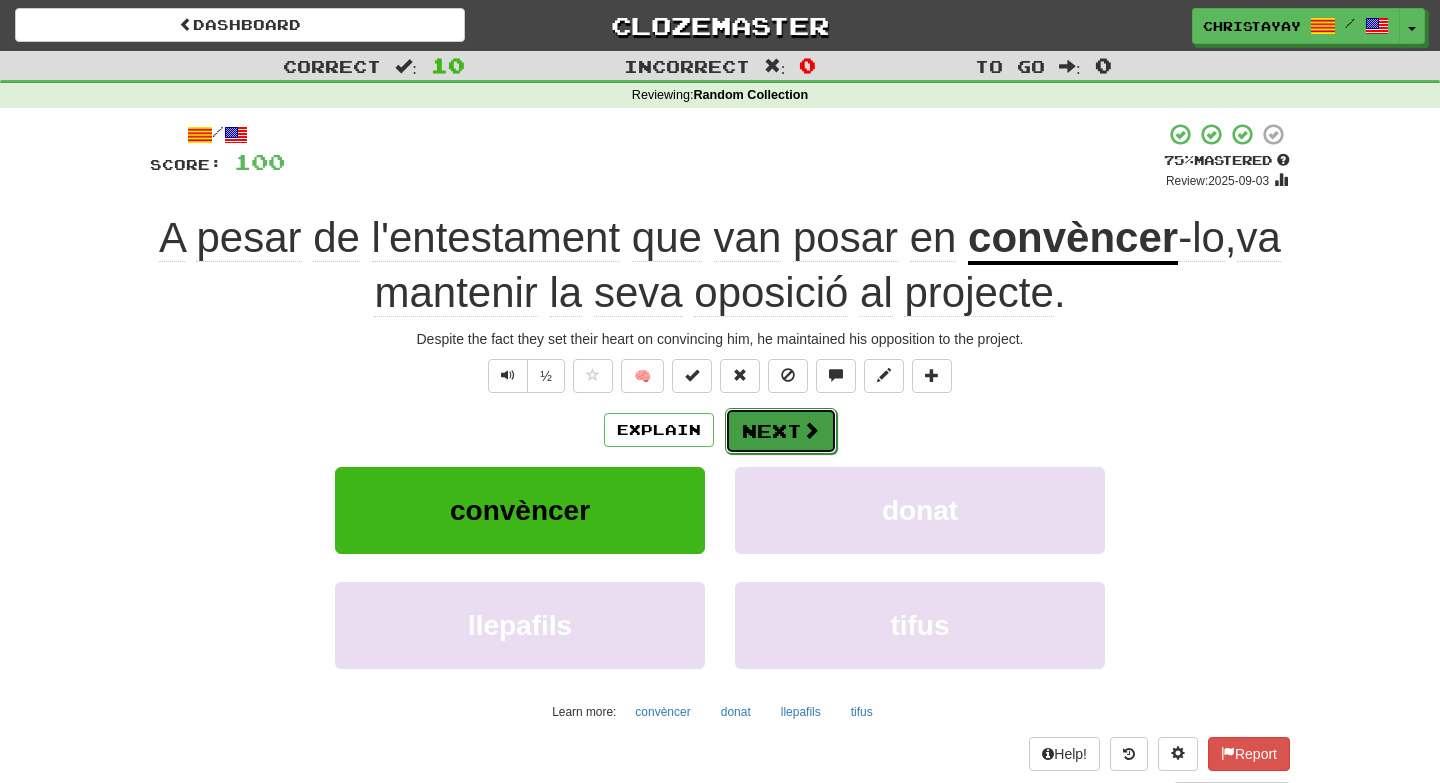 click on "Next" at bounding box center (781, 431) 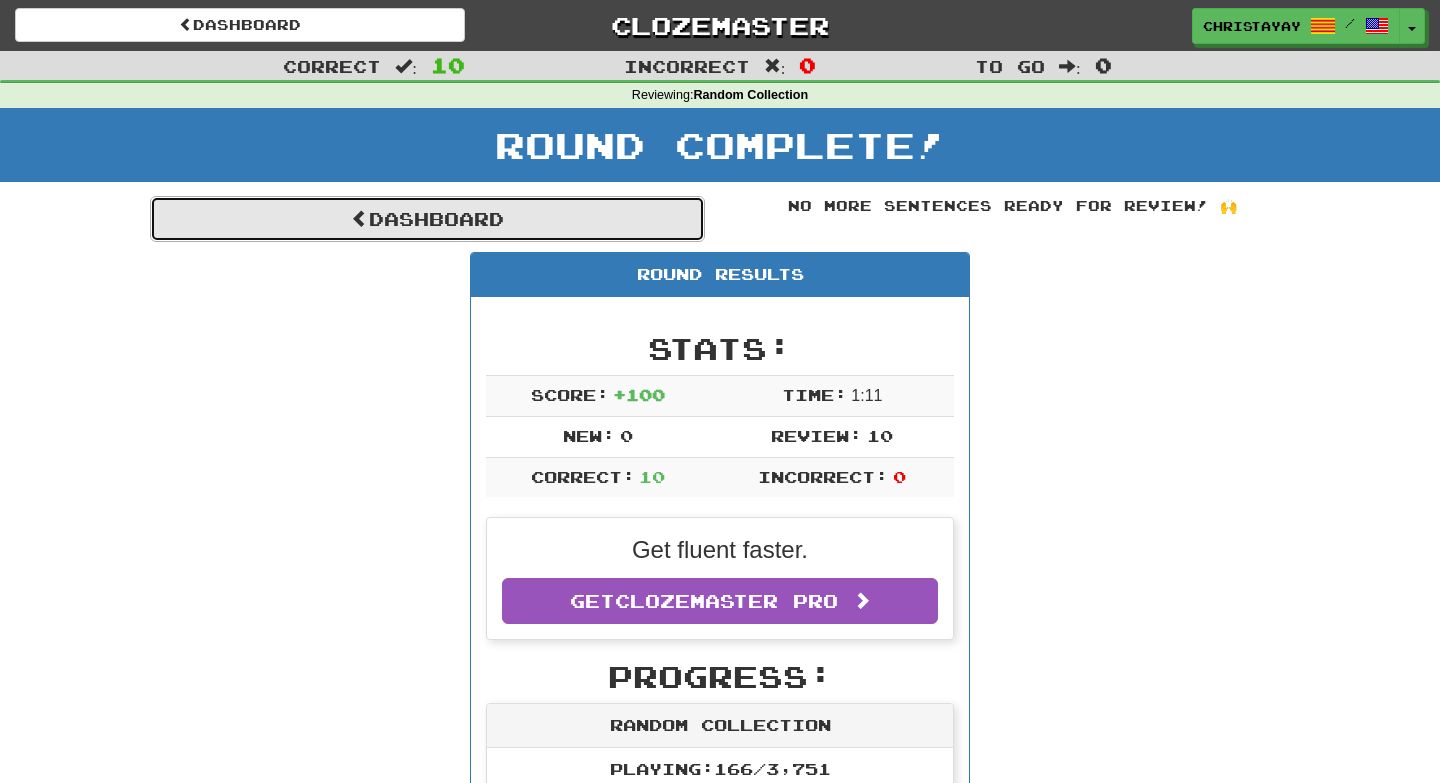 click on "Dashboard" at bounding box center (427, 219) 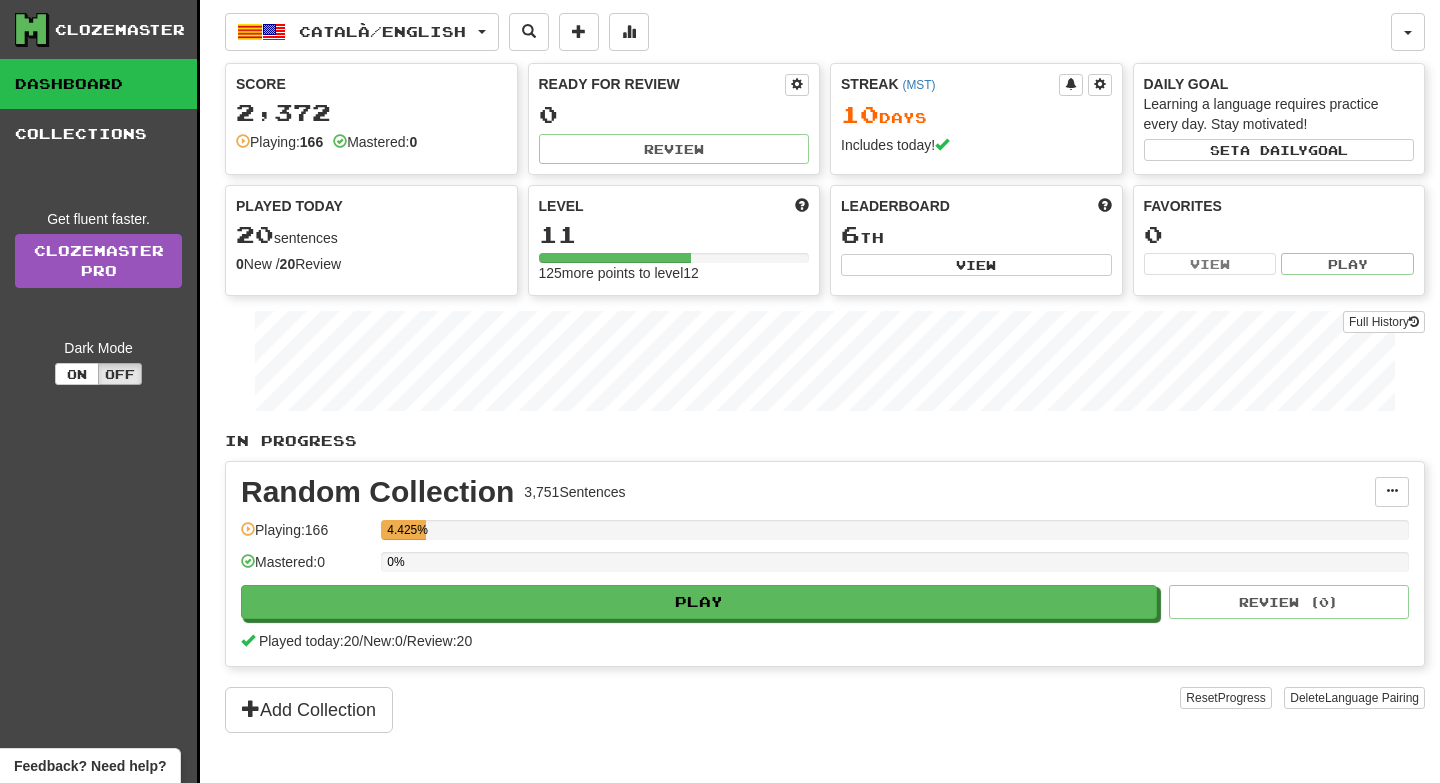 scroll, scrollTop: 205, scrollLeft: 0, axis: vertical 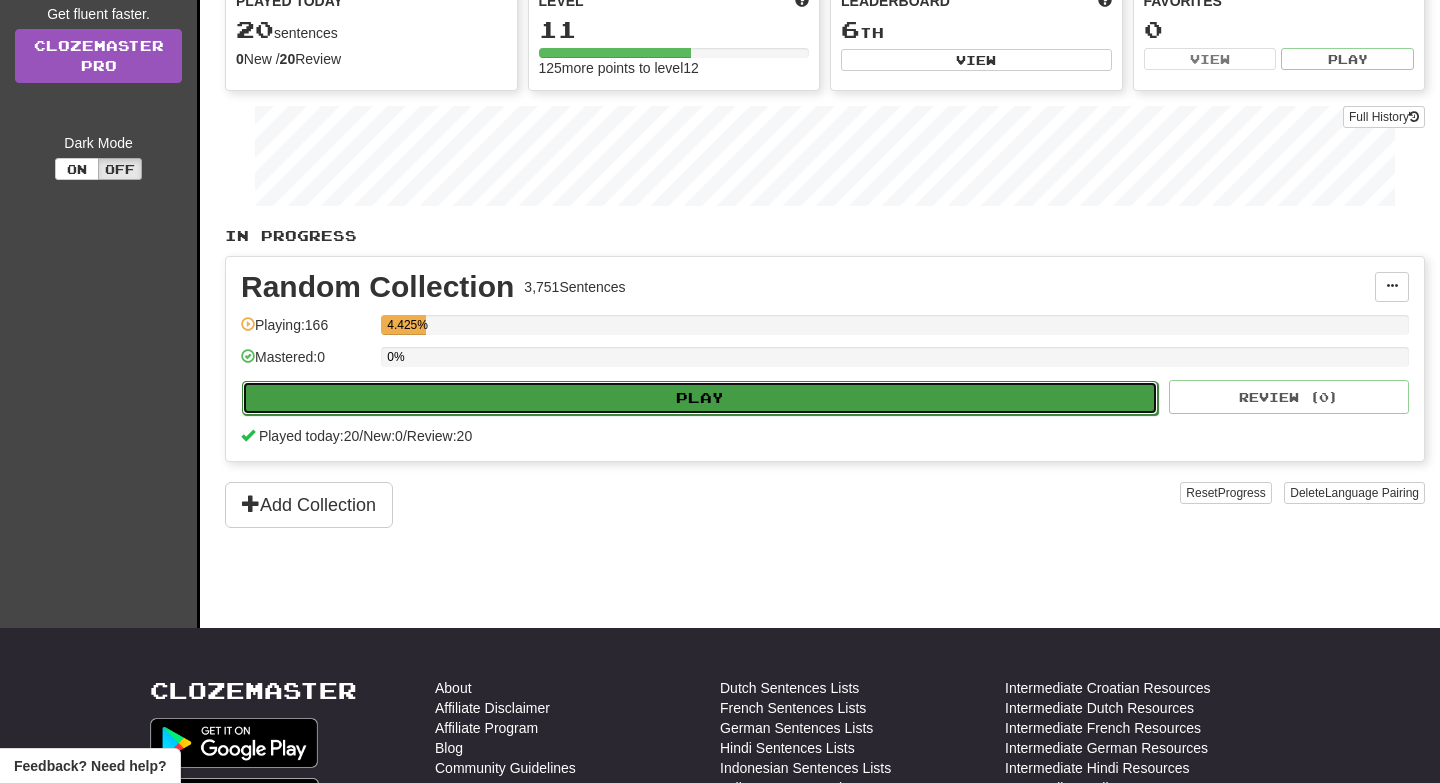 click on "Play" at bounding box center (700, 398) 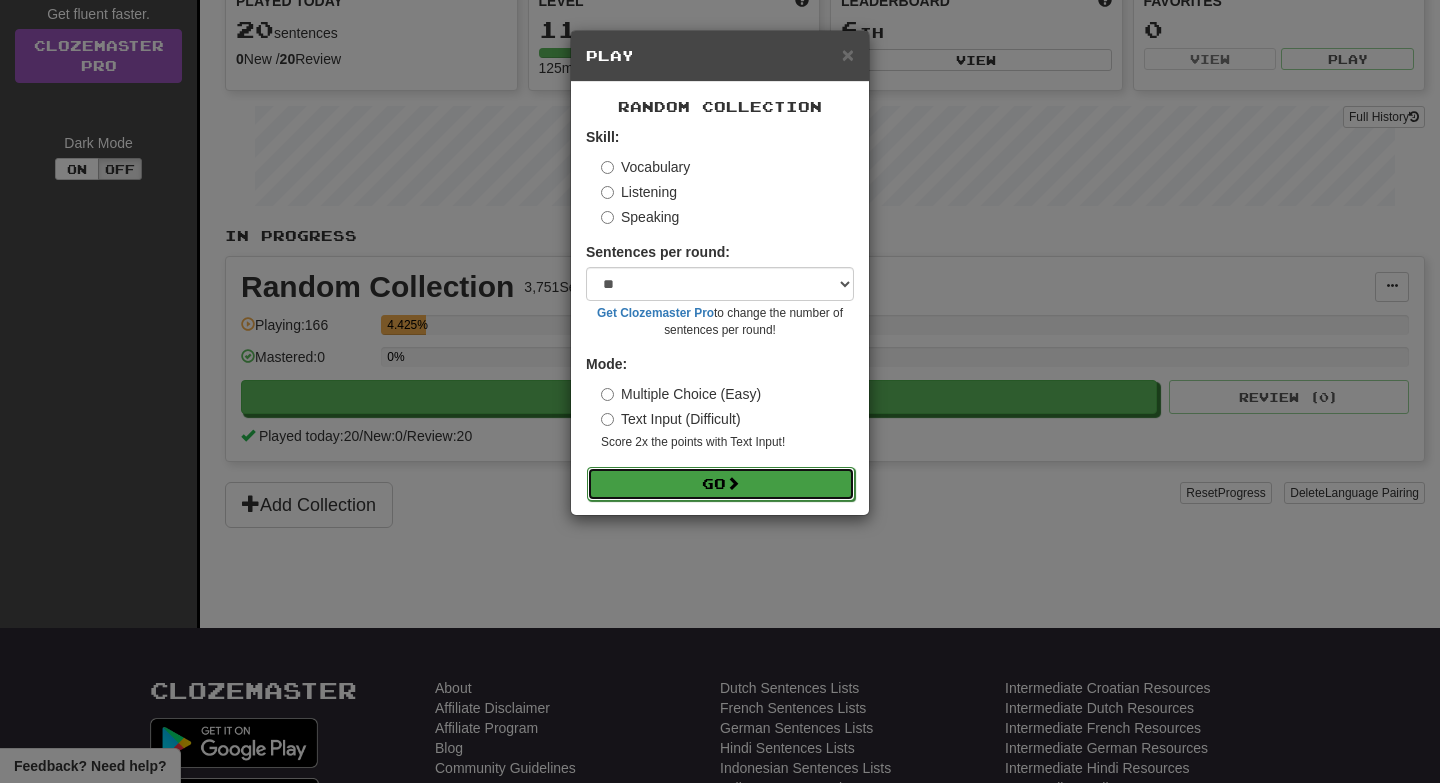 click on "Go" at bounding box center [721, 484] 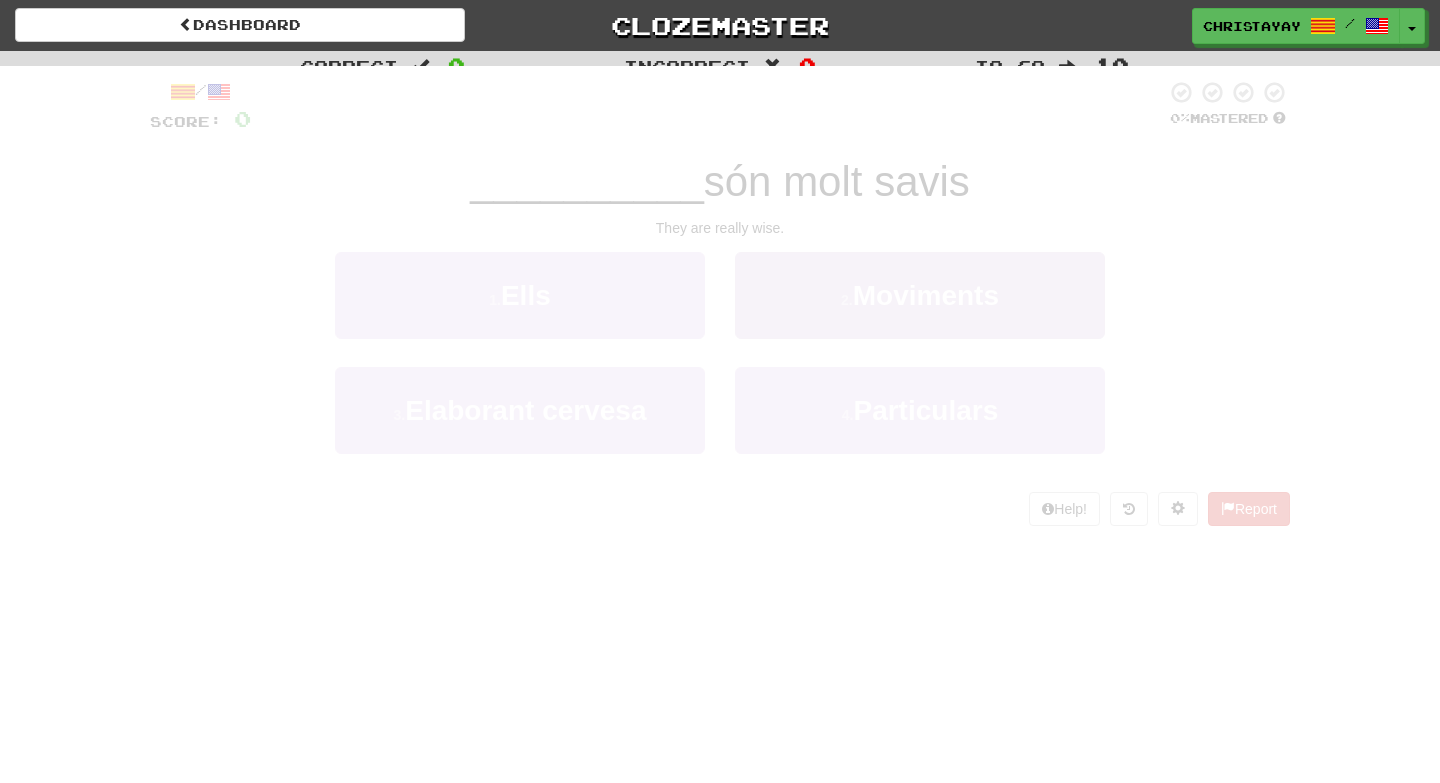 scroll, scrollTop: 0, scrollLeft: 0, axis: both 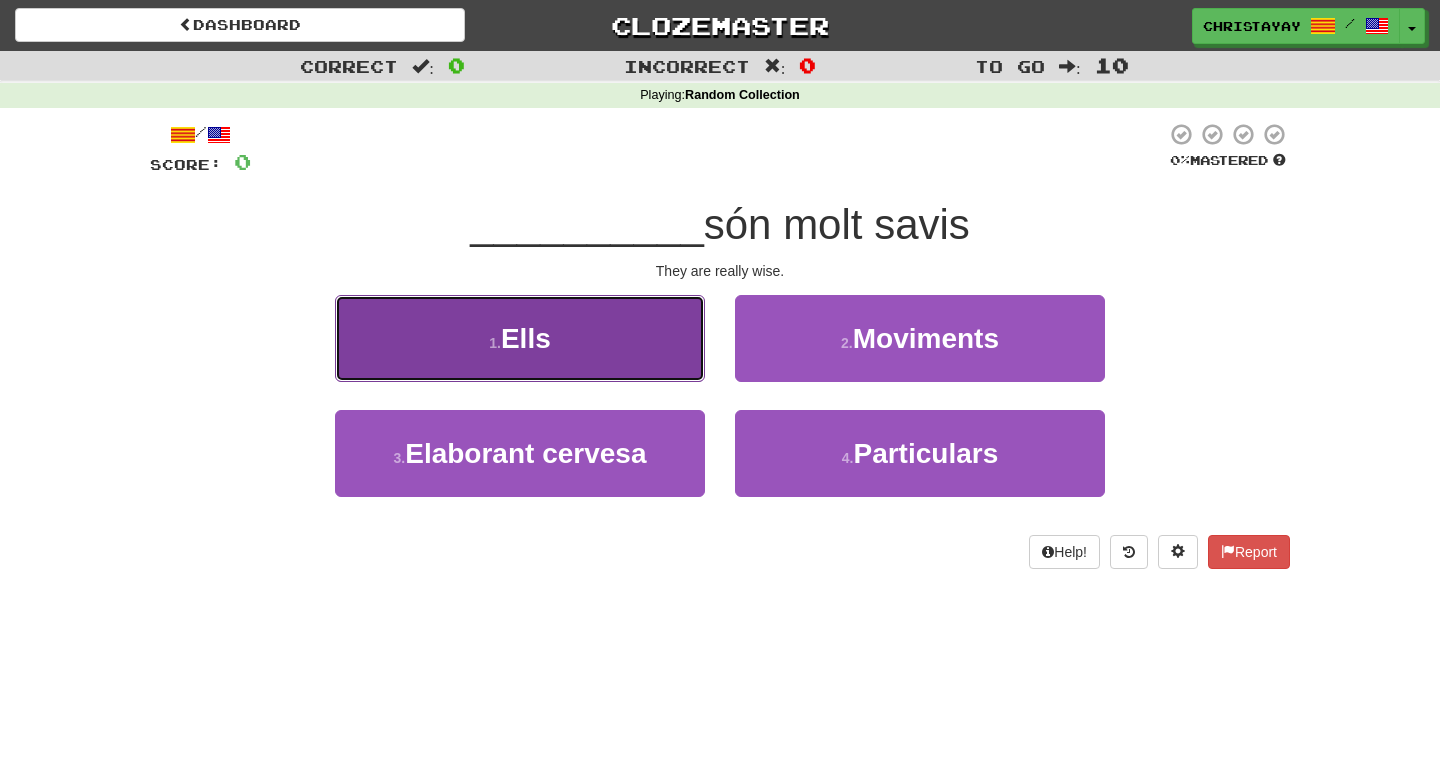 click on "1 .  Ells" at bounding box center (520, 338) 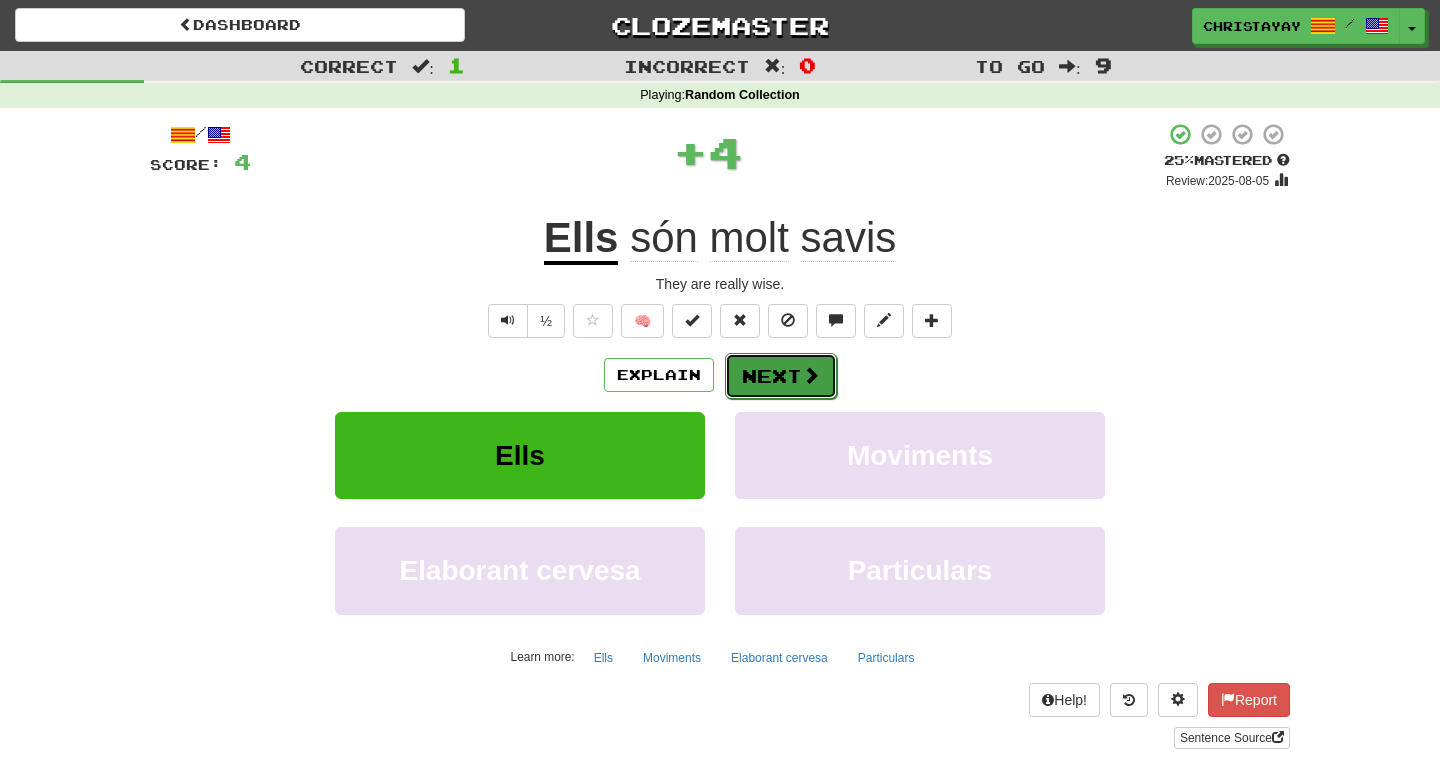 click on "Next" at bounding box center [781, 376] 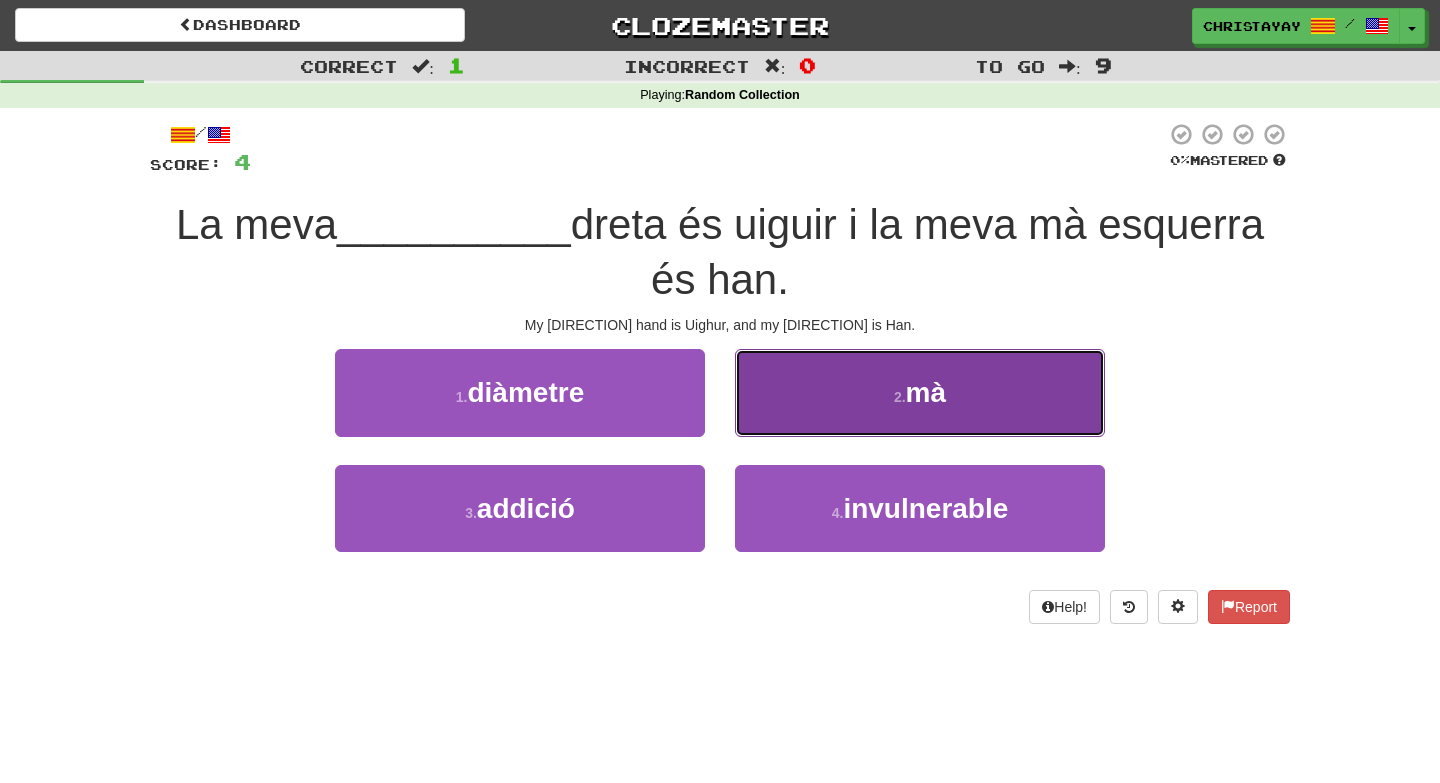 click on "2 .  mà" at bounding box center [920, 392] 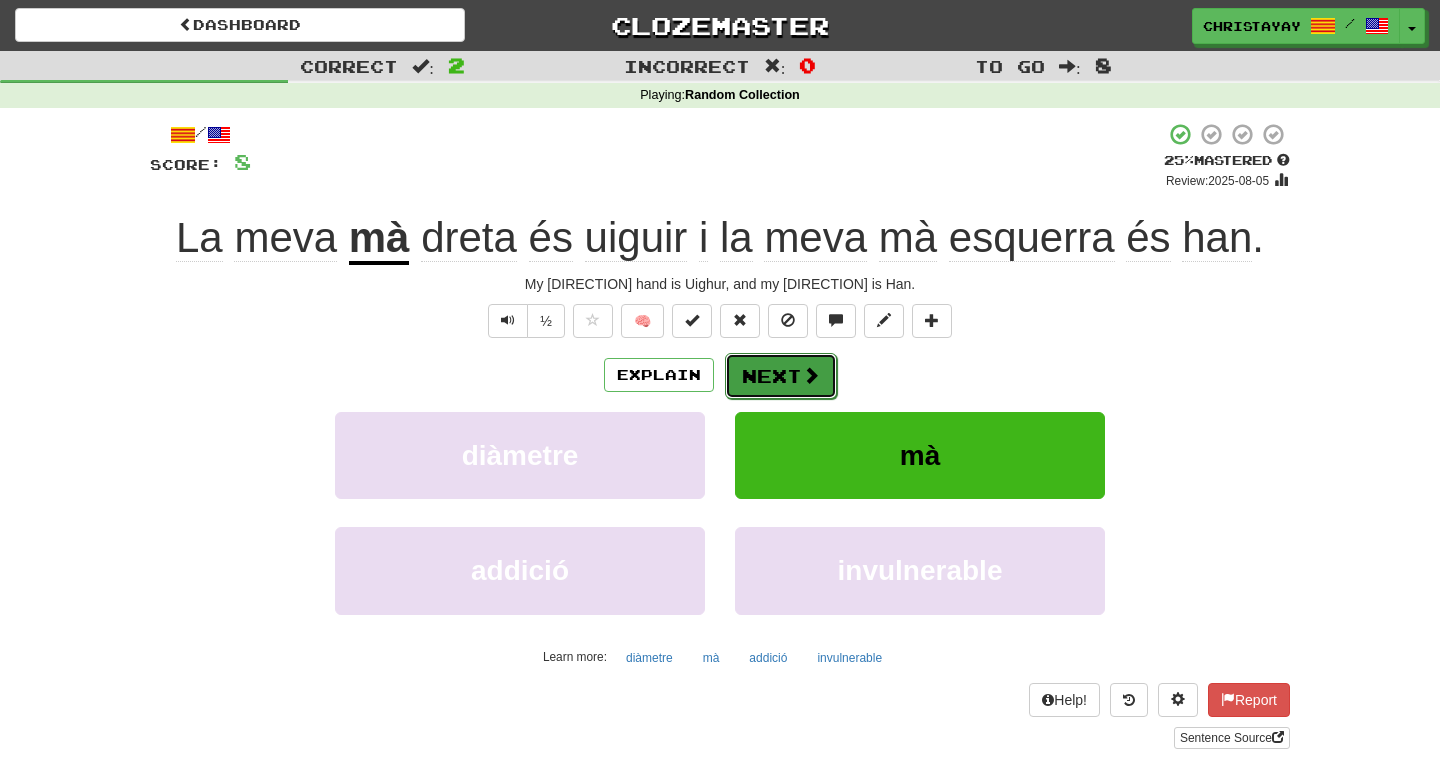 click on "Next" at bounding box center [781, 376] 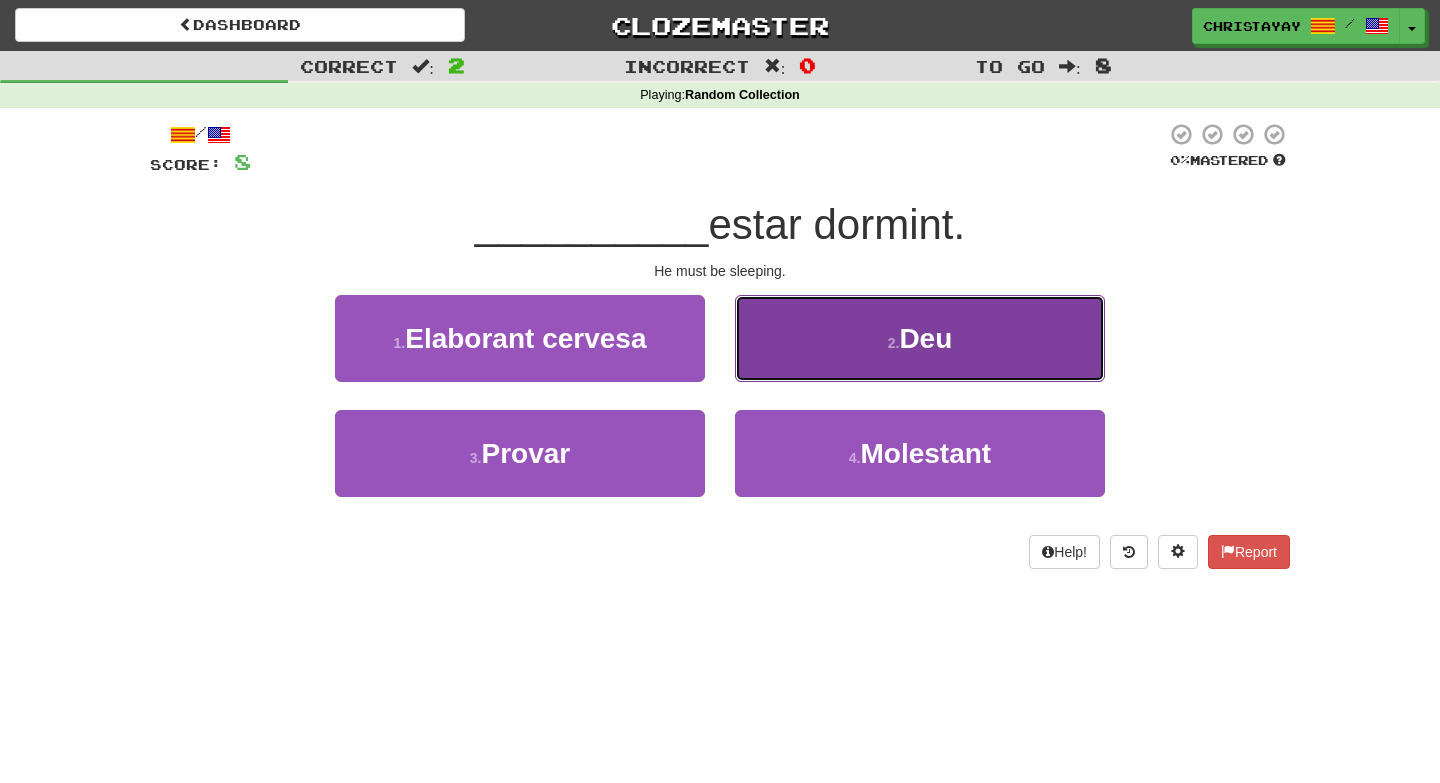 click on "2 .  Deu" at bounding box center (920, 338) 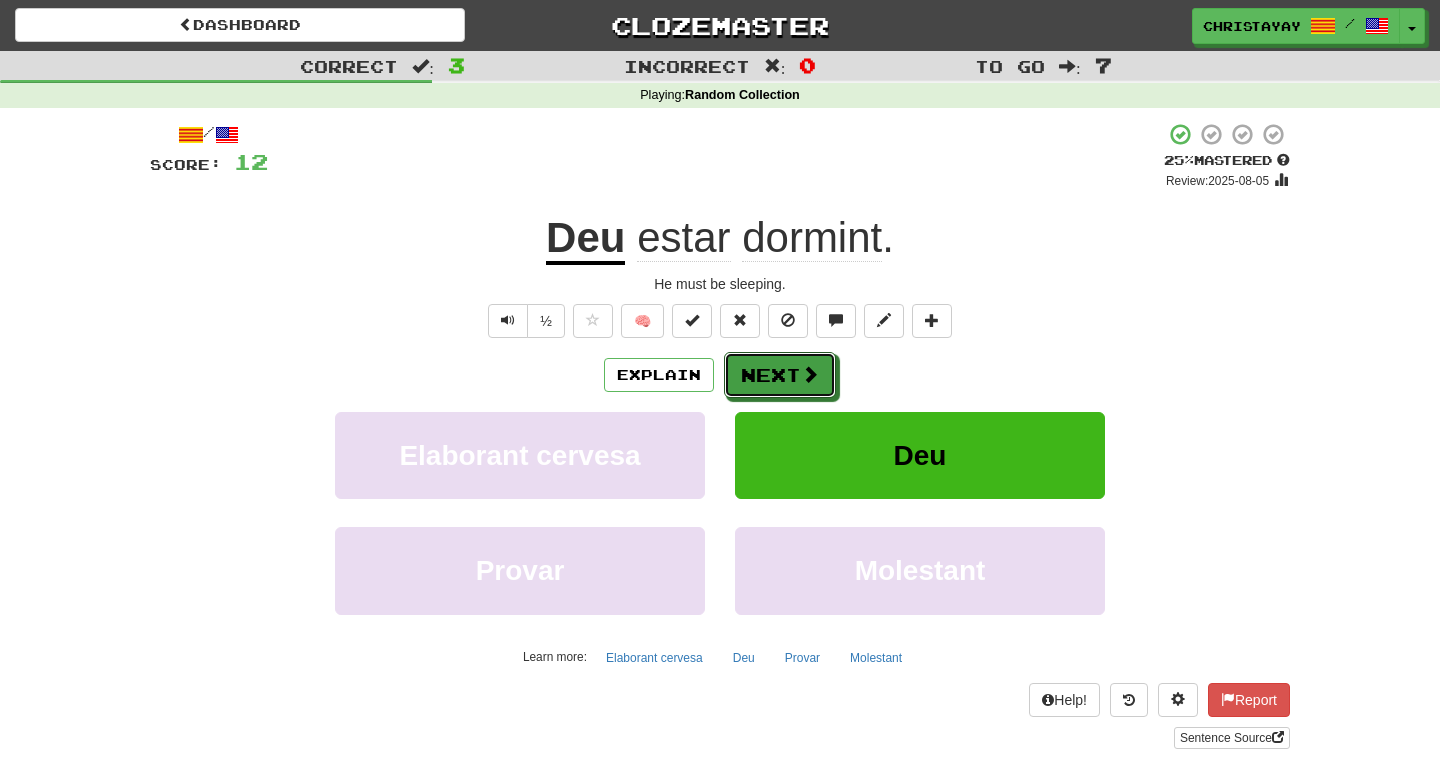 click on "Next" at bounding box center [780, 375] 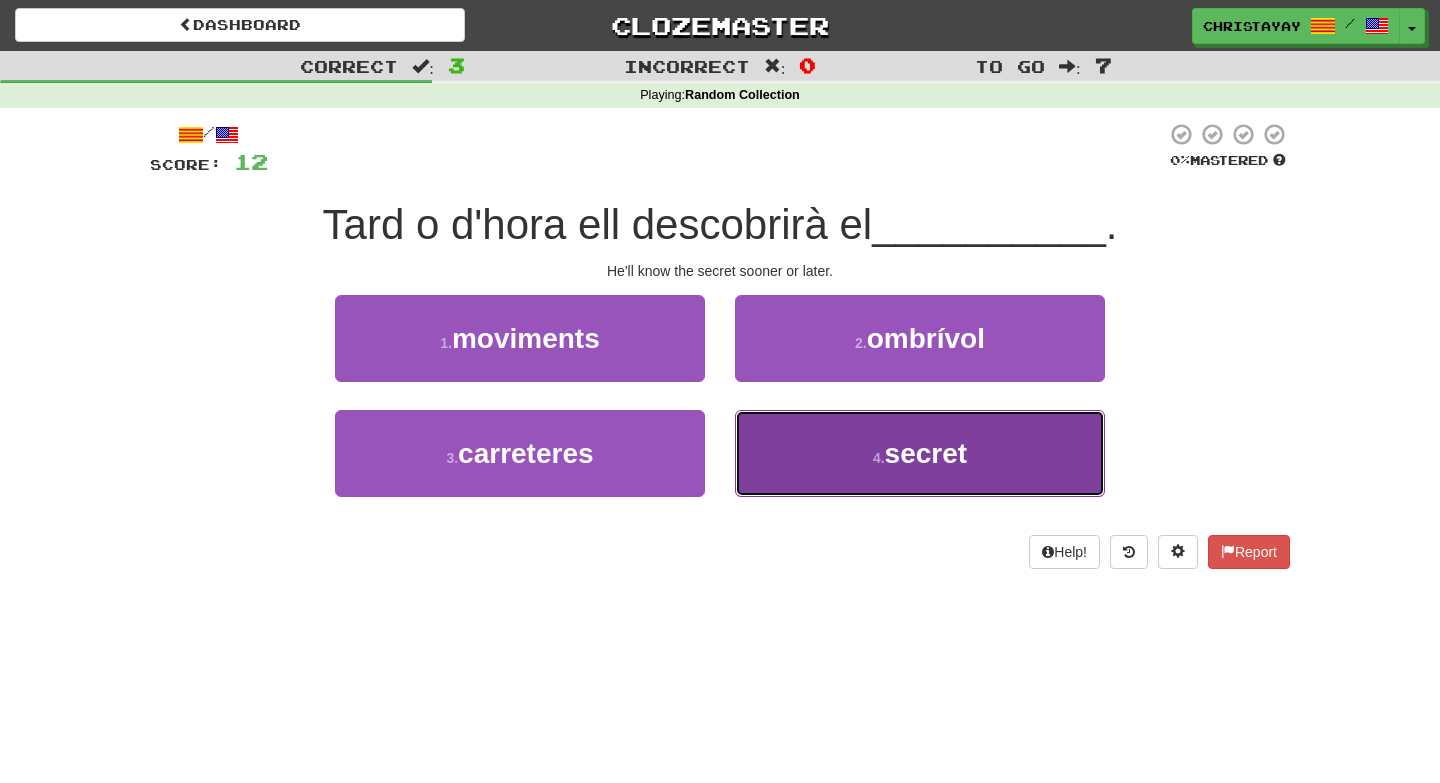 click on "4 .  secret" at bounding box center (920, 453) 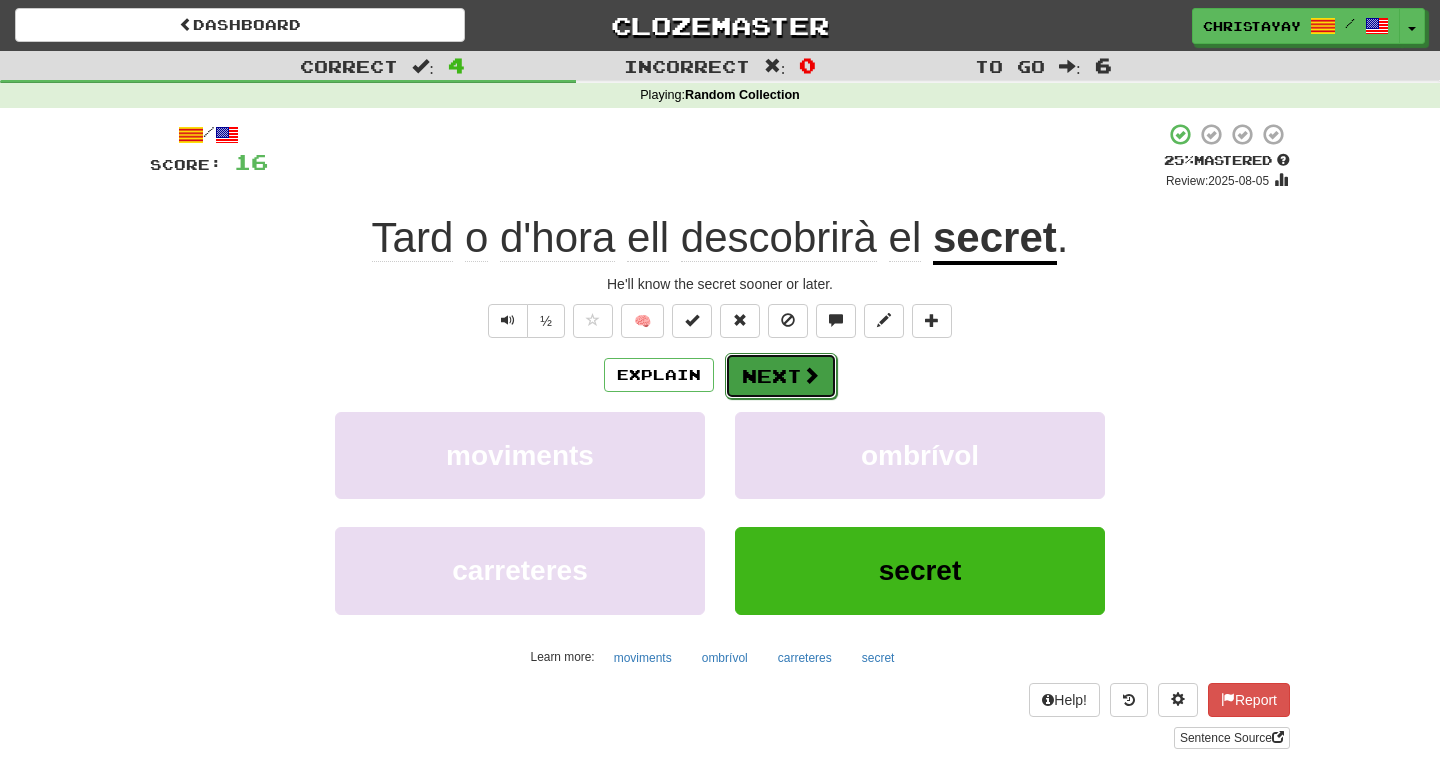 click on "Next" at bounding box center (781, 376) 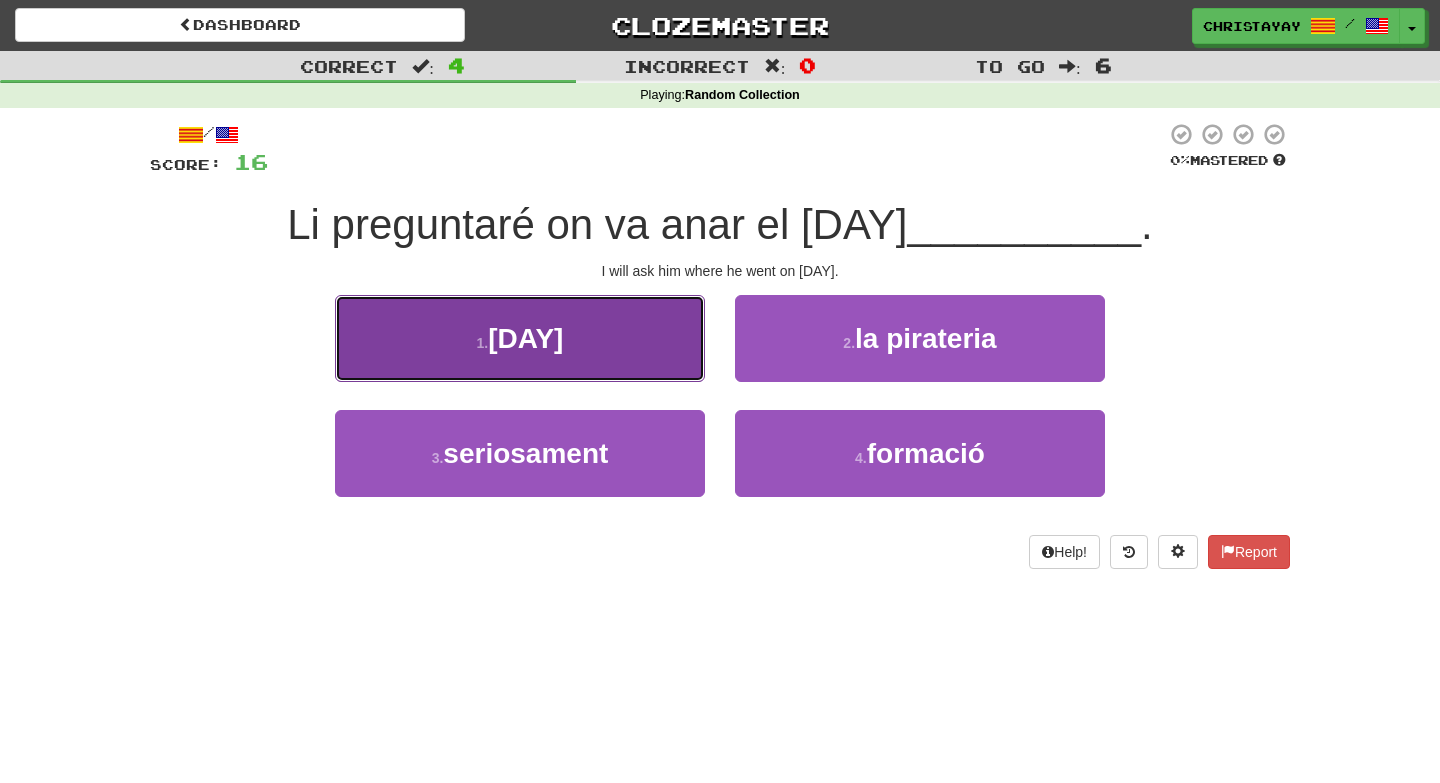click on "1 .  diumenge" at bounding box center [520, 338] 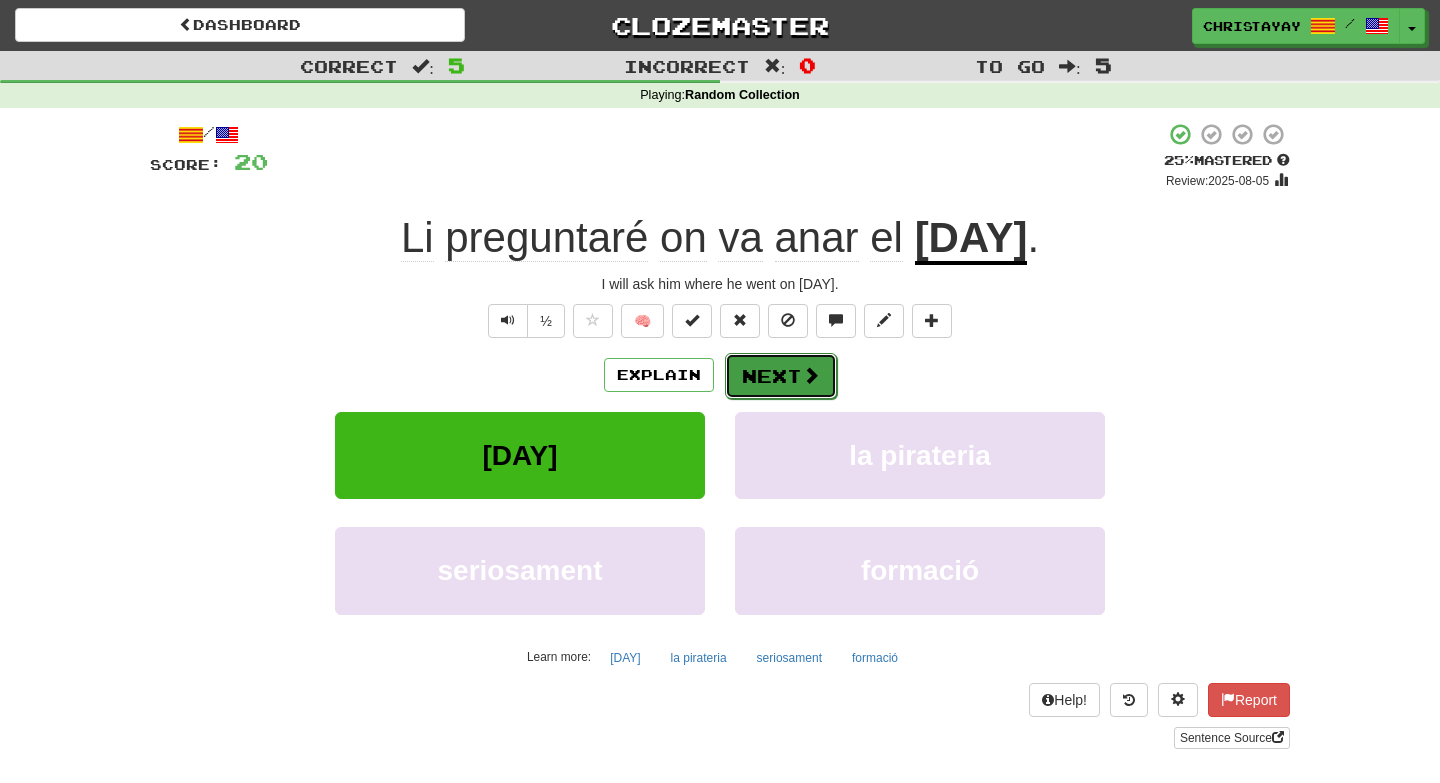 click on "Next" at bounding box center (781, 376) 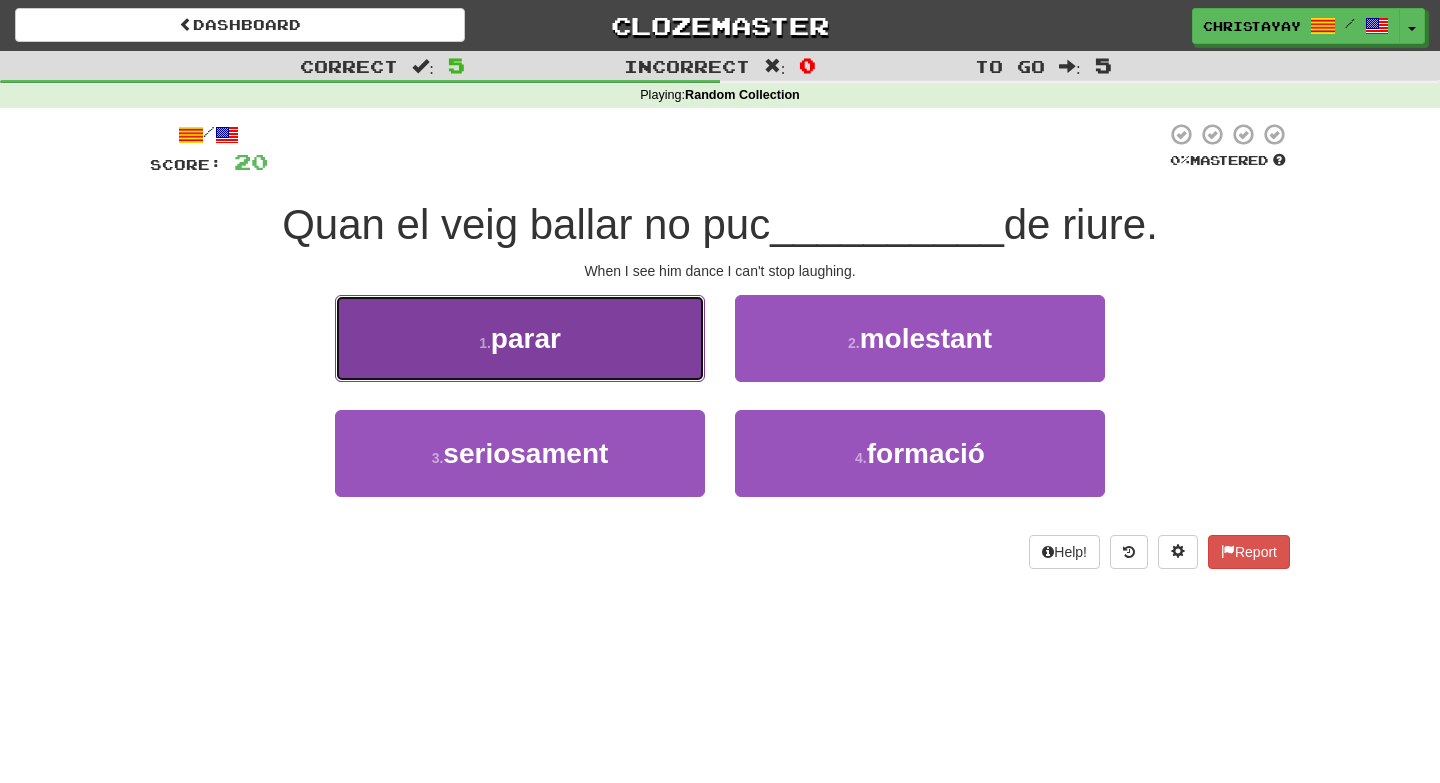click on "1 .  parar" at bounding box center [520, 338] 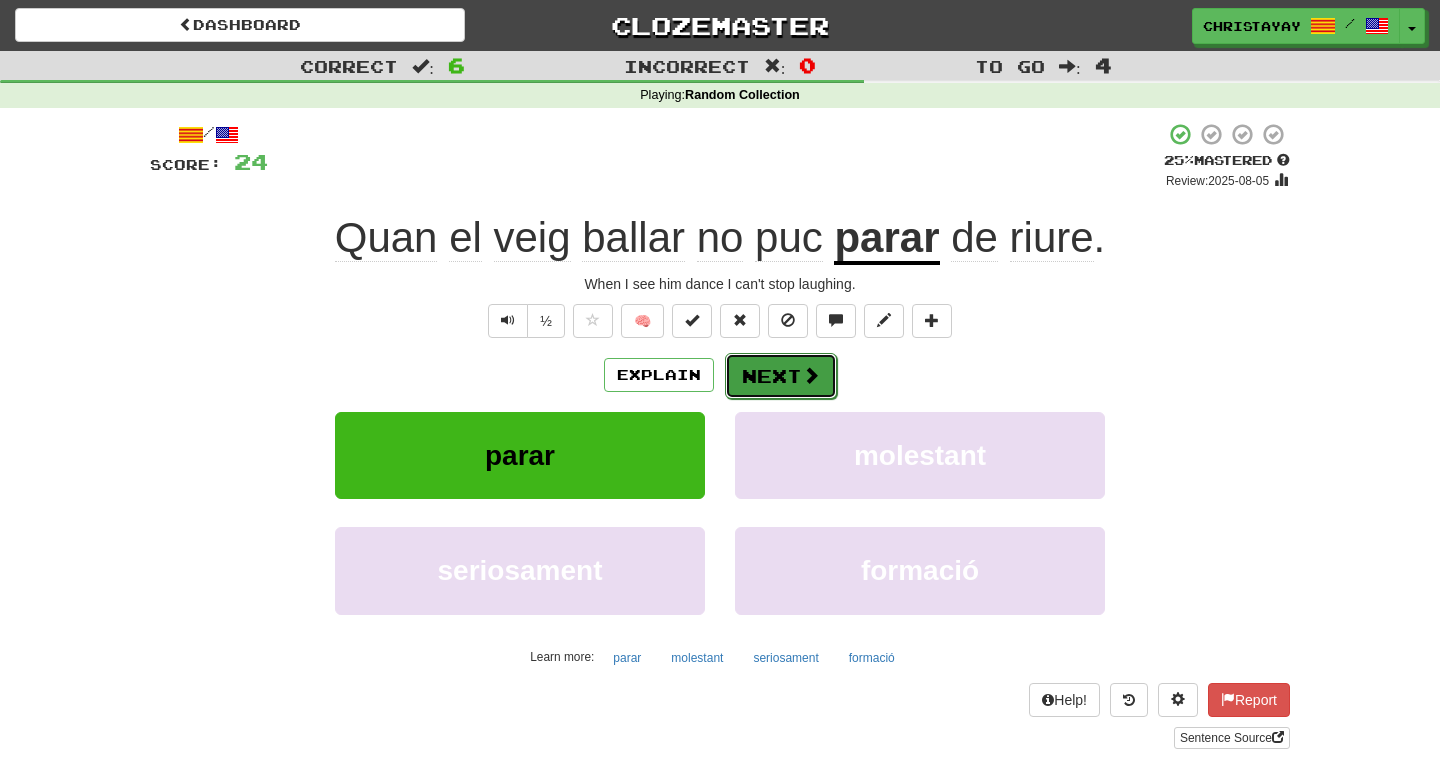 click on "Next" at bounding box center [781, 376] 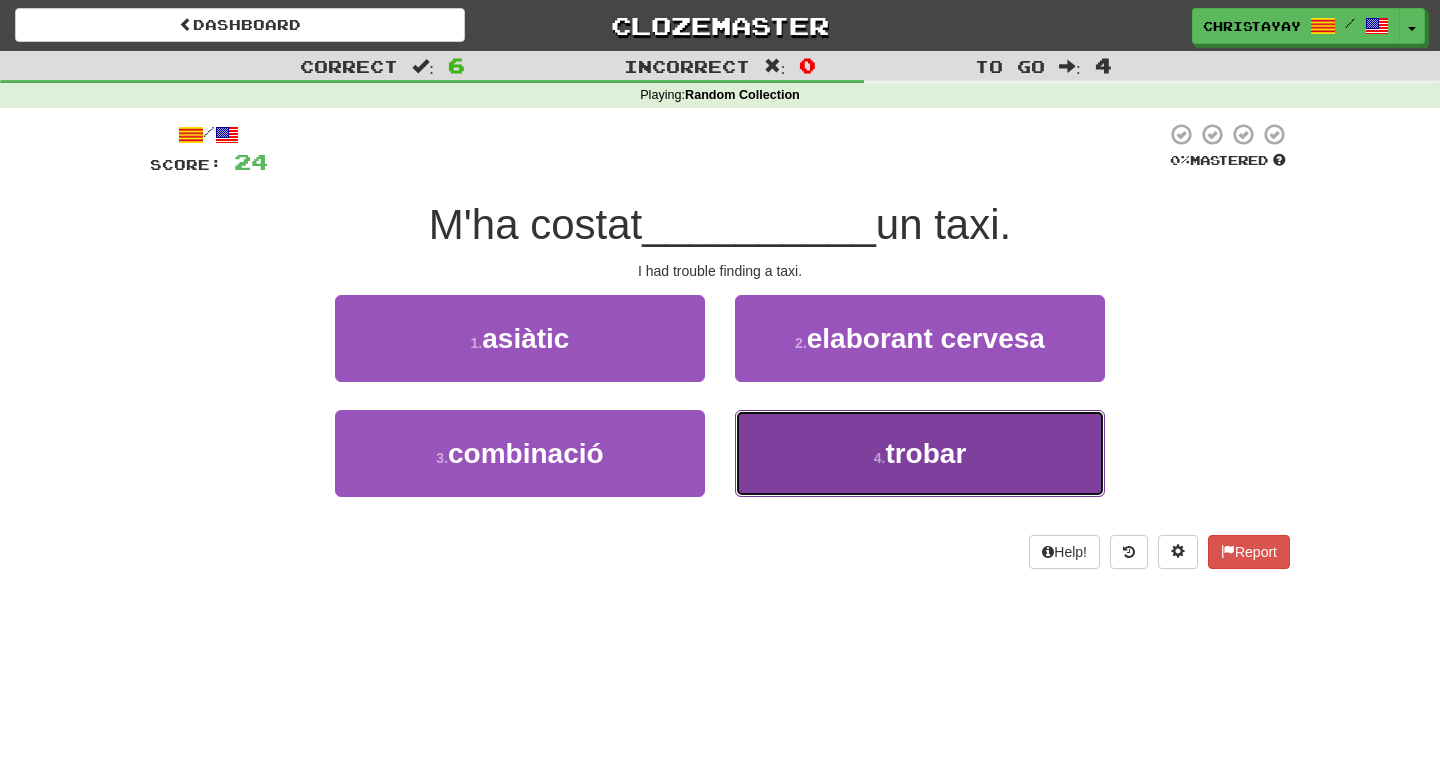 click on "4 .  trobar" at bounding box center (920, 453) 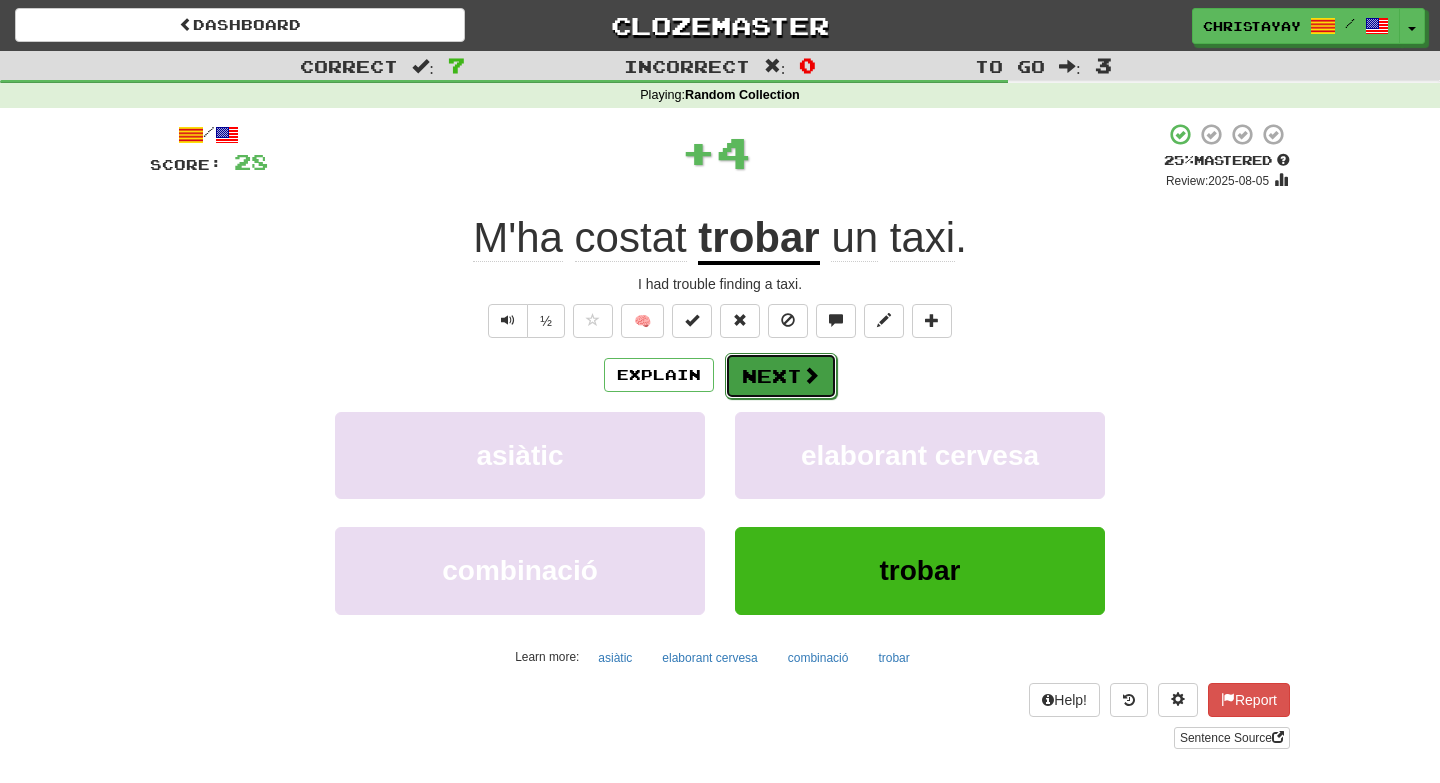 click on "Next" at bounding box center (781, 376) 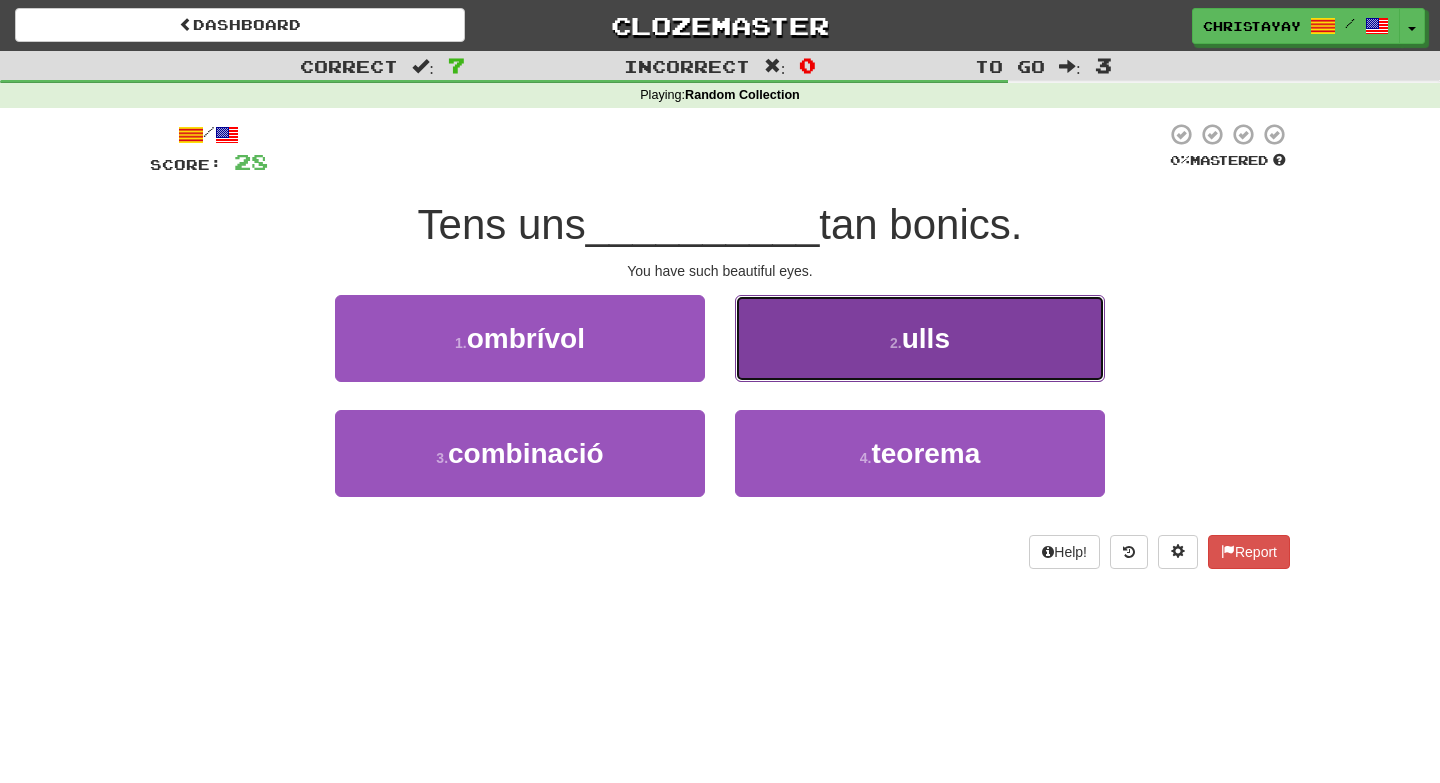 click on "2 .  ulls" at bounding box center [920, 338] 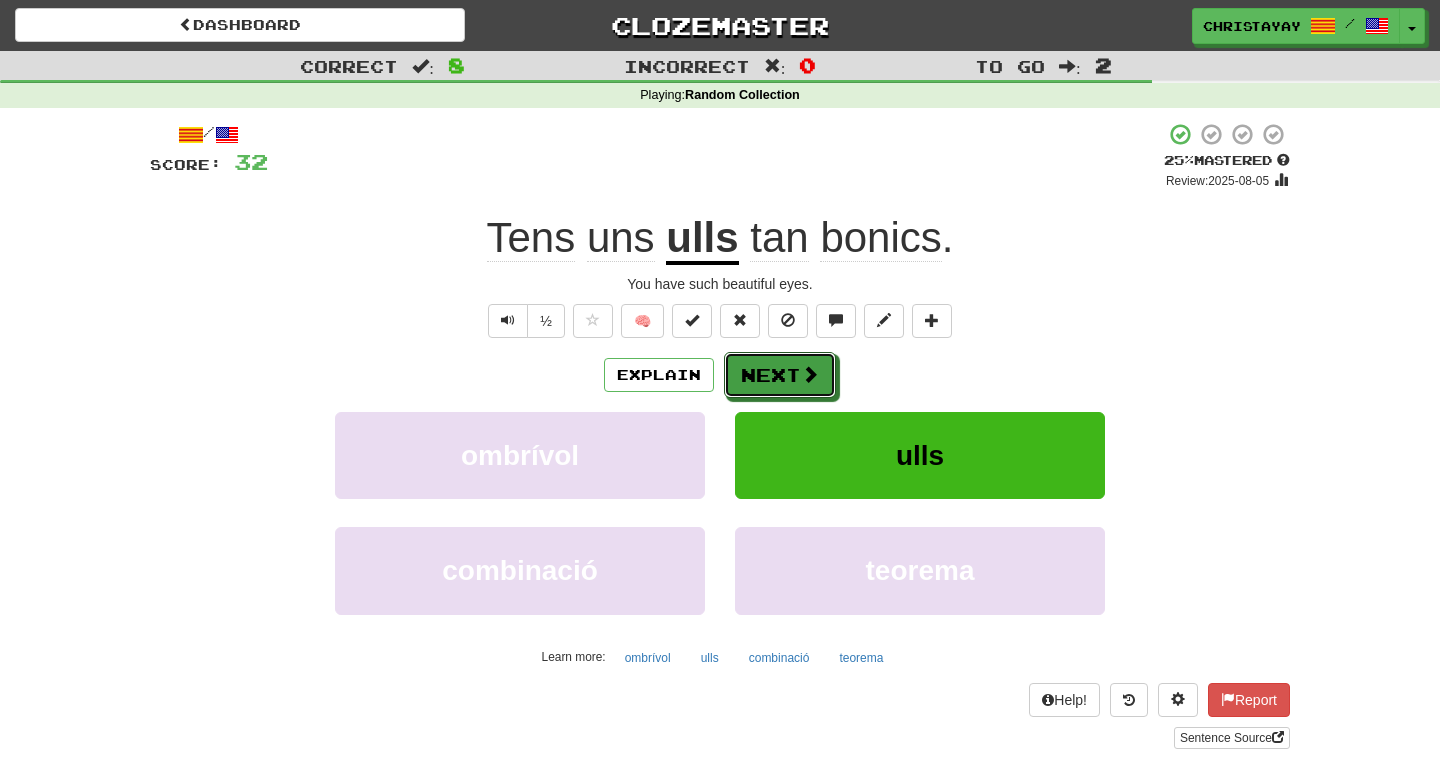 click on "Next" at bounding box center [780, 375] 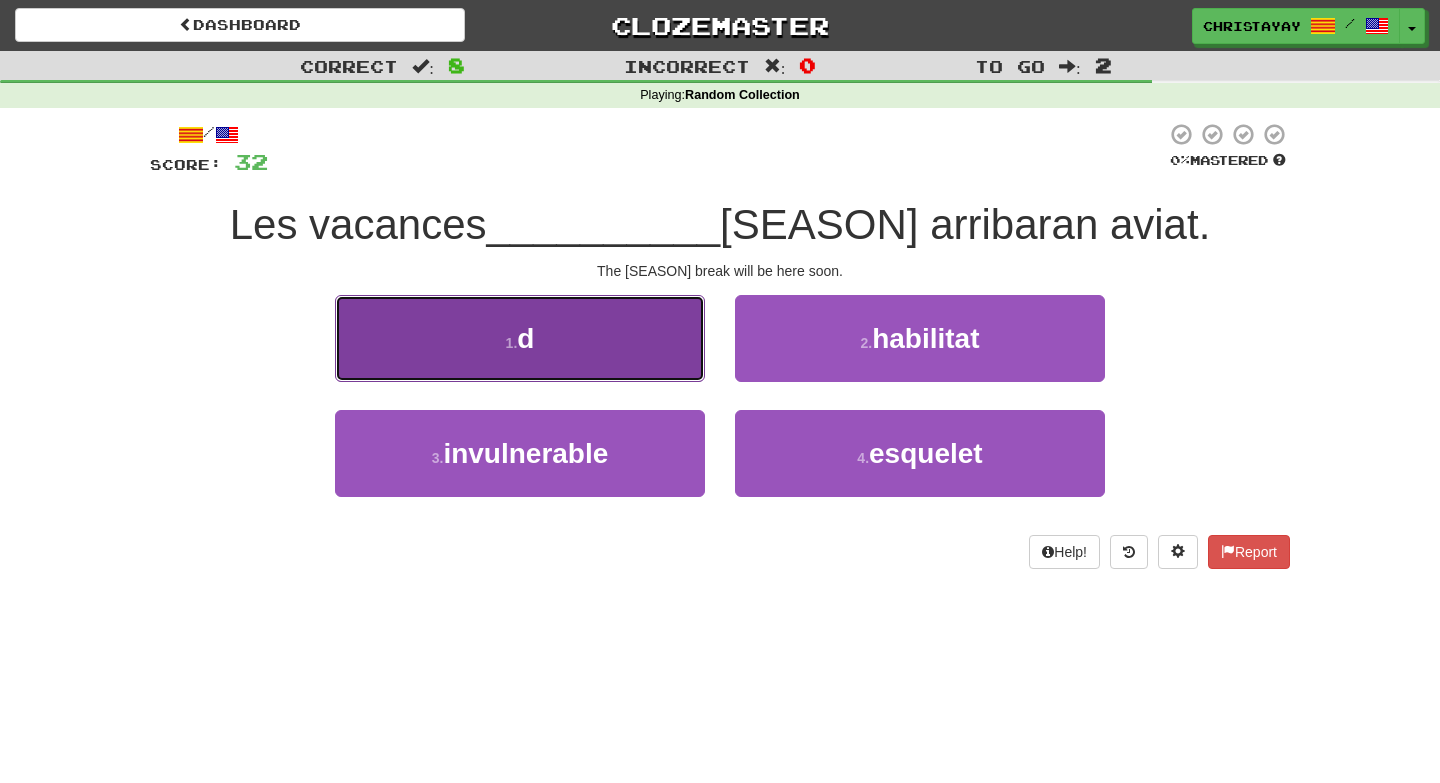 click on "1 .  d" at bounding box center (520, 338) 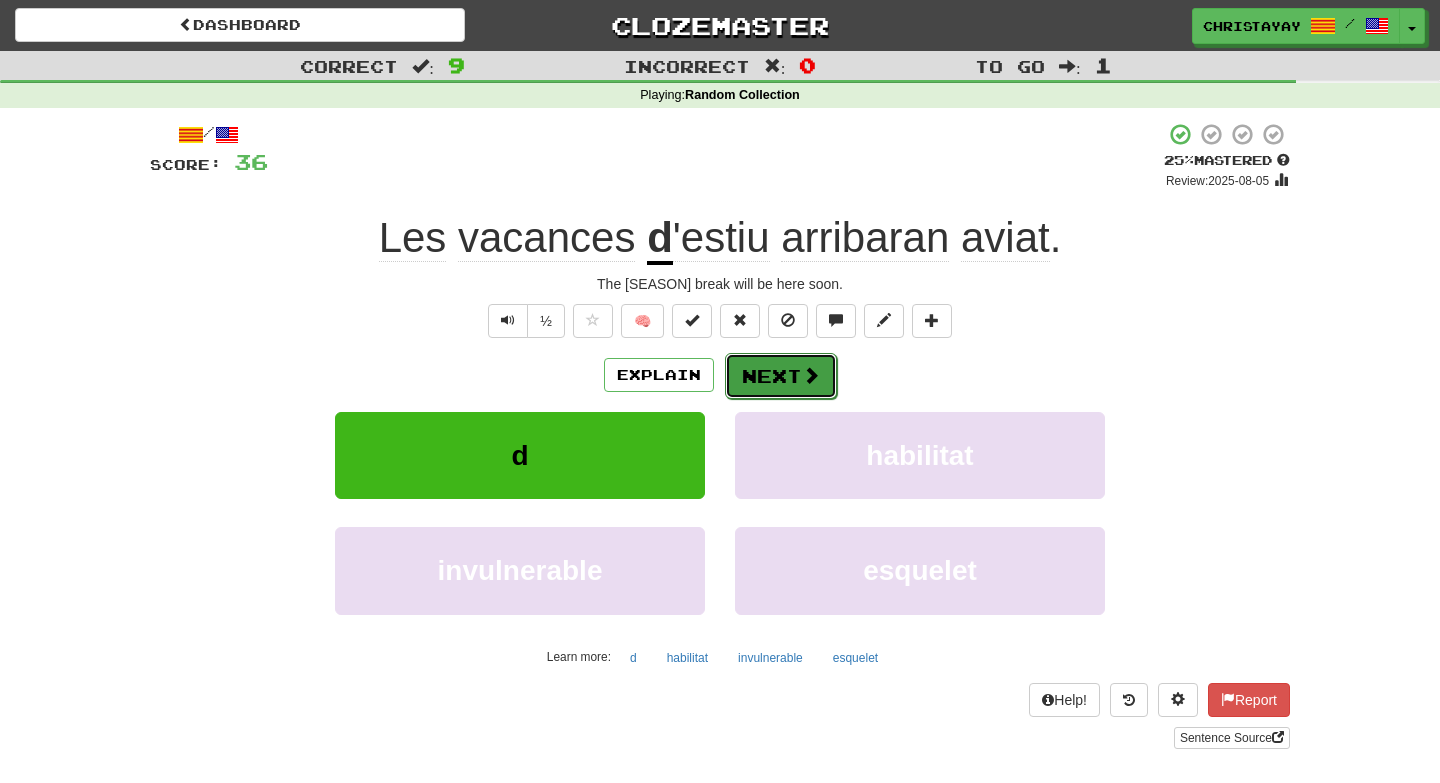 click on "Next" at bounding box center (781, 376) 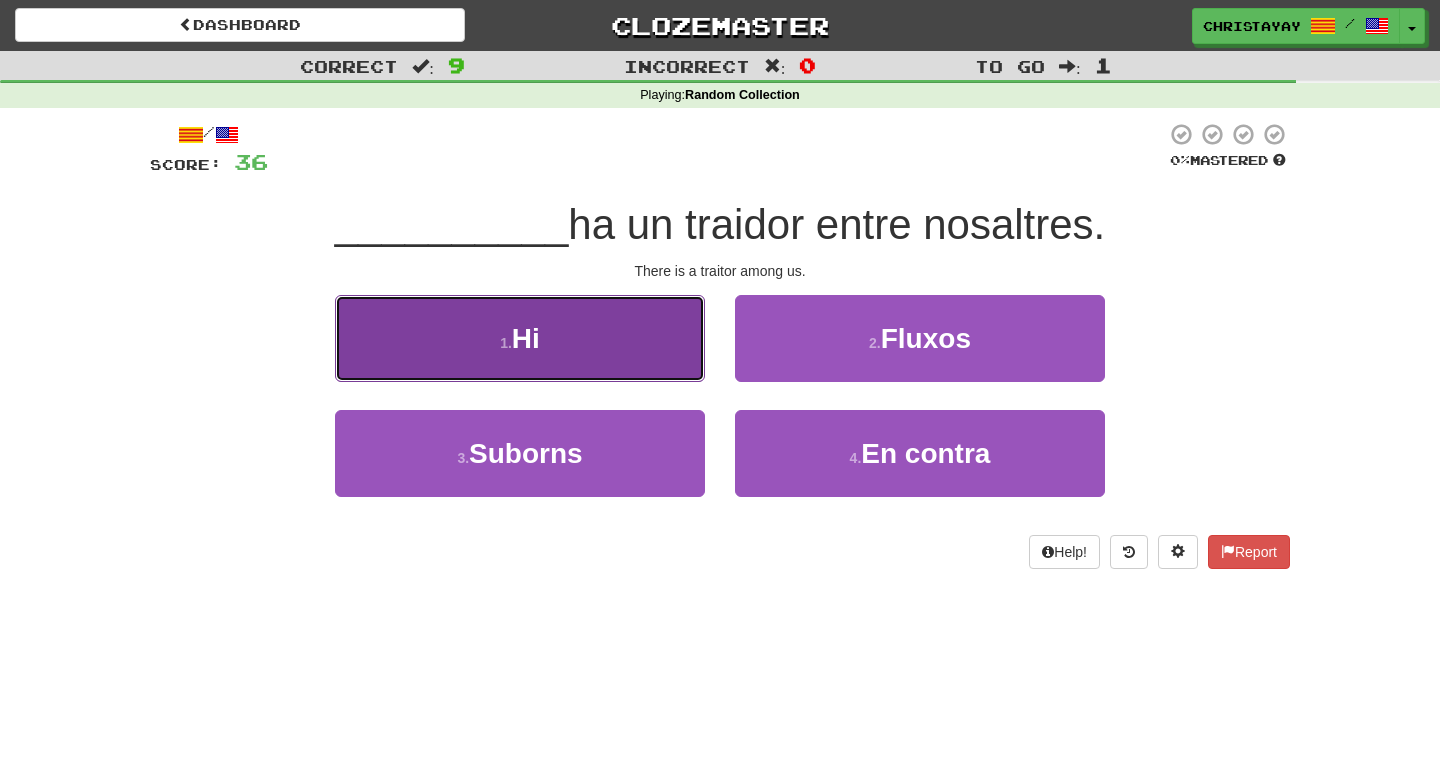 click on "1 .  Hi" at bounding box center [520, 338] 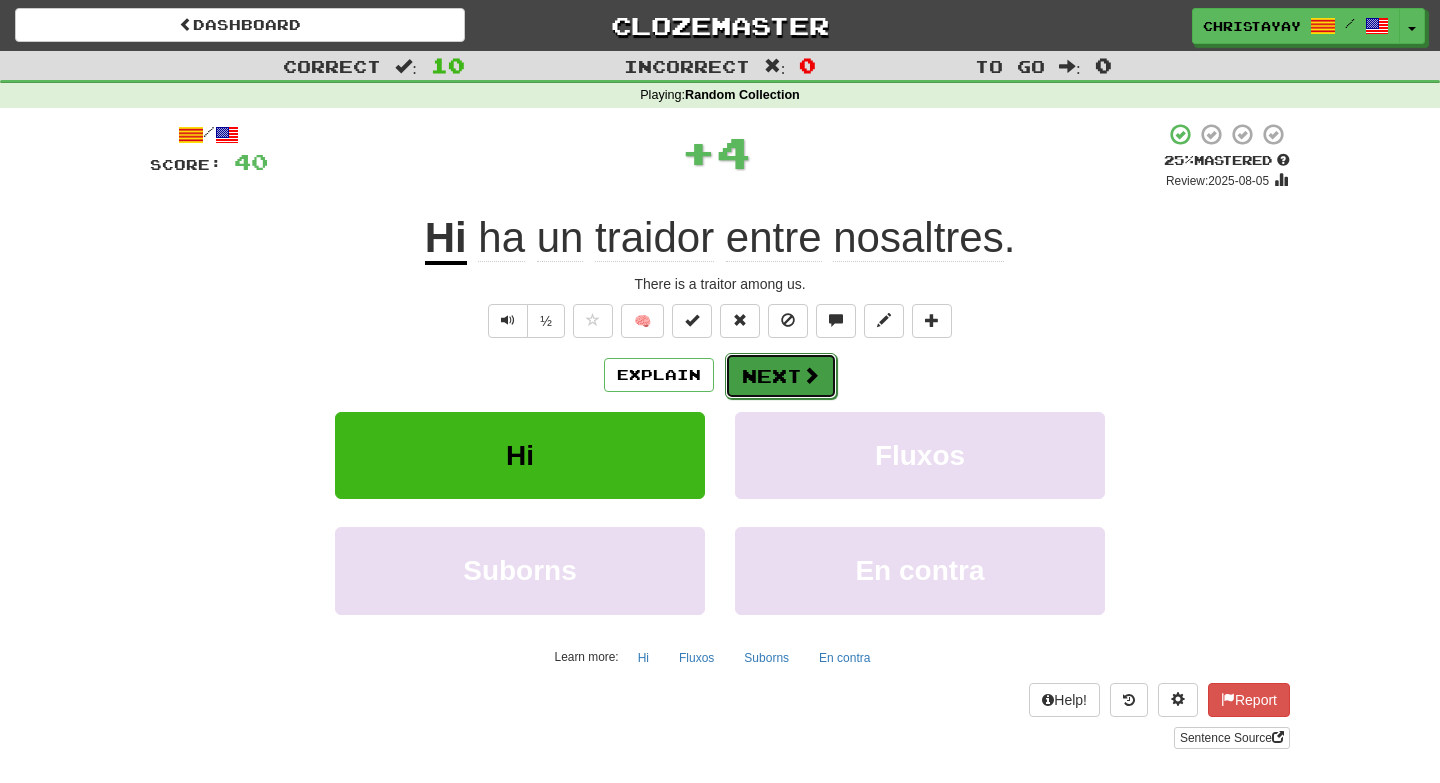 click on "Next" at bounding box center (781, 376) 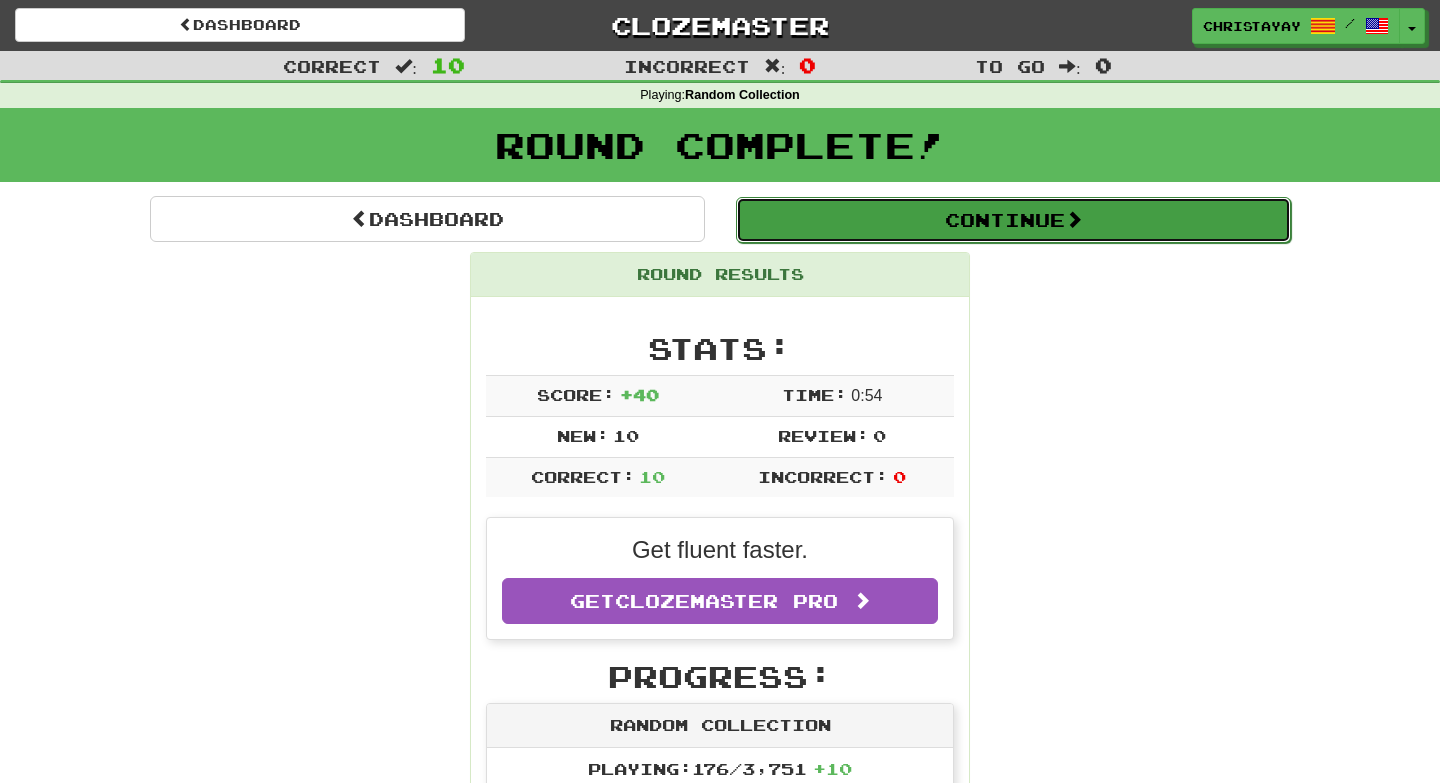 click on "Continue" at bounding box center (1013, 220) 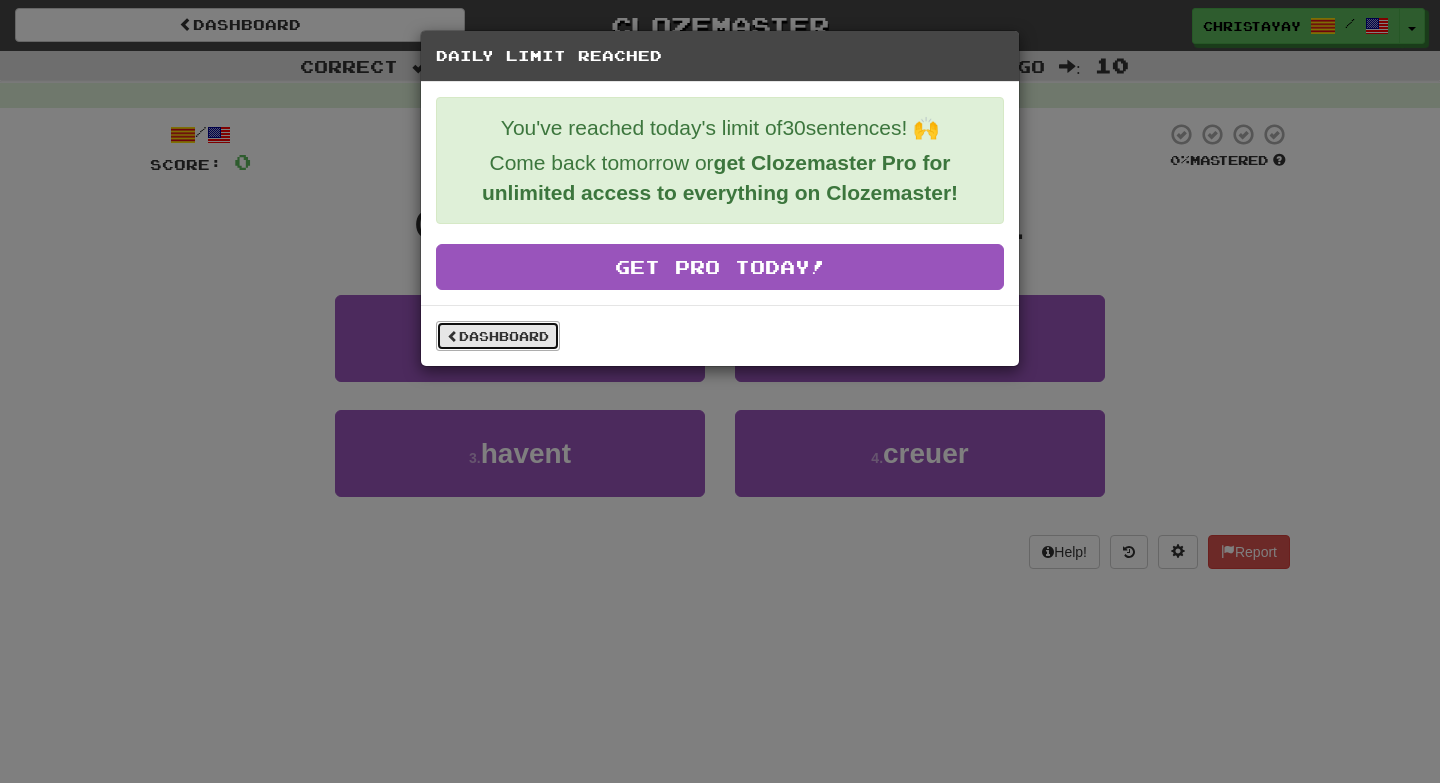 click on "Dashboard" at bounding box center [498, 336] 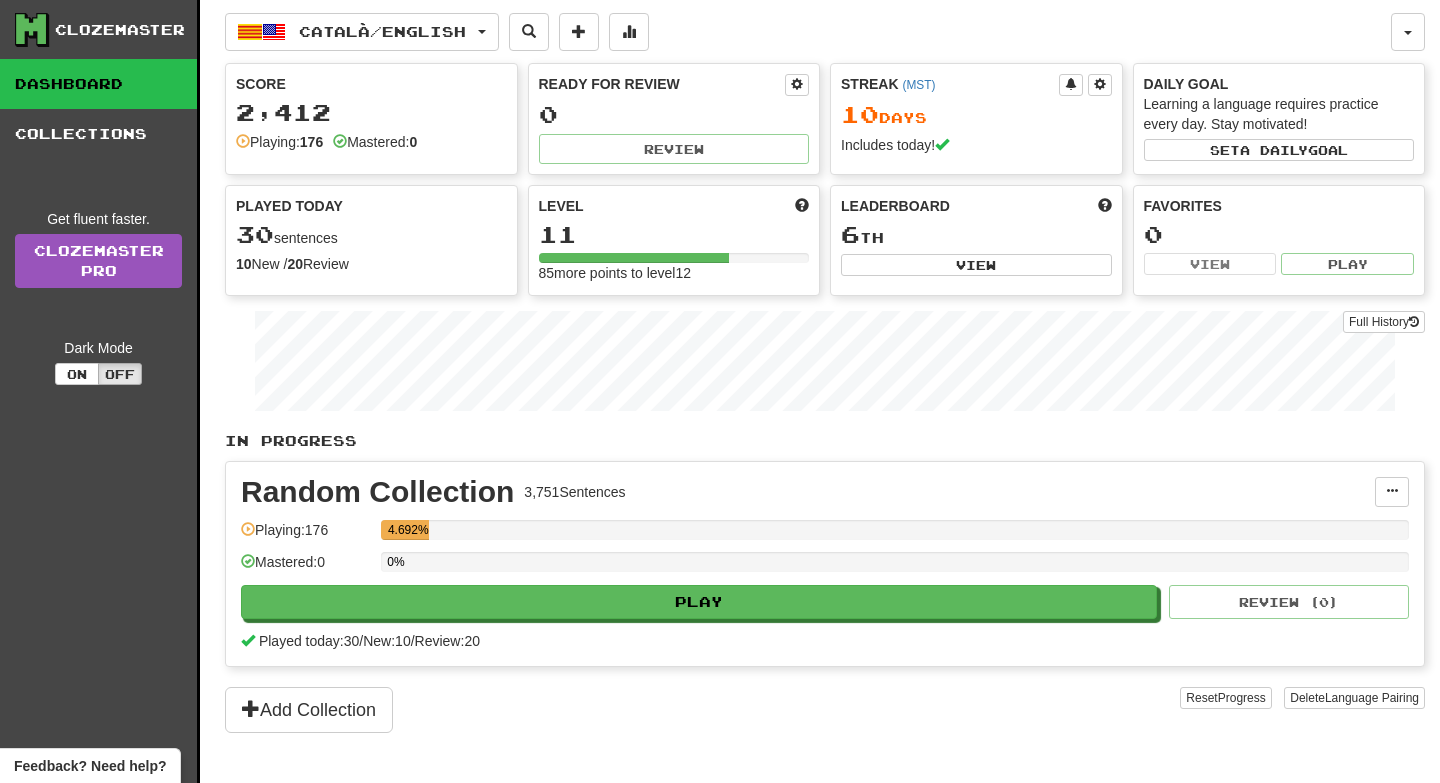 scroll, scrollTop: 0, scrollLeft: 0, axis: both 